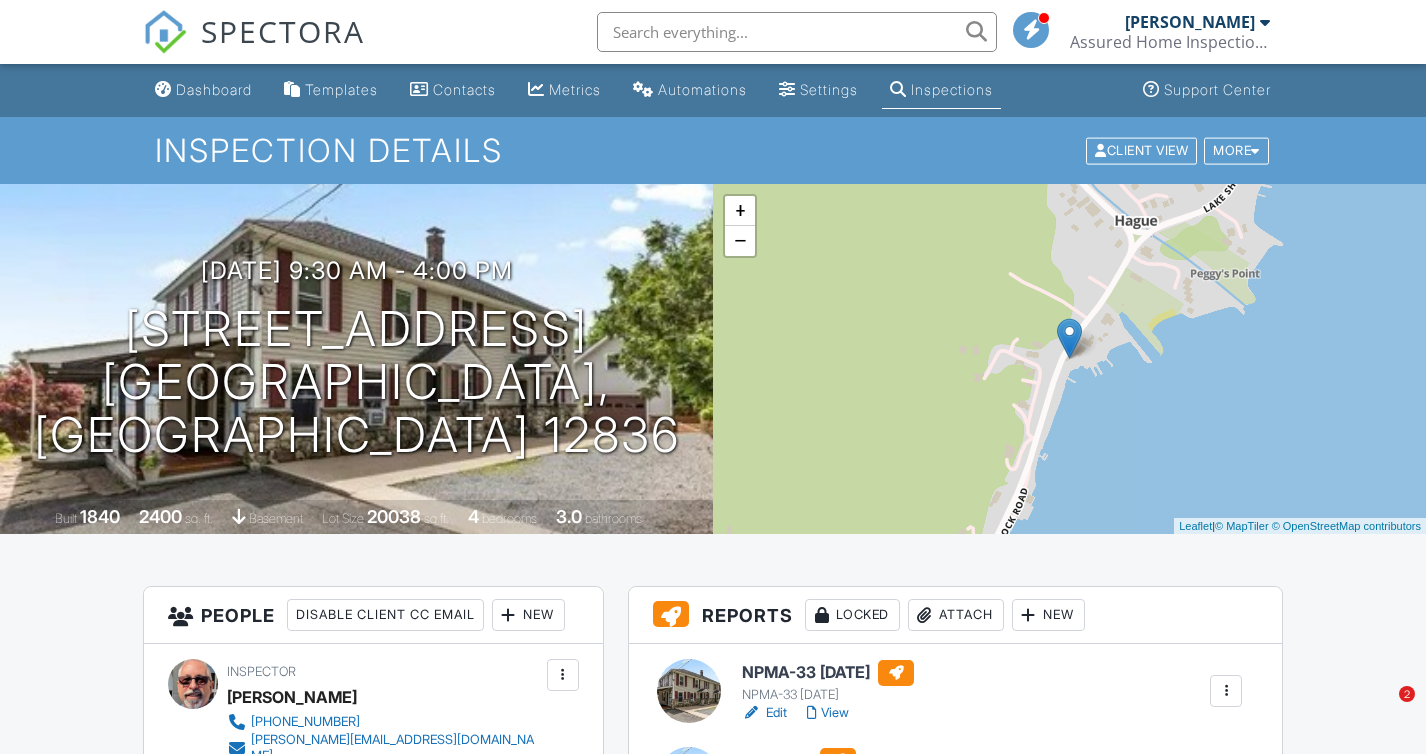 scroll, scrollTop: 1701, scrollLeft: 0, axis: vertical 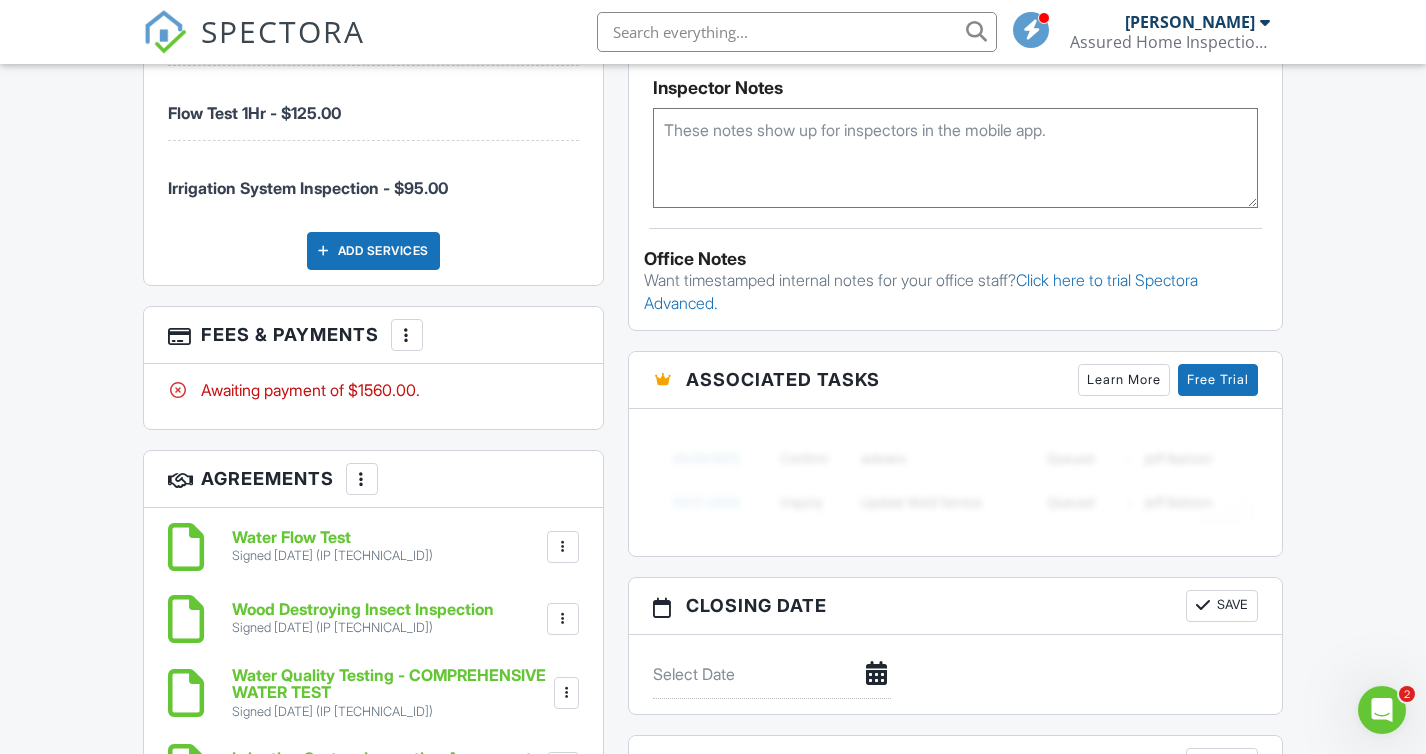click on "SPECTORA" at bounding box center [283, 31] 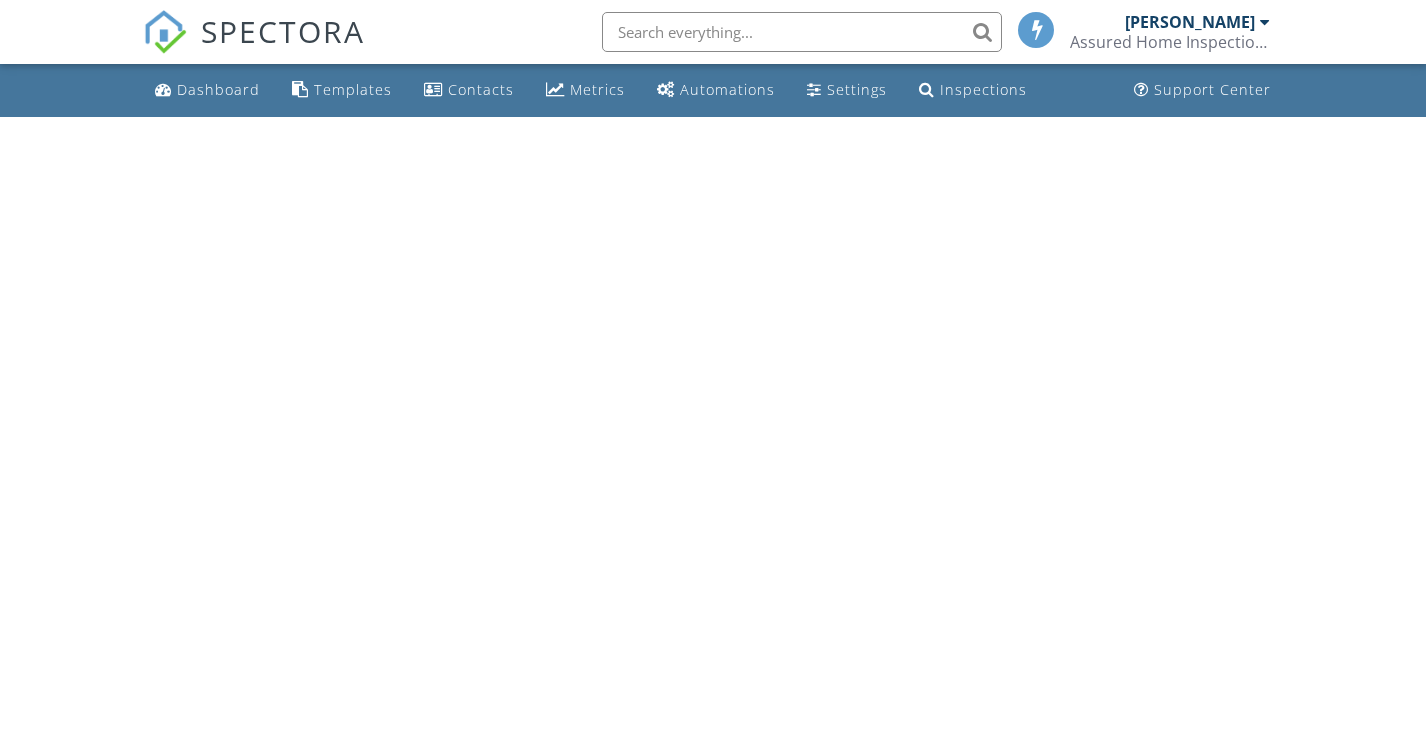 scroll, scrollTop: 0, scrollLeft: 0, axis: both 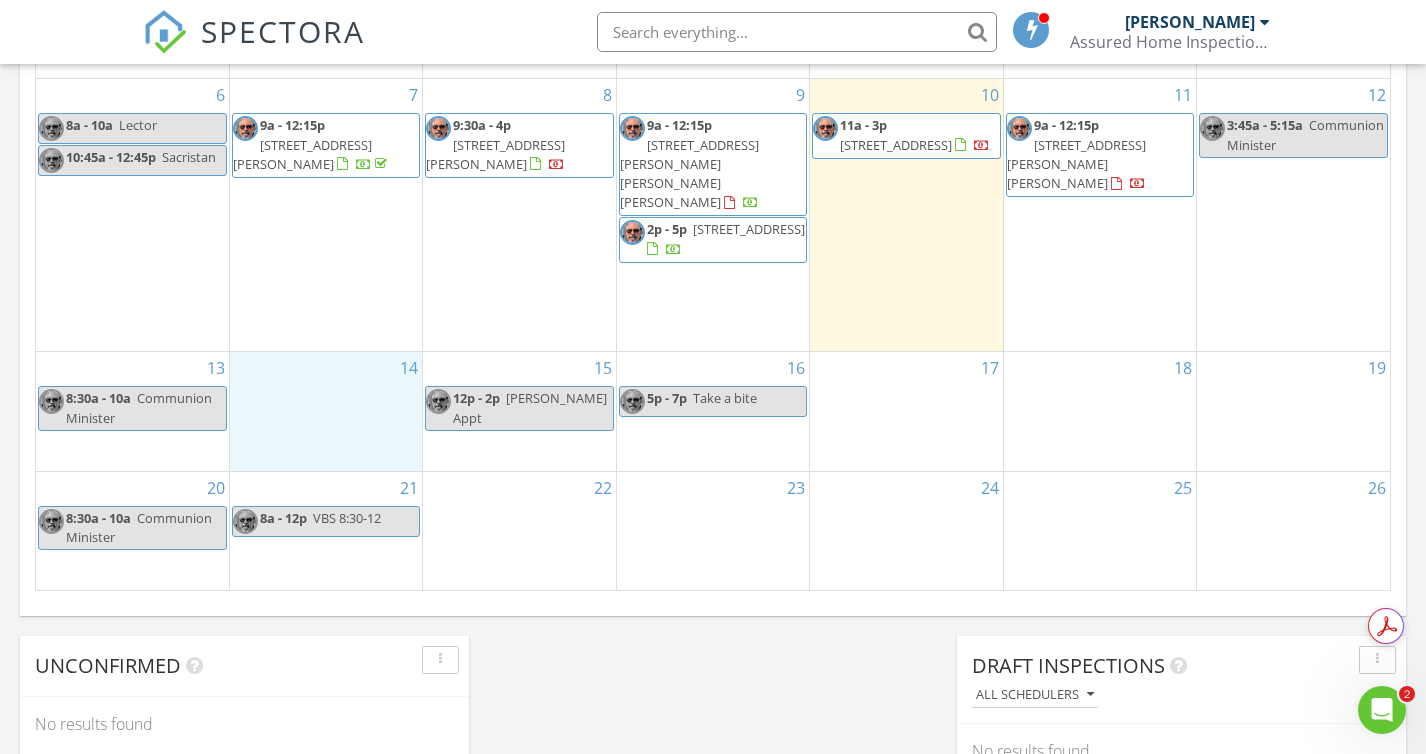 click on "14" at bounding box center [326, 411] 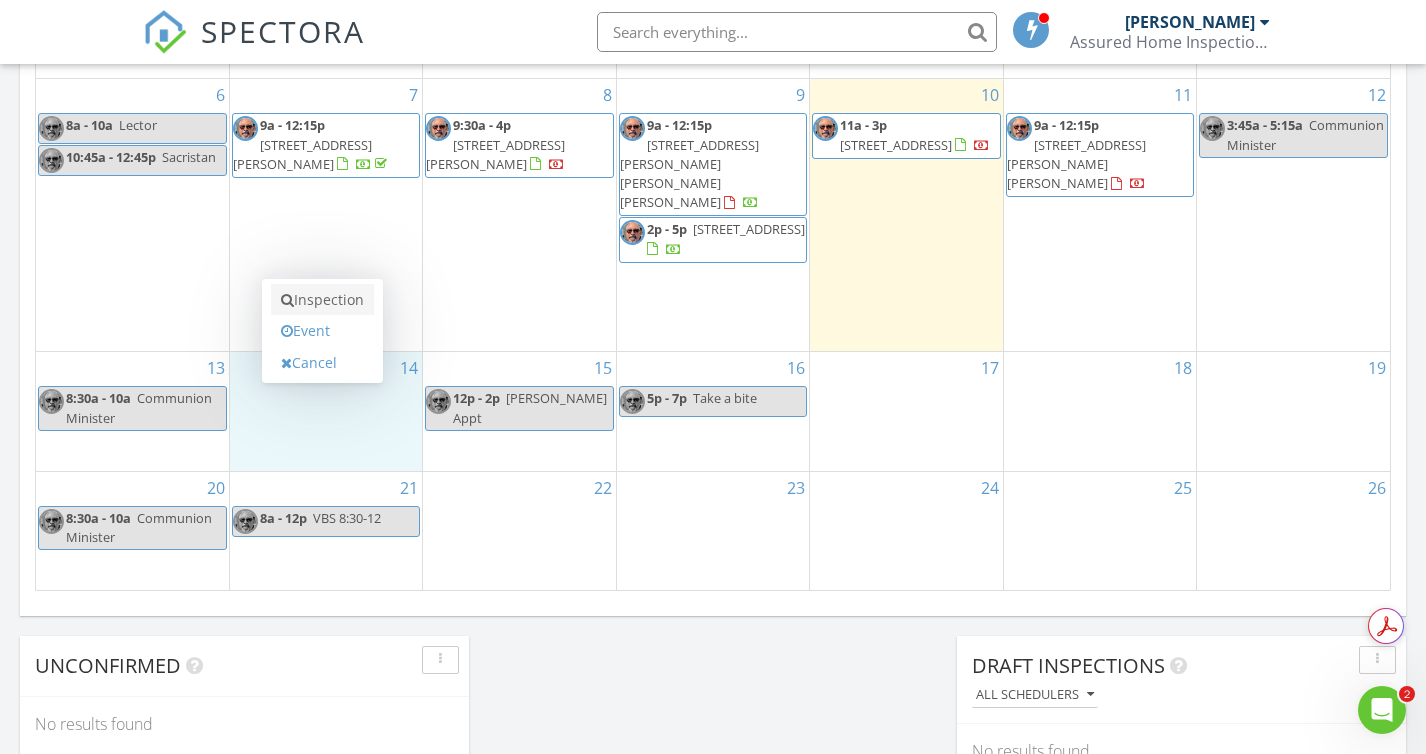 click on "Inspection" at bounding box center (322, 300) 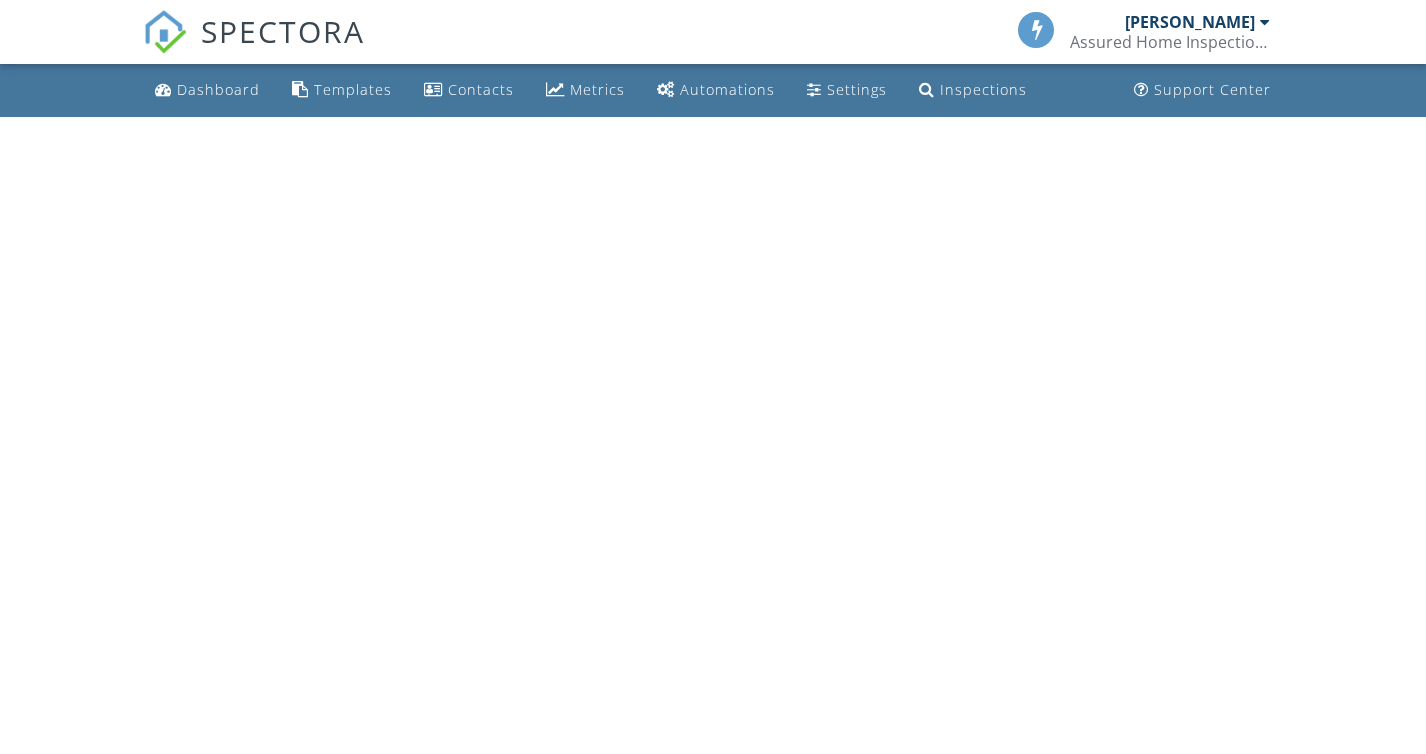scroll, scrollTop: 0, scrollLeft: 0, axis: both 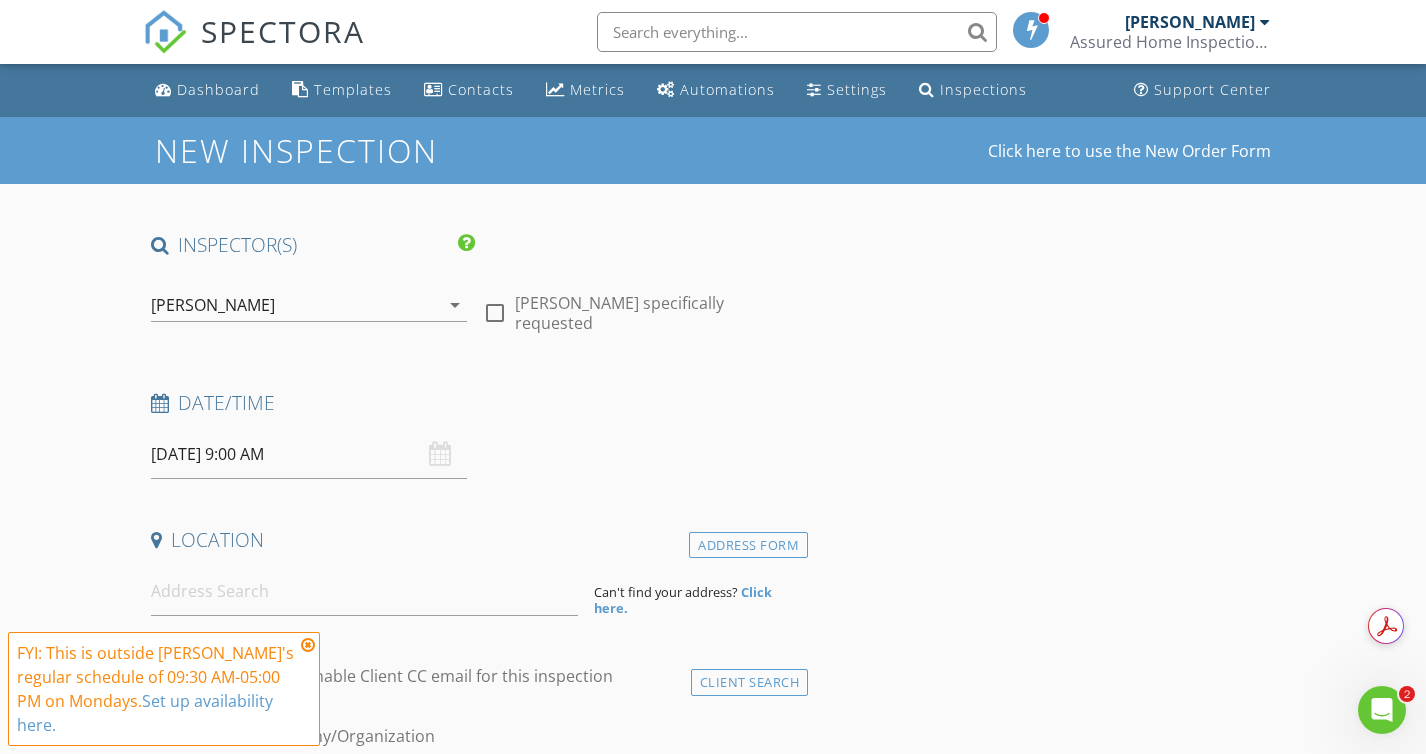 click at bounding box center (308, 645) 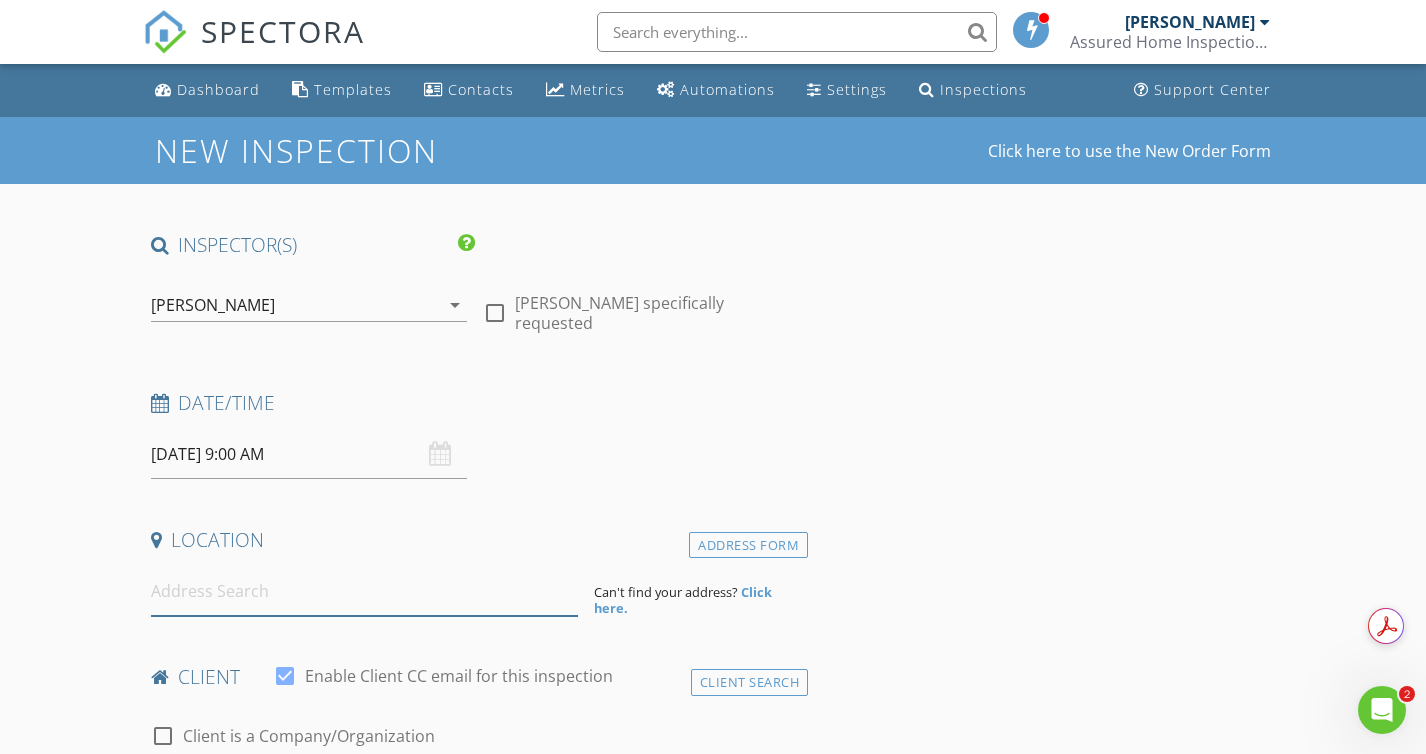 click at bounding box center [365, 591] 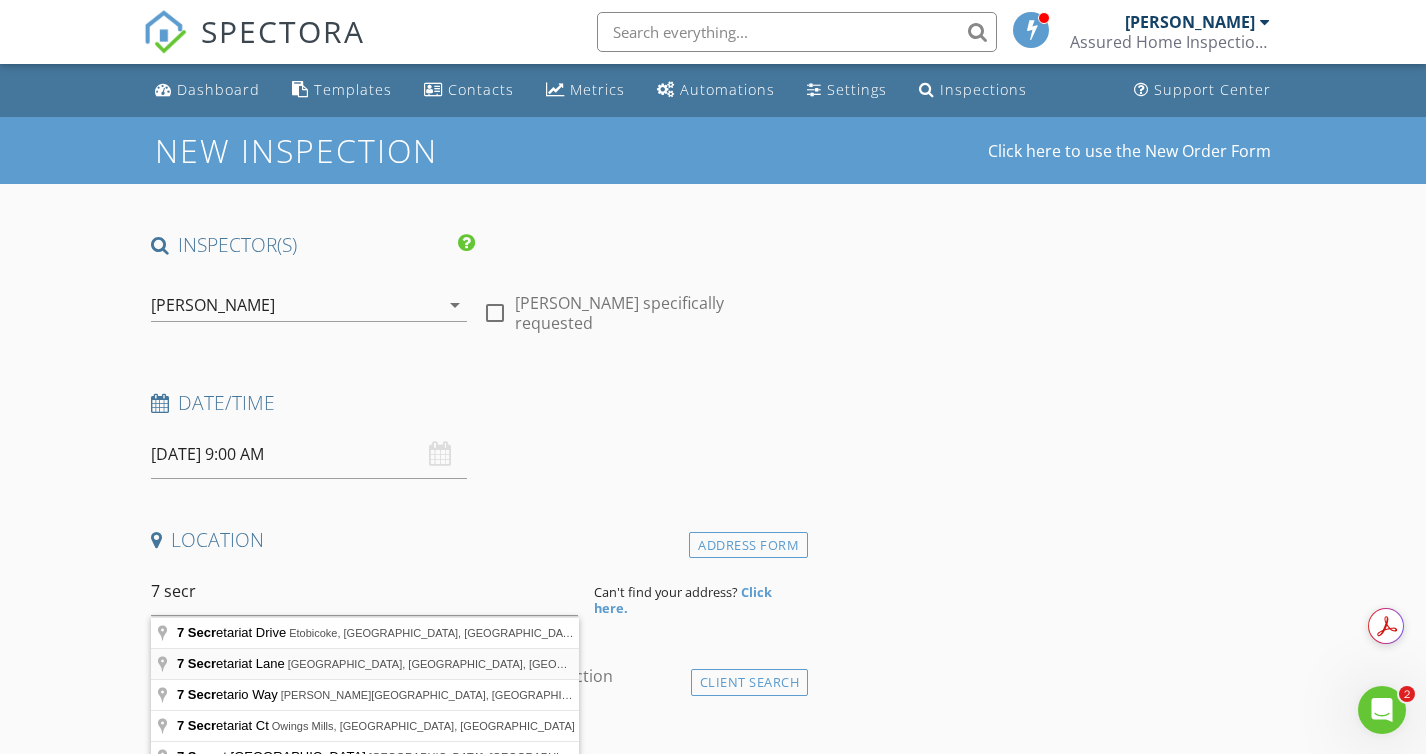 type on "7 Secretariat Lane, Saratoga Springs, NY, USA" 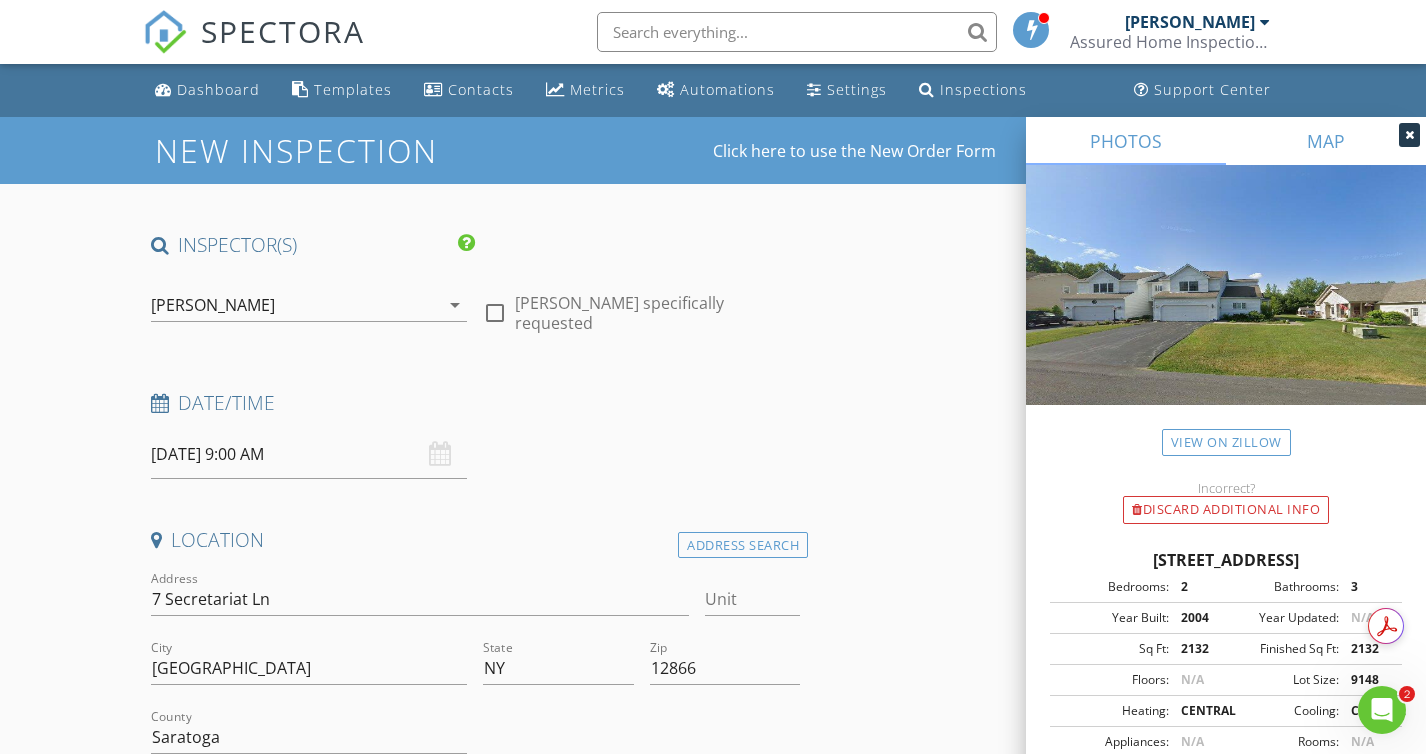 click on "MAP" at bounding box center (1326, 141) 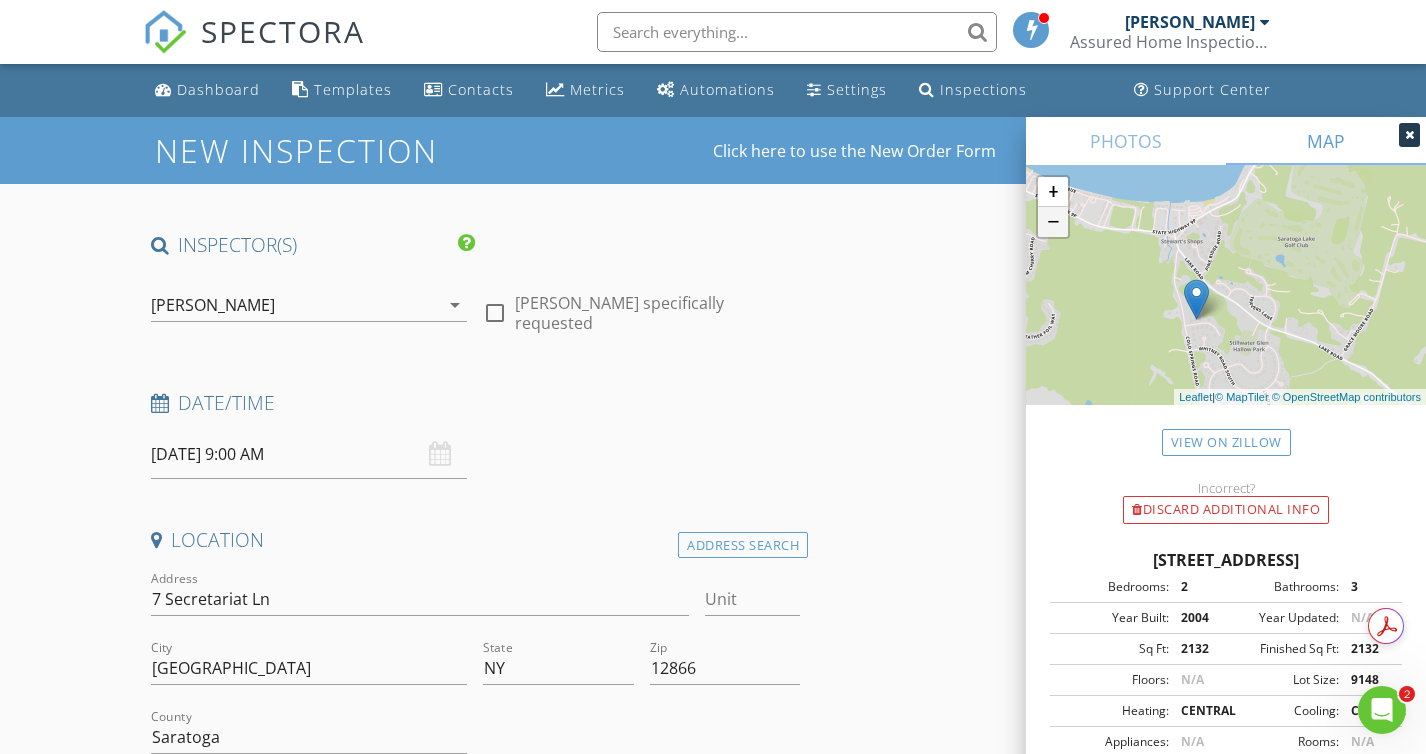 click on "−" at bounding box center (1053, 222) 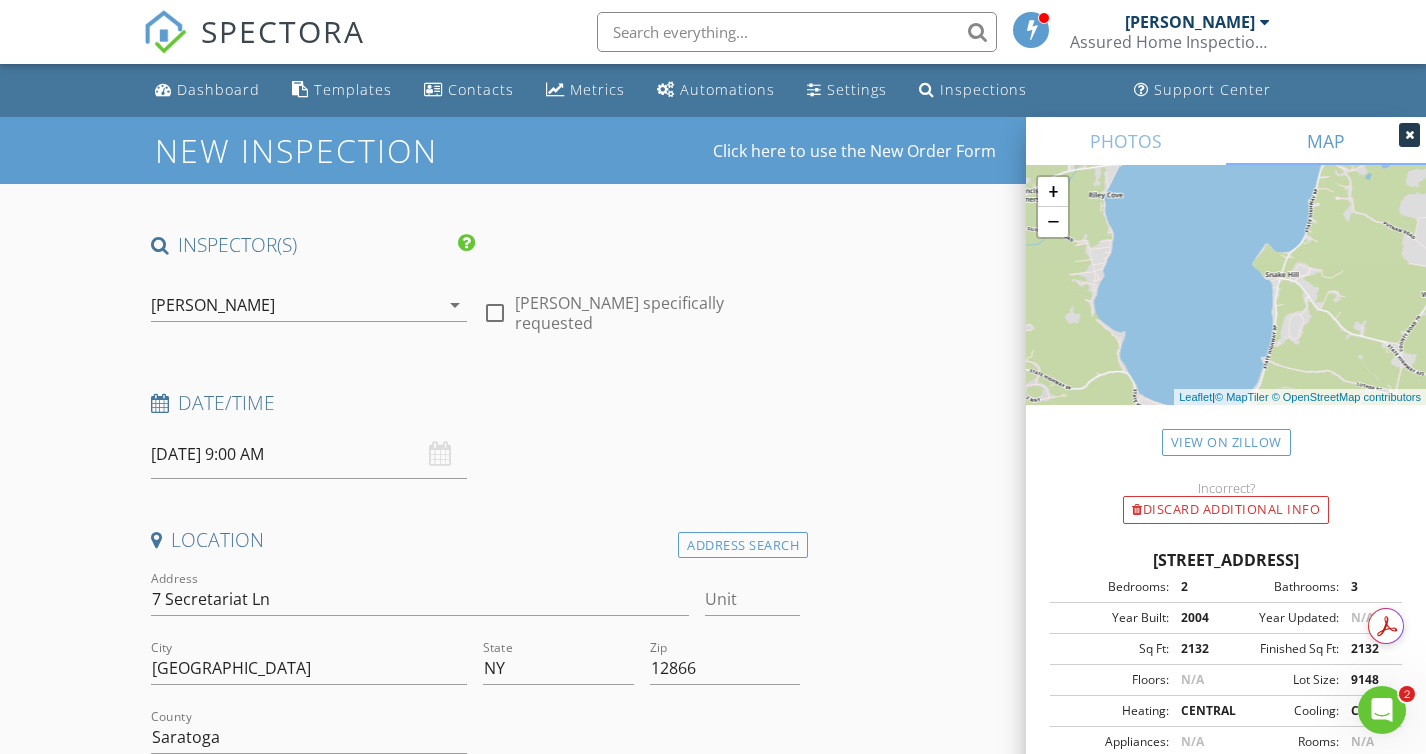 drag, startPoint x: 1181, startPoint y: 193, endPoint x: 1197, endPoint y: 366, distance: 173.73831 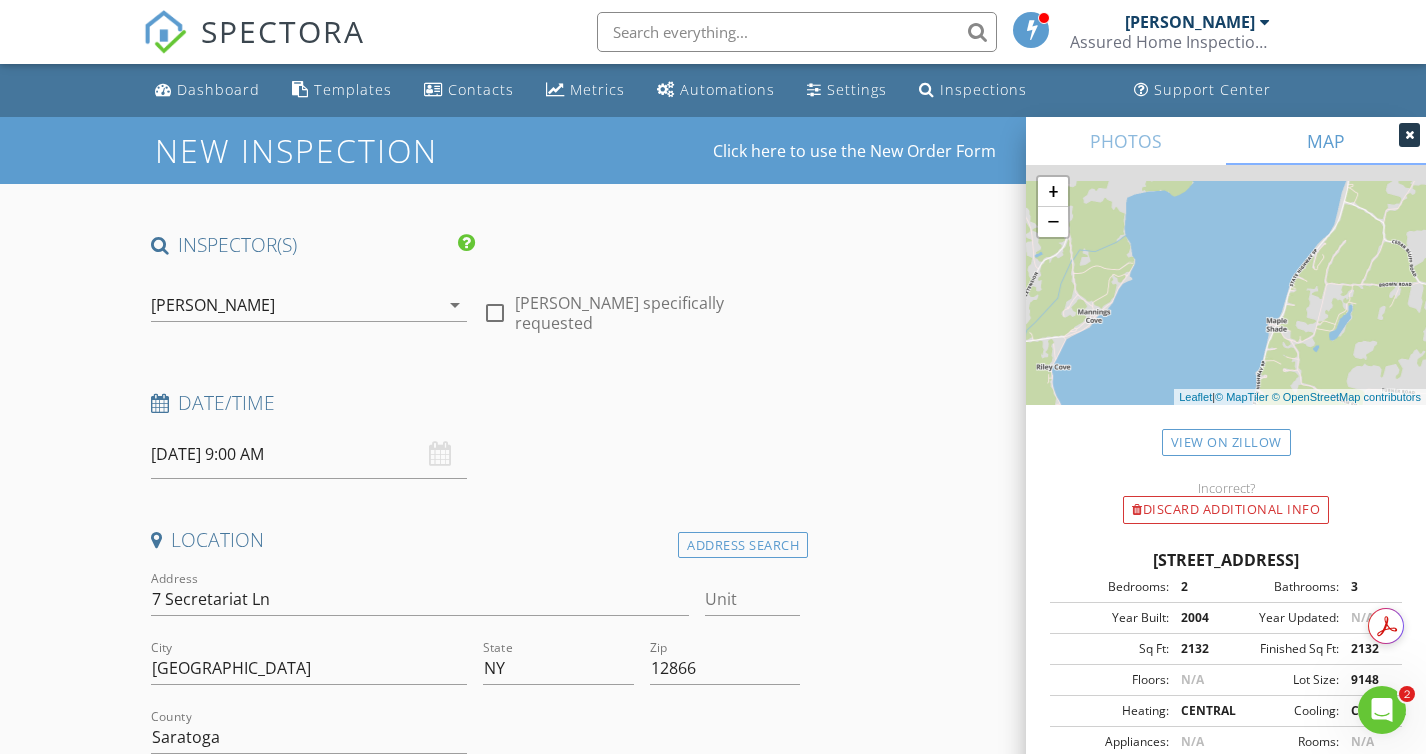 drag, startPoint x: 1206, startPoint y: 208, endPoint x: 1149, endPoint y: 390, distance: 190.71707 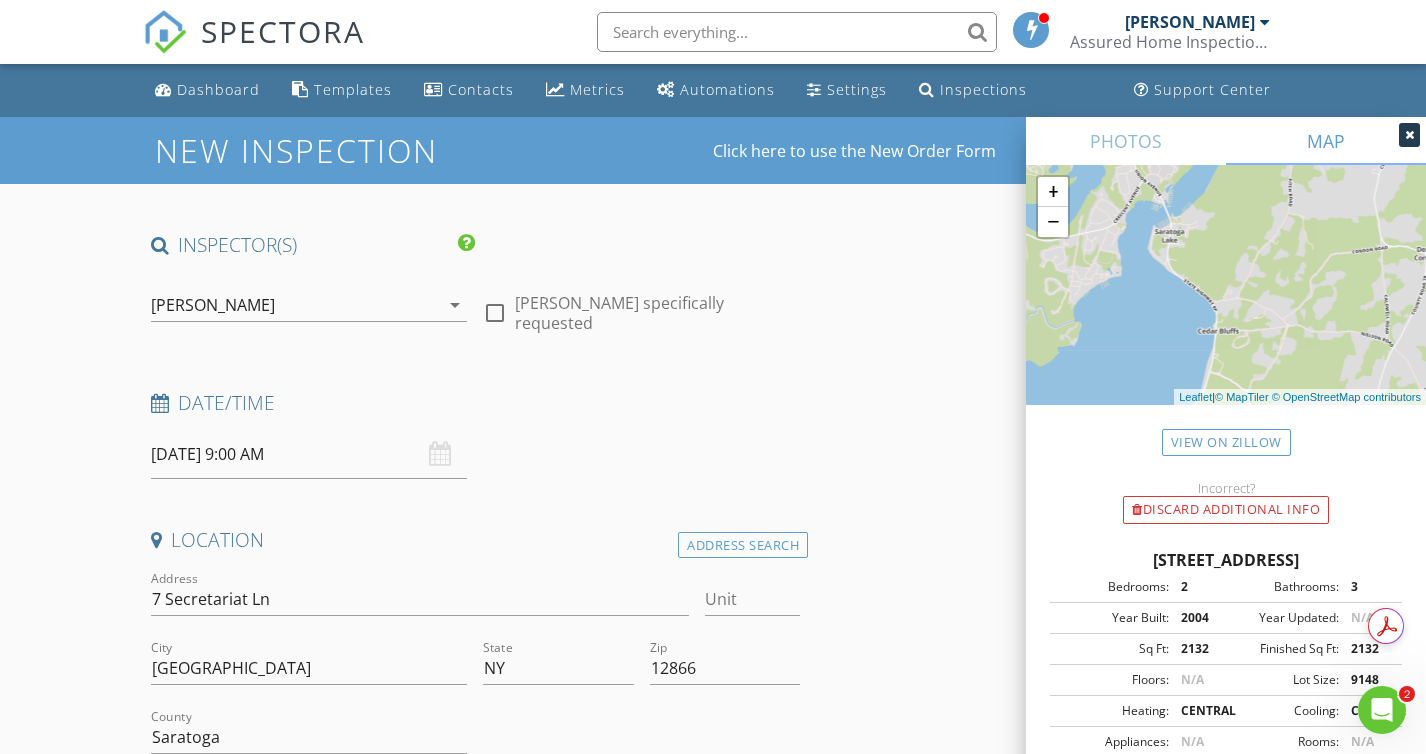 drag, startPoint x: 1248, startPoint y: 242, endPoint x: 1115, endPoint y: 412, distance: 215.84485 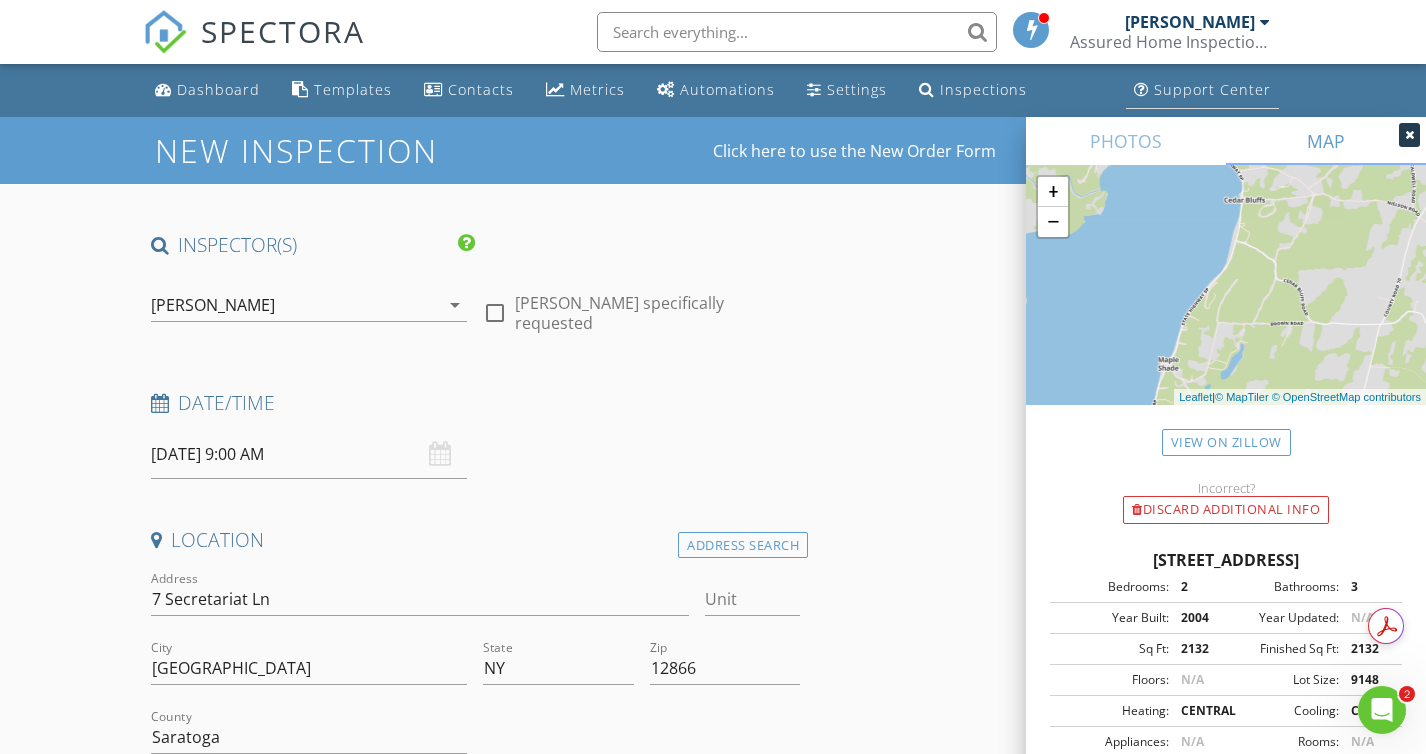 drag, startPoint x: 1118, startPoint y: 371, endPoint x: 1176, endPoint y: 112, distance: 265.41476 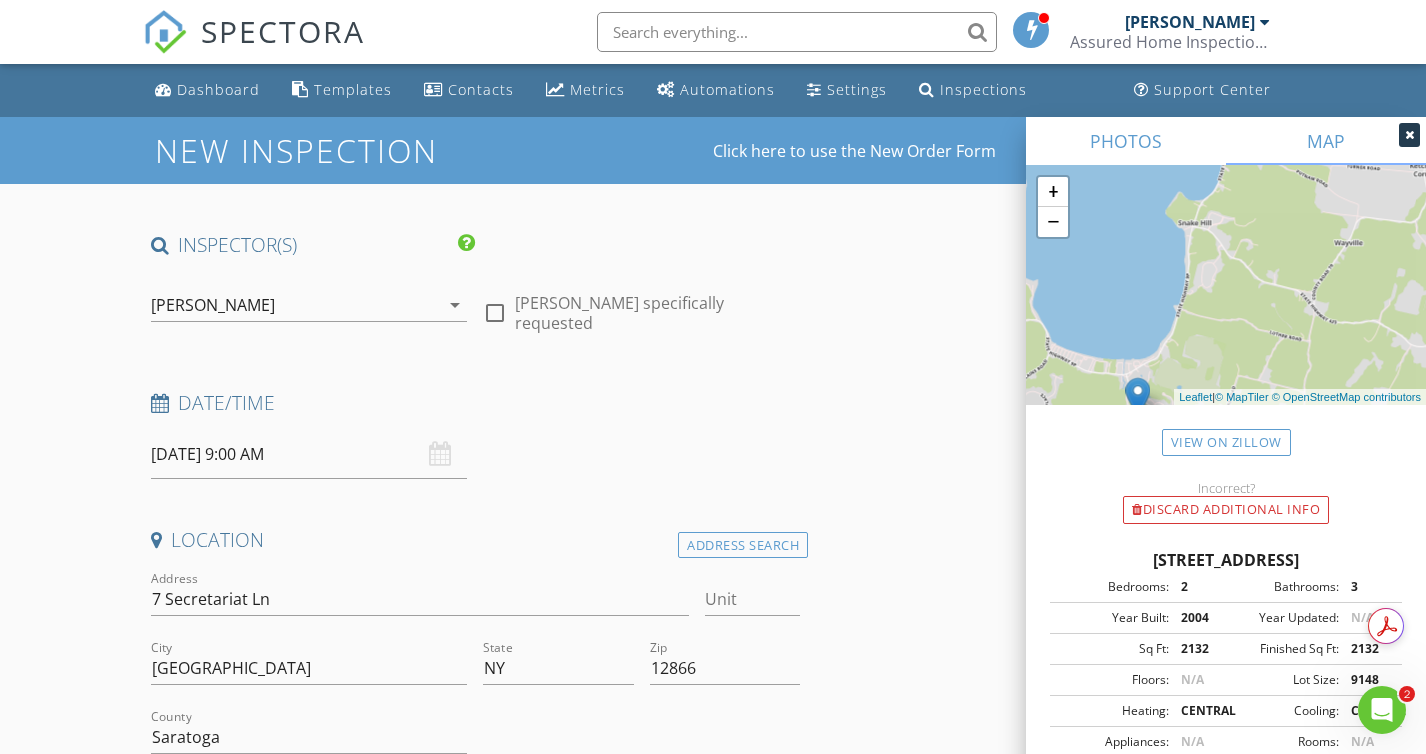 drag, startPoint x: 1119, startPoint y: 292, endPoint x: 1161, endPoint y: 140, distance: 157.6959 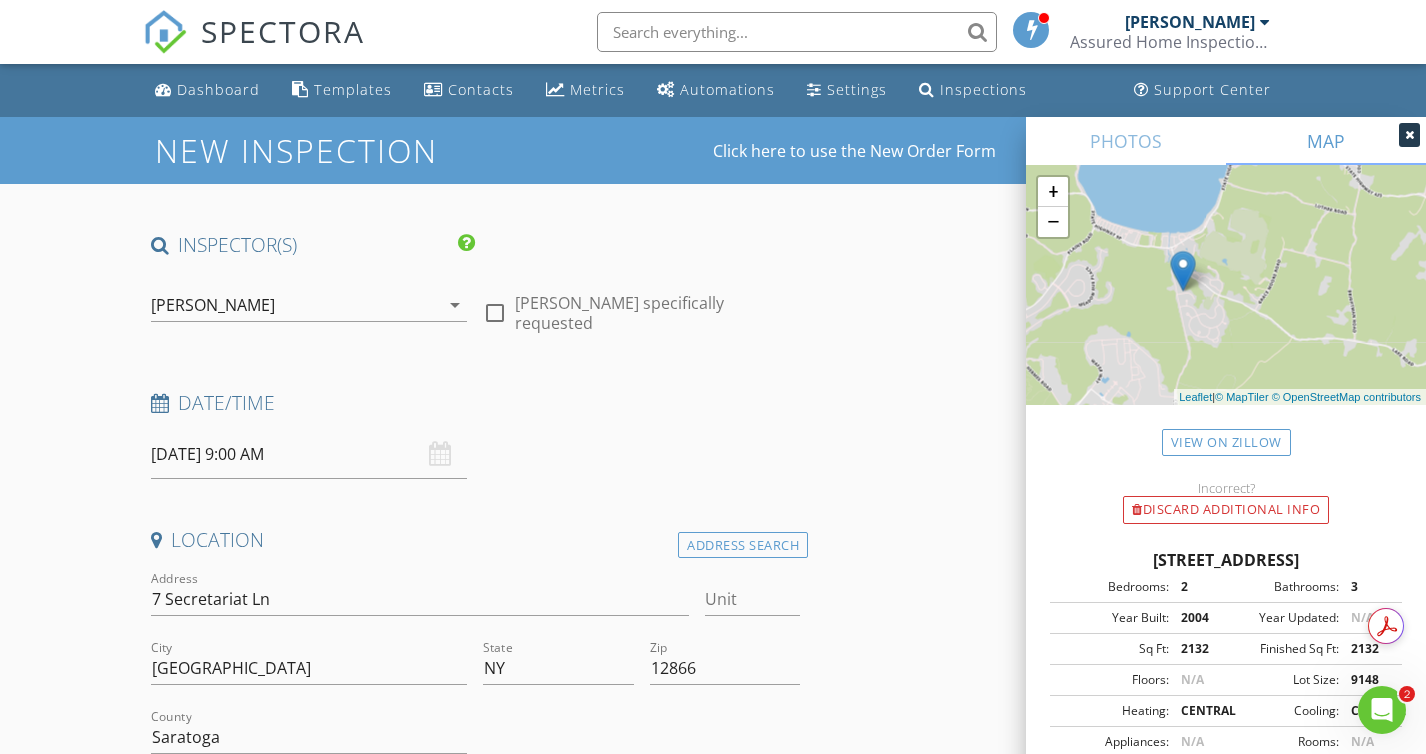 drag, startPoint x: 1115, startPoint y: 308, endPoint x: 1159, endPoint y: 179, distance: 136.29747 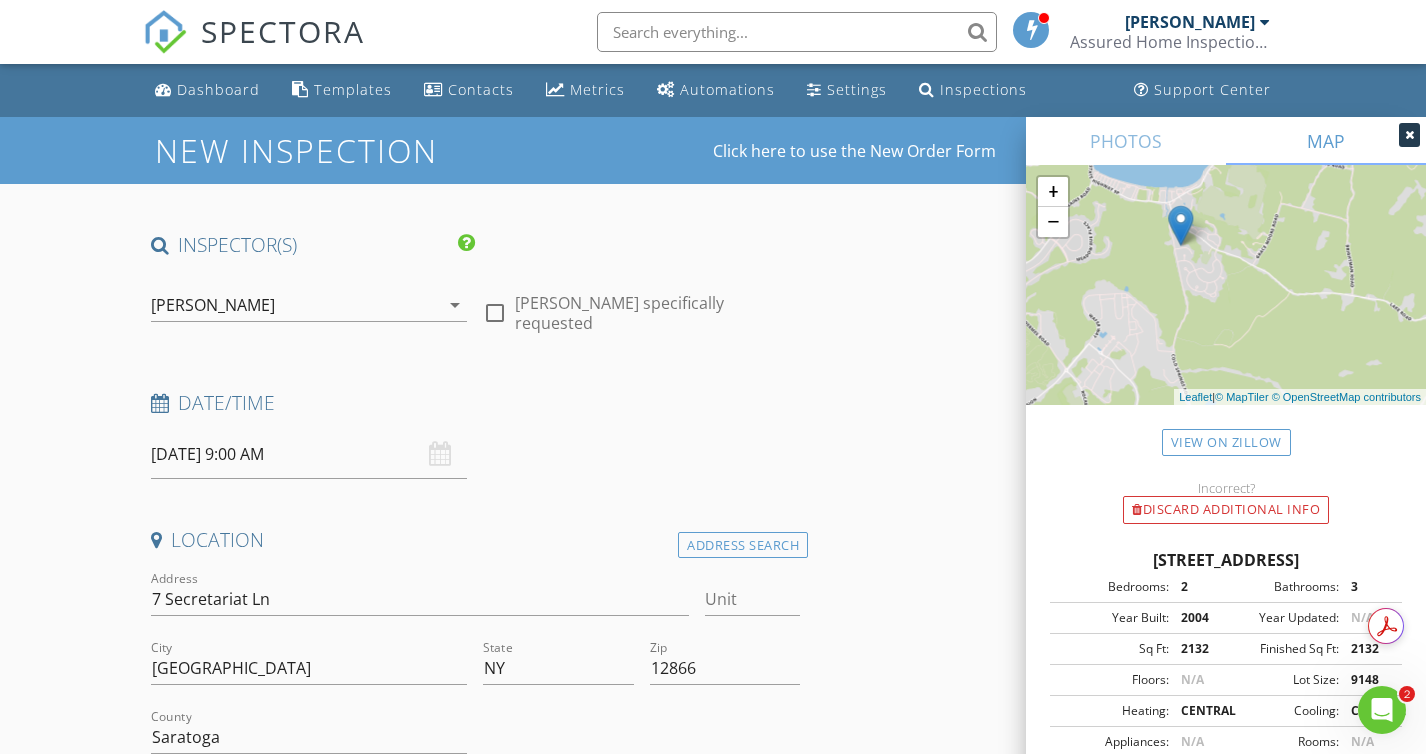 drag, startPoint x: 1063, startPoint y: 333, endPoint x: 1061, endPoint y: 285, distance: 48.04165 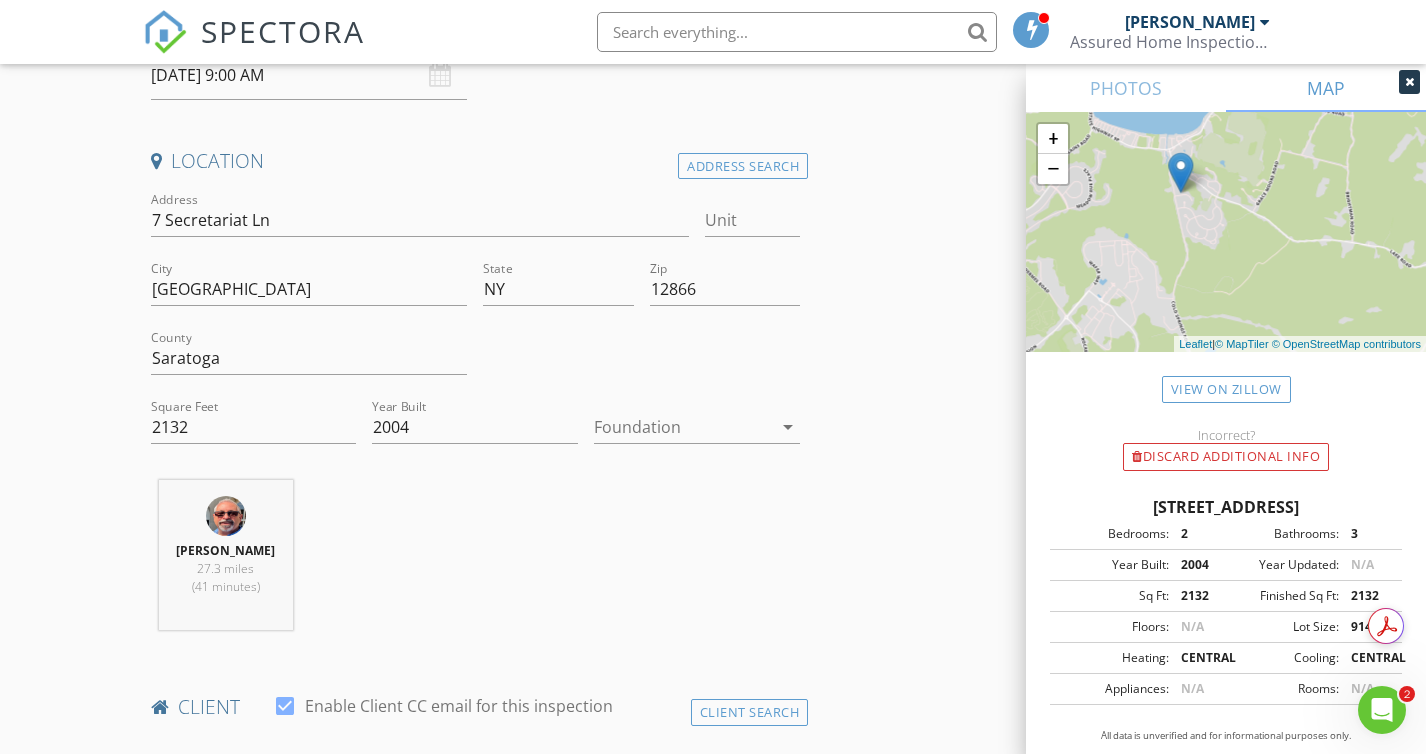 scroll, scrollTop: 400, scrollLeft: 0, axis: vertical 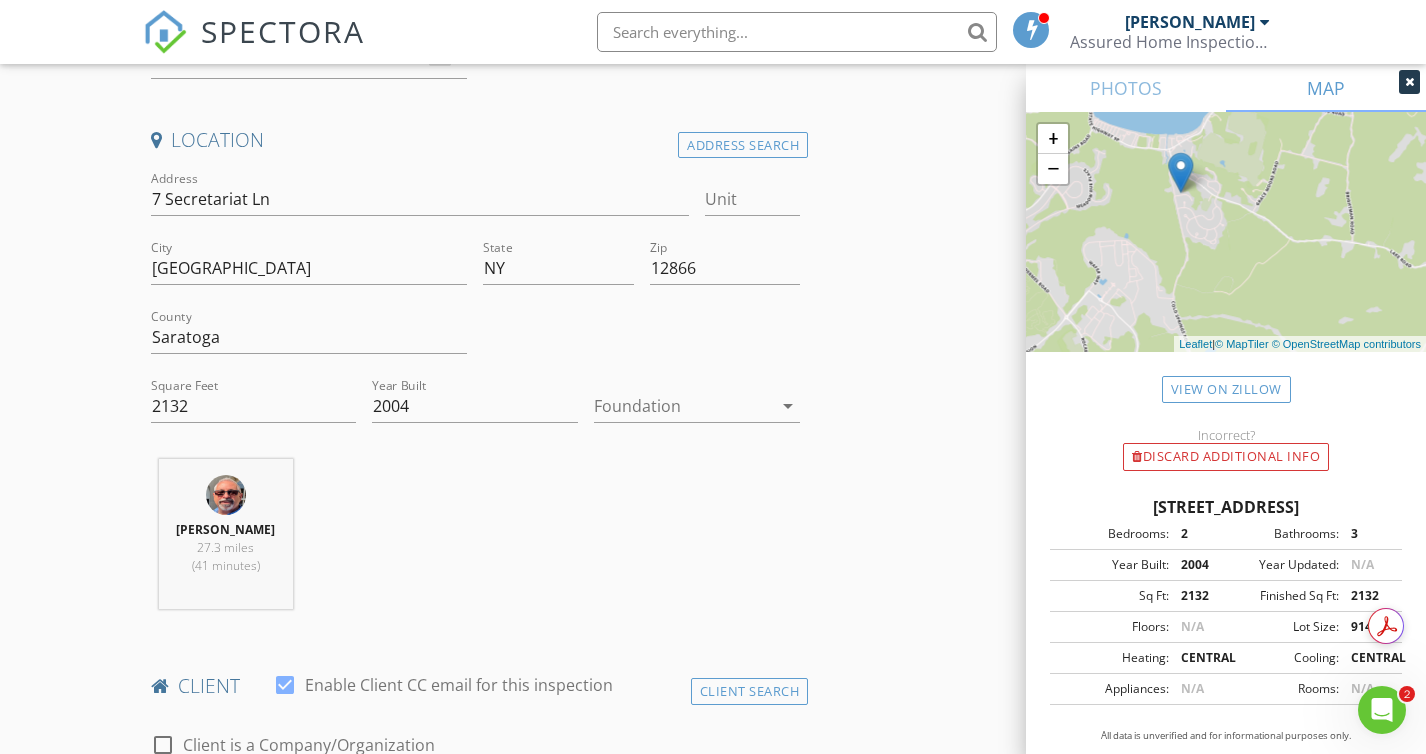 drag, startPoint x: 1056, startPoint y: 504, endPoint x: 1269, endPoint y: 526, distance: 214.13313 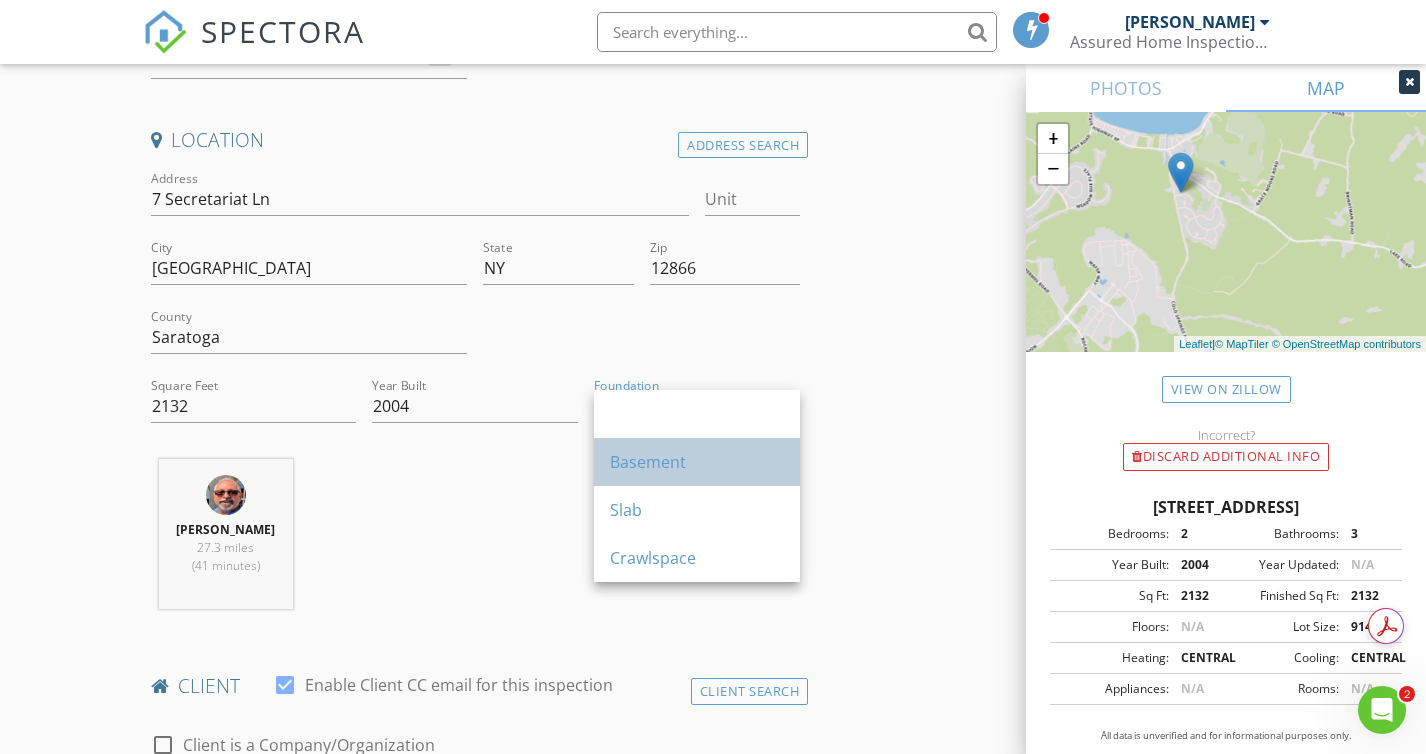 click on "Basement" at bounding box center (697, 462) 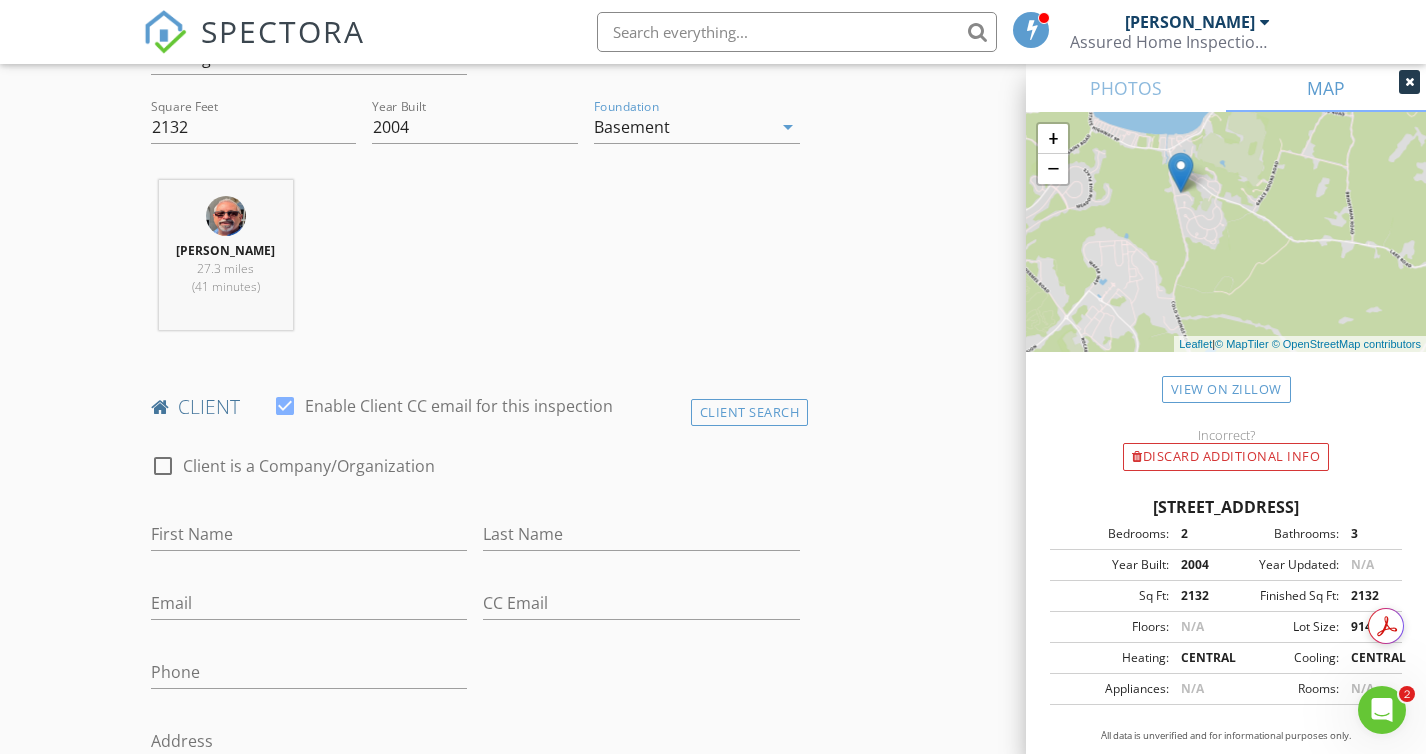 scroll, scrollTop: 687, scrollLeft: 0, axis: vertical 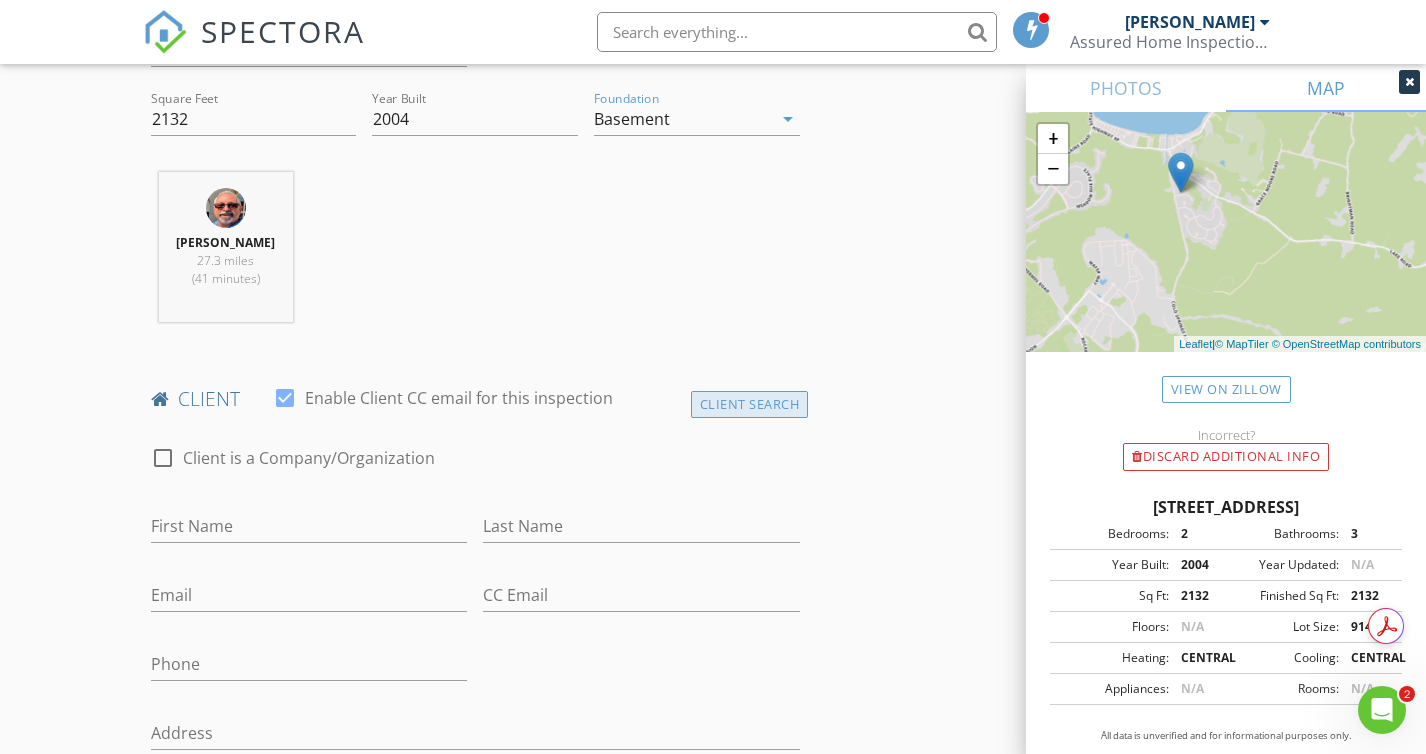 click on "Client Search" at bounding box center [750, 404] 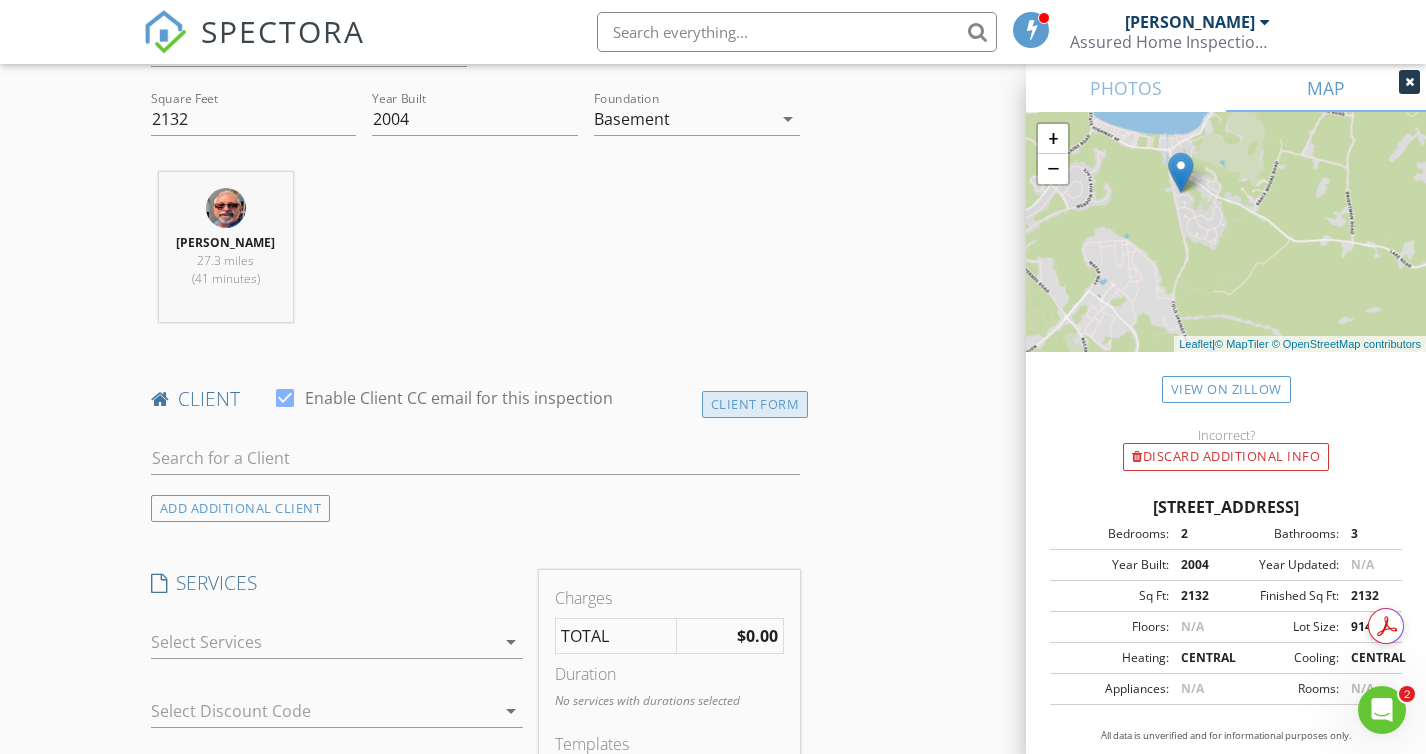 click on "Client Form" at bounding box center [755, 404] 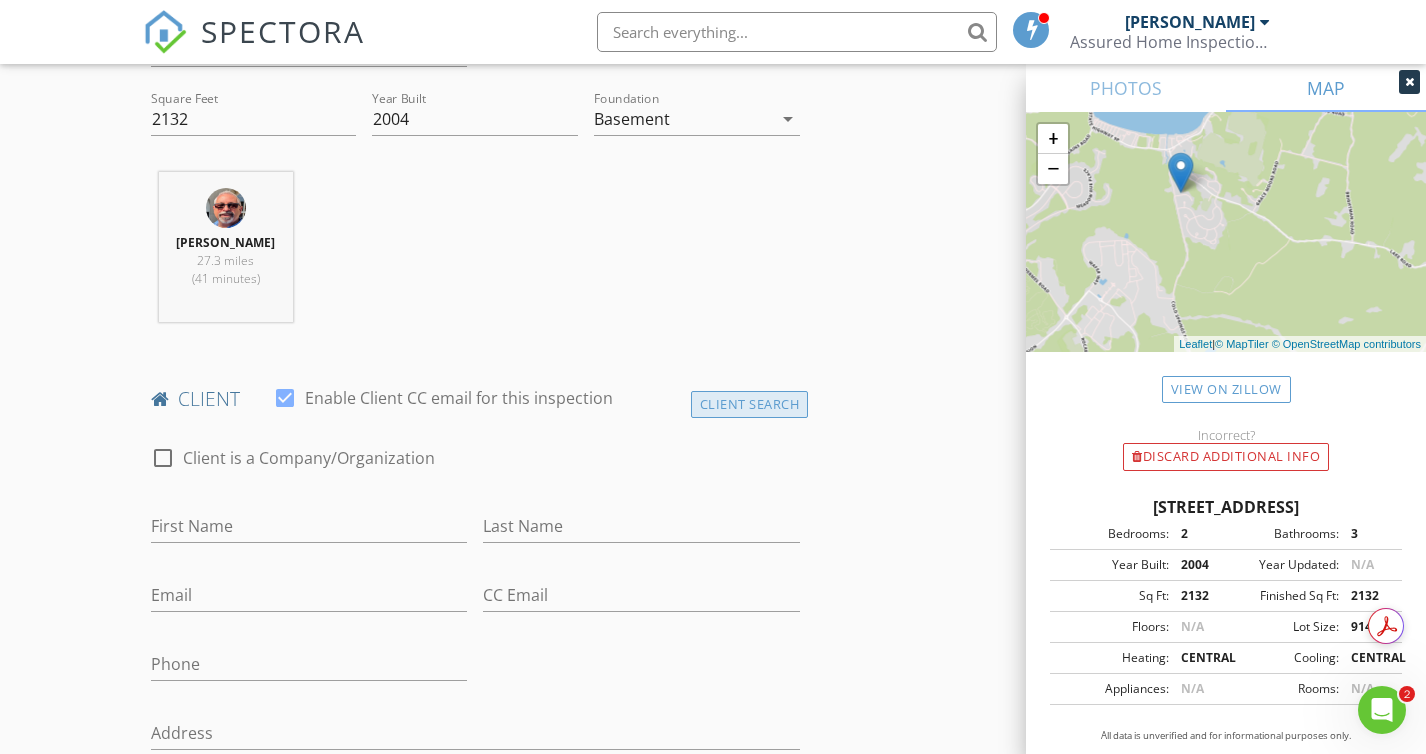 click on "Client Search" at bounding box center [750, 404] 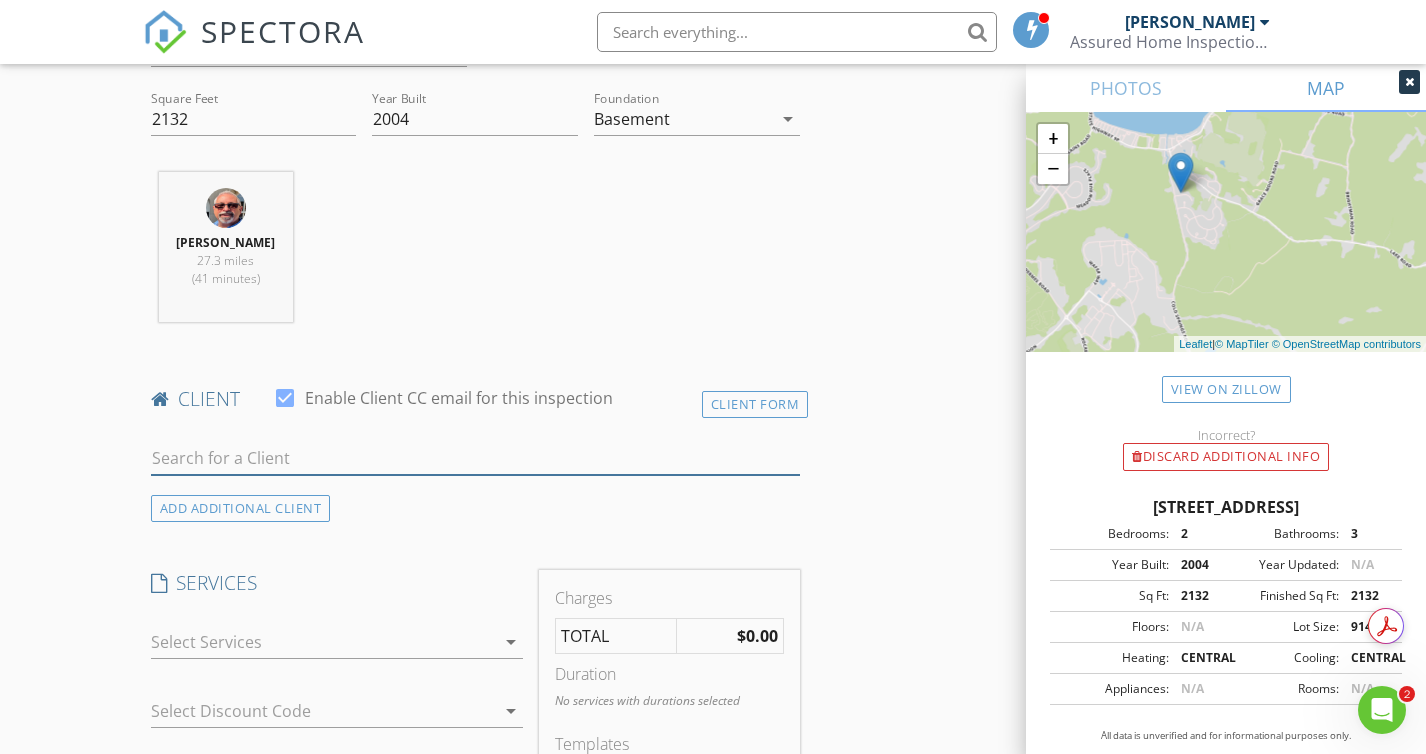 click at bounding box center [475, 458] 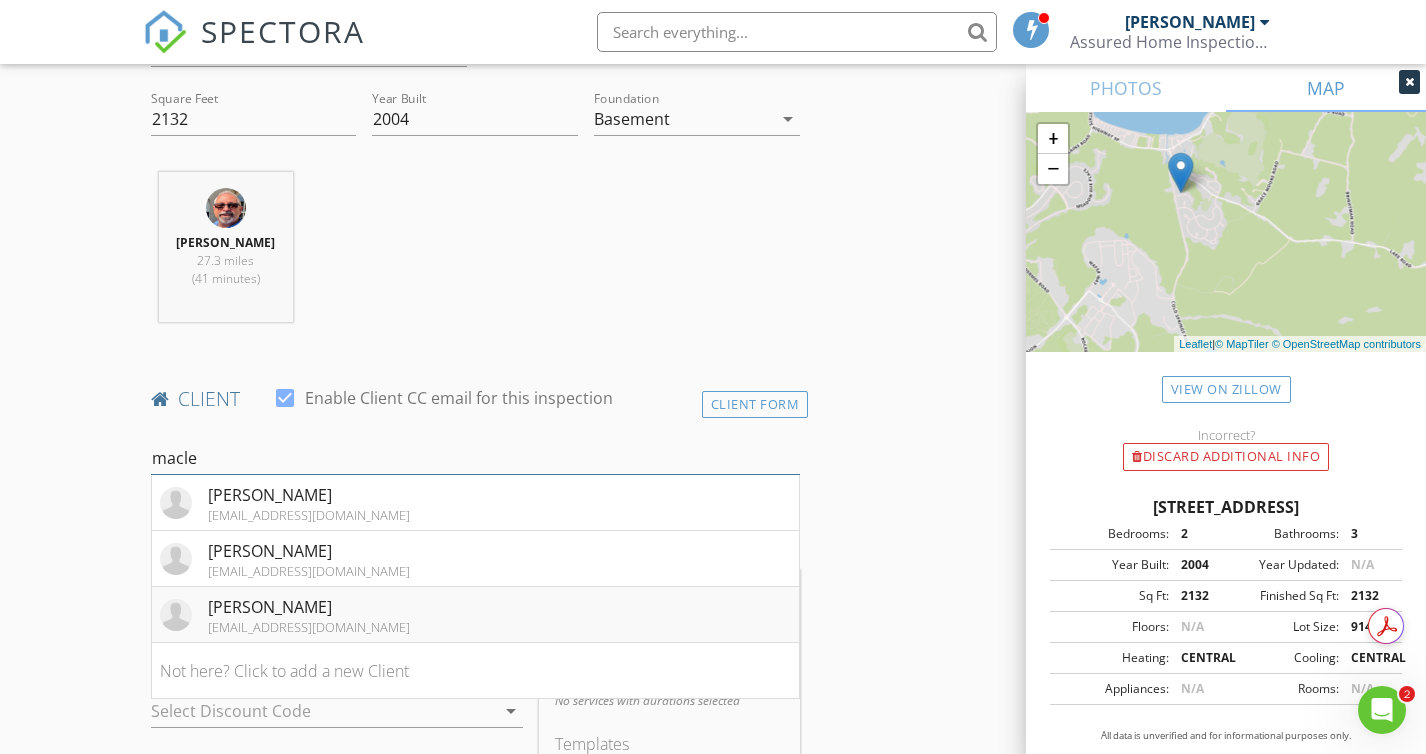 type on "macle" 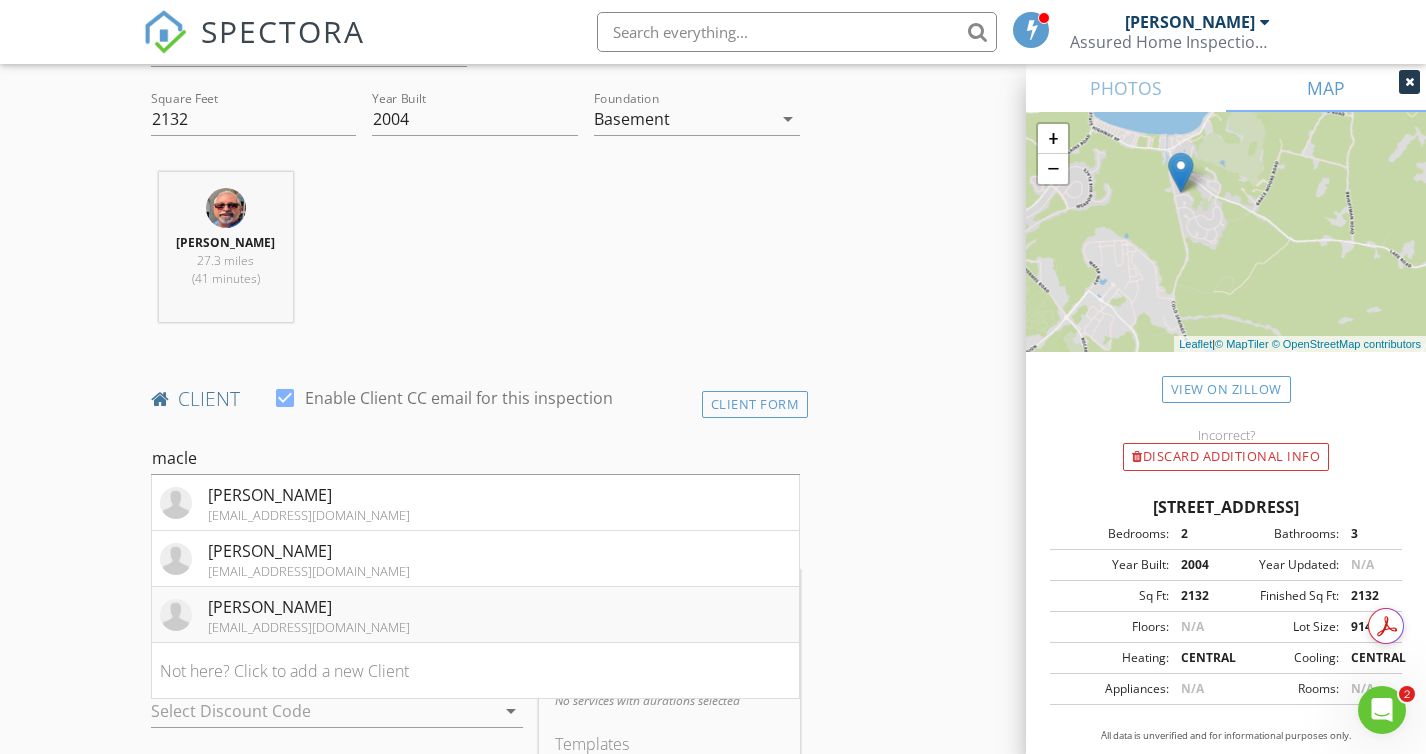 click on "Ryan MacLellan" at bounding box center [309, 607] 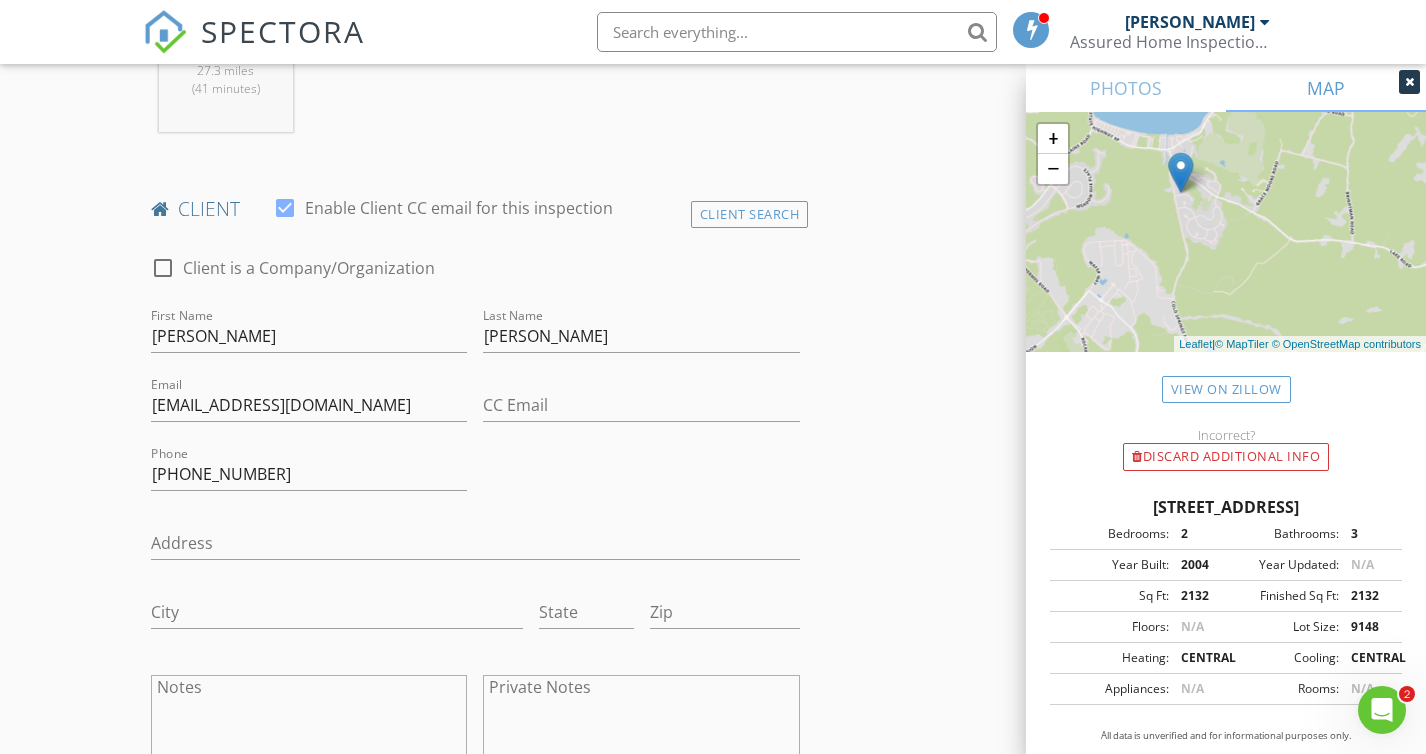 scroll, scrollTop: 873, scrollLeft: 0, axis: vertical 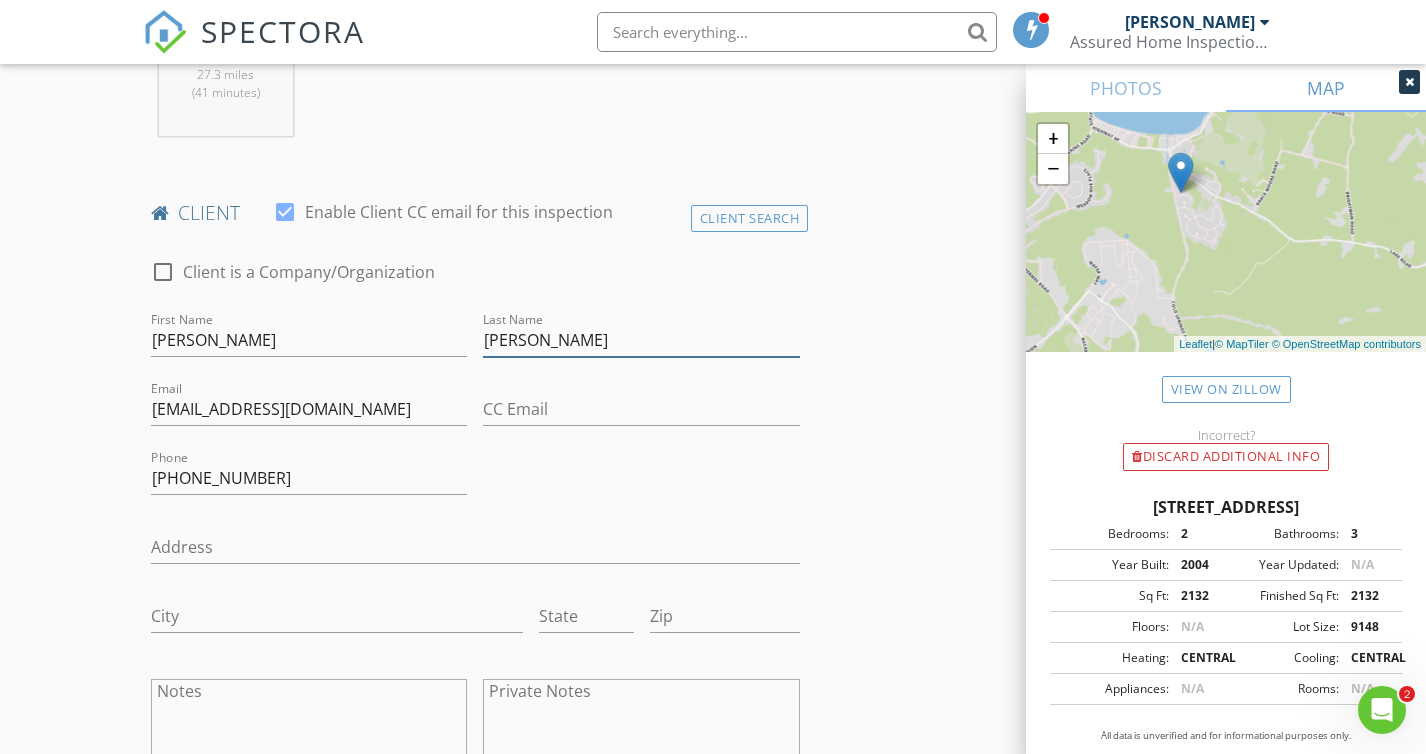 click on "MacLellan" at bounding box center (641, 340) 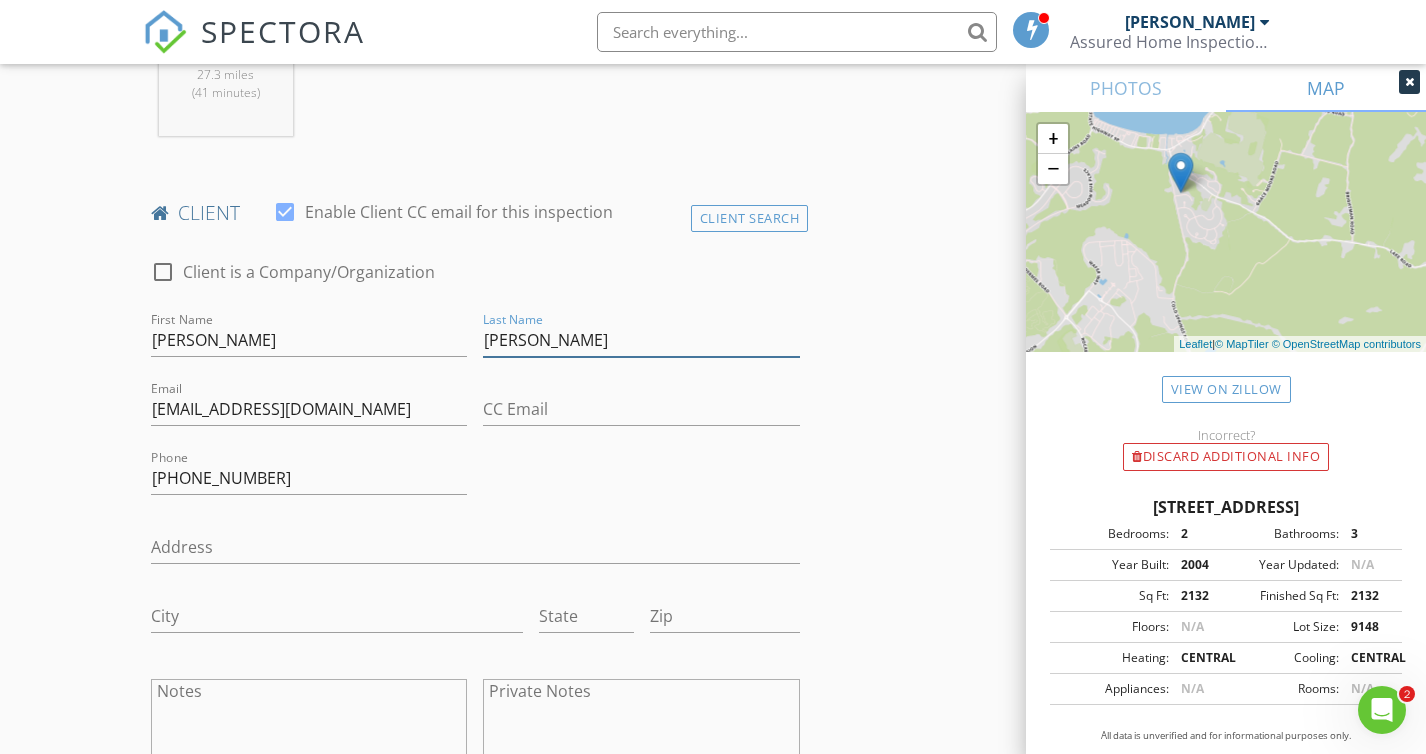 click on "MacLellan" at bounding box center [641, 340] 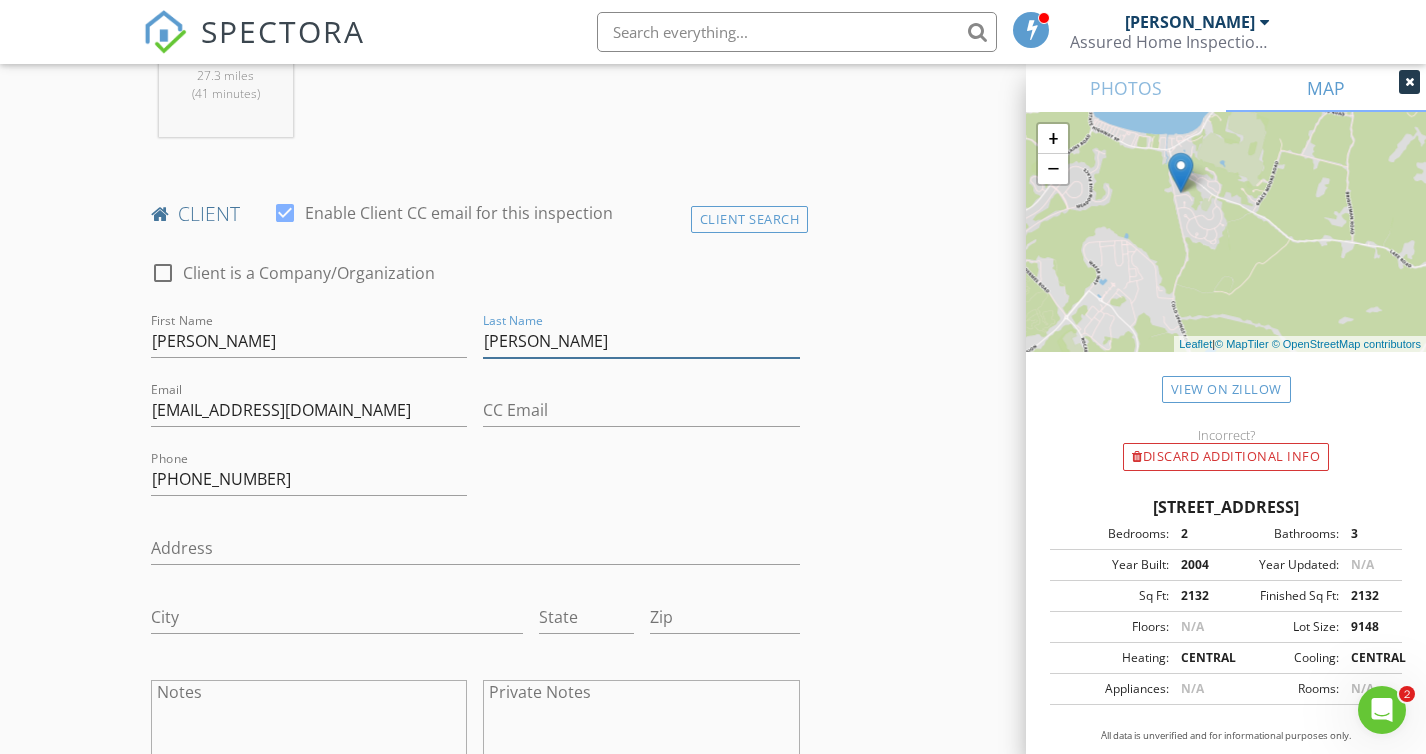 scroll, scrollTop: 879, scrollLeft: 0, axis: vertical 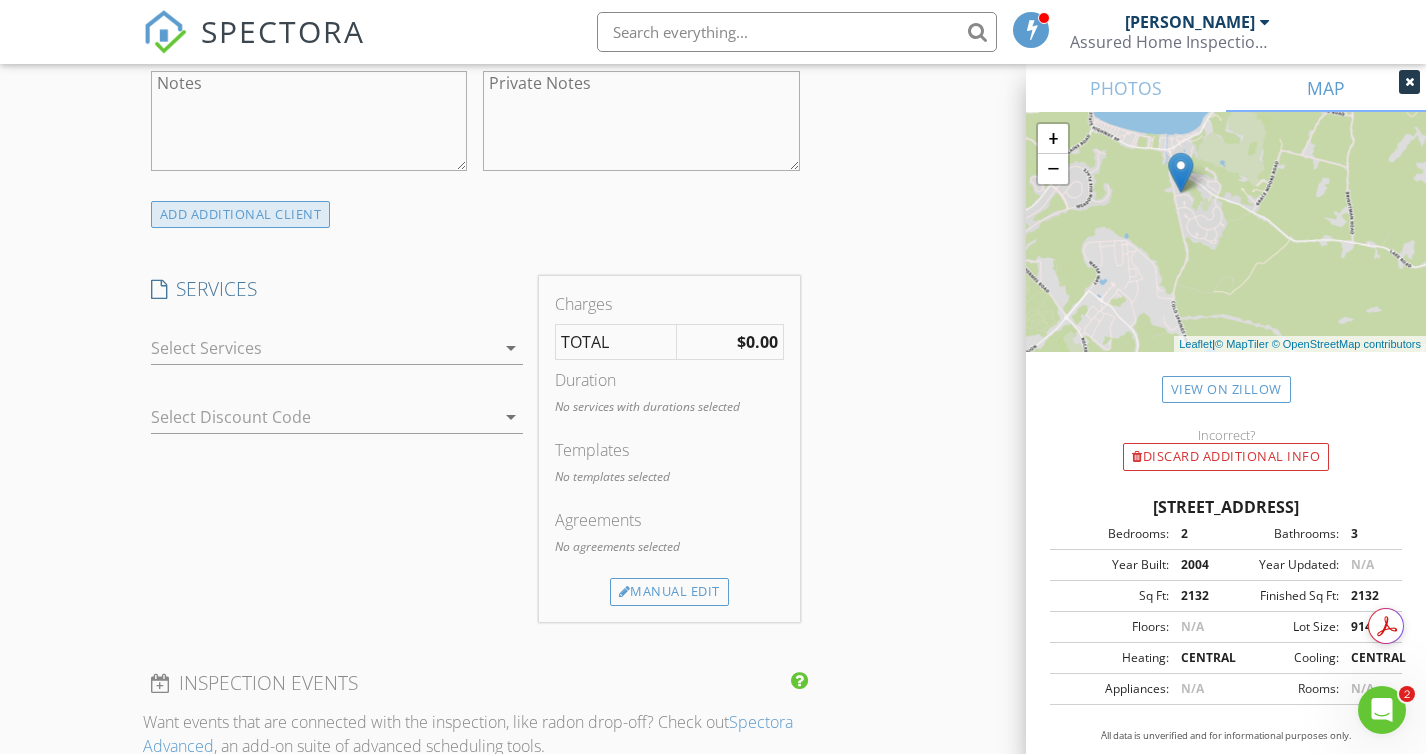 click on "ADD ADDITIONAL client" at bounding box center [241, 214] 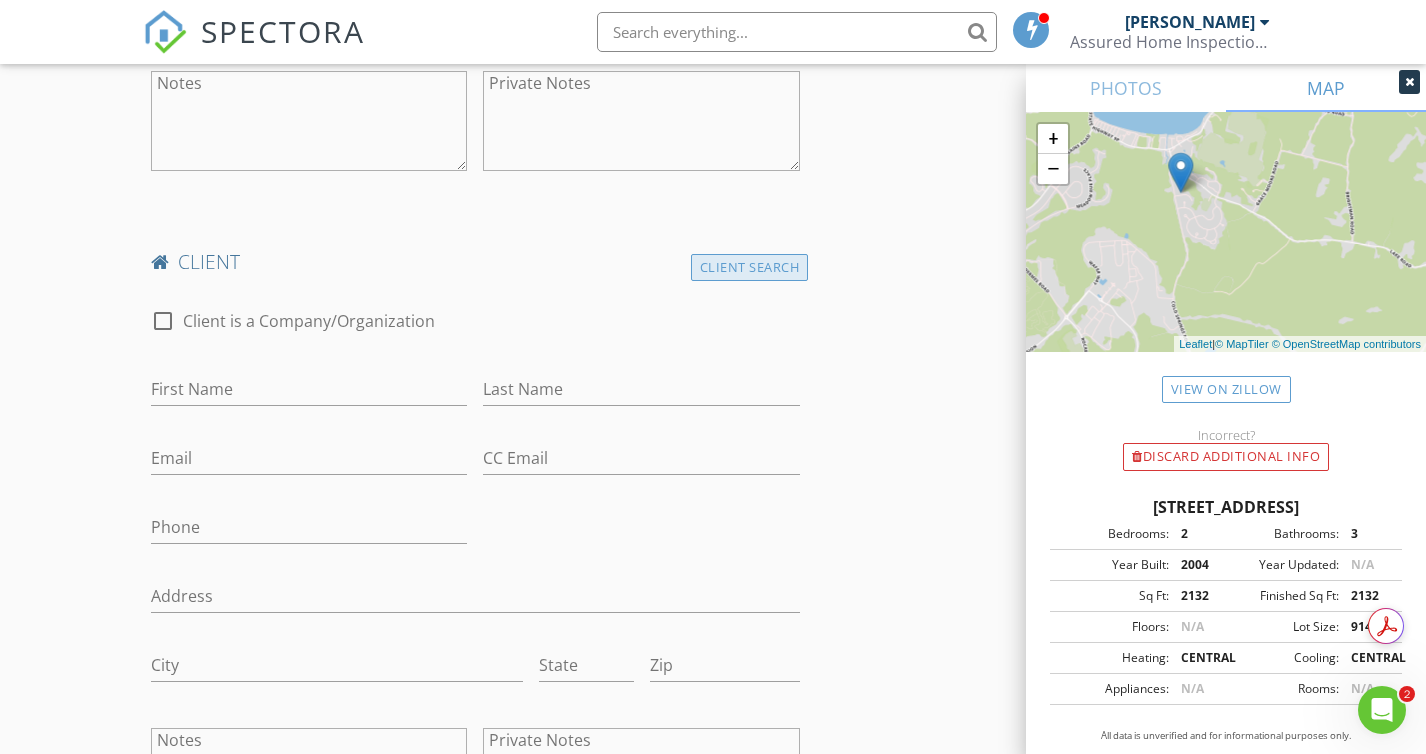 click on "Client Search" at bounding box center [750, 267] 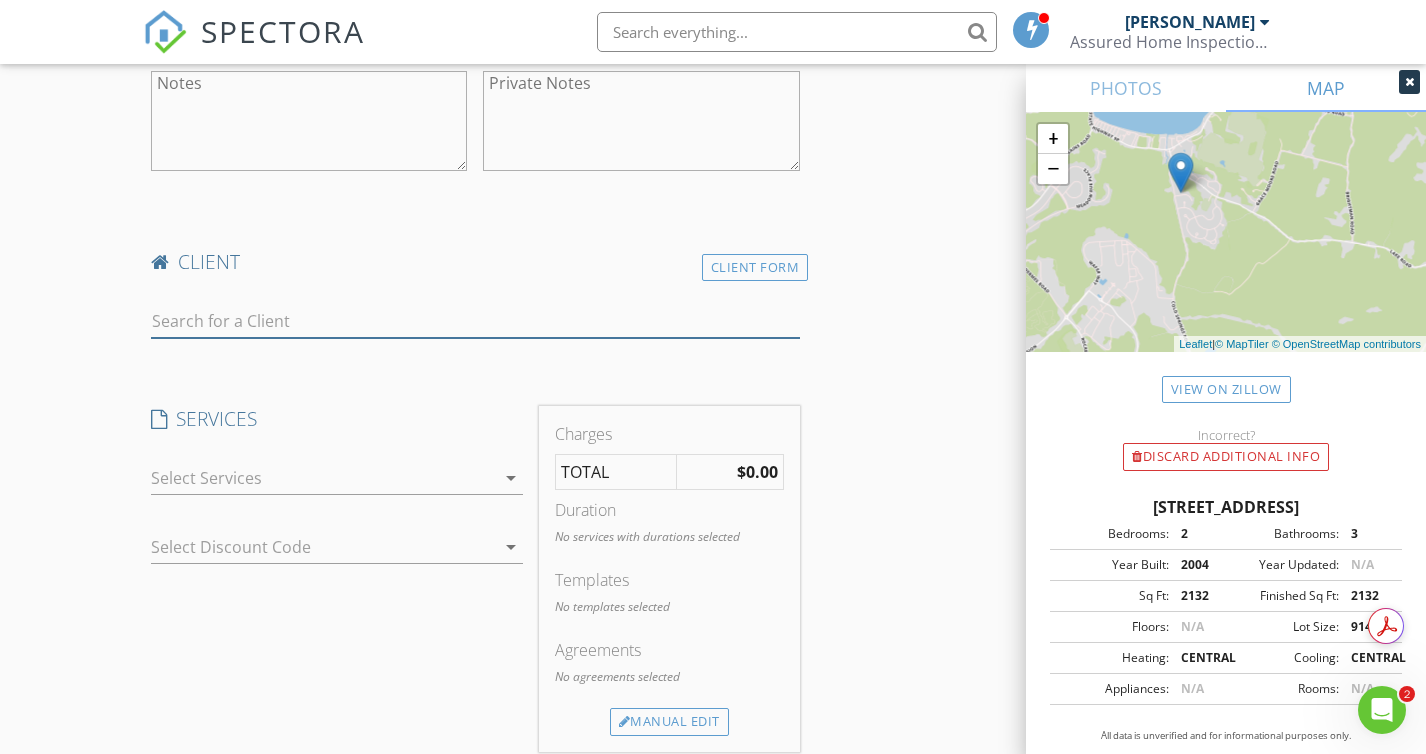 click at bounding box center (475, 321) 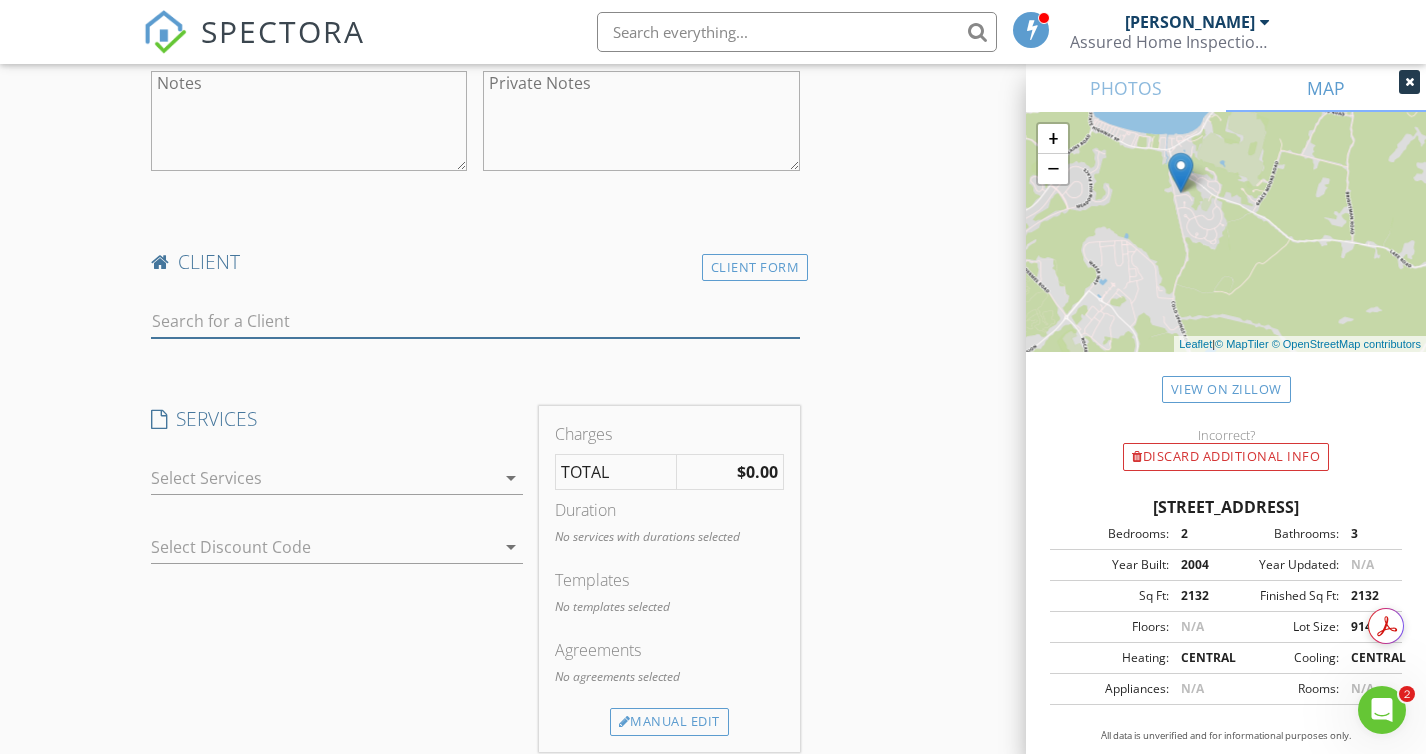 paste on "MacLellan" 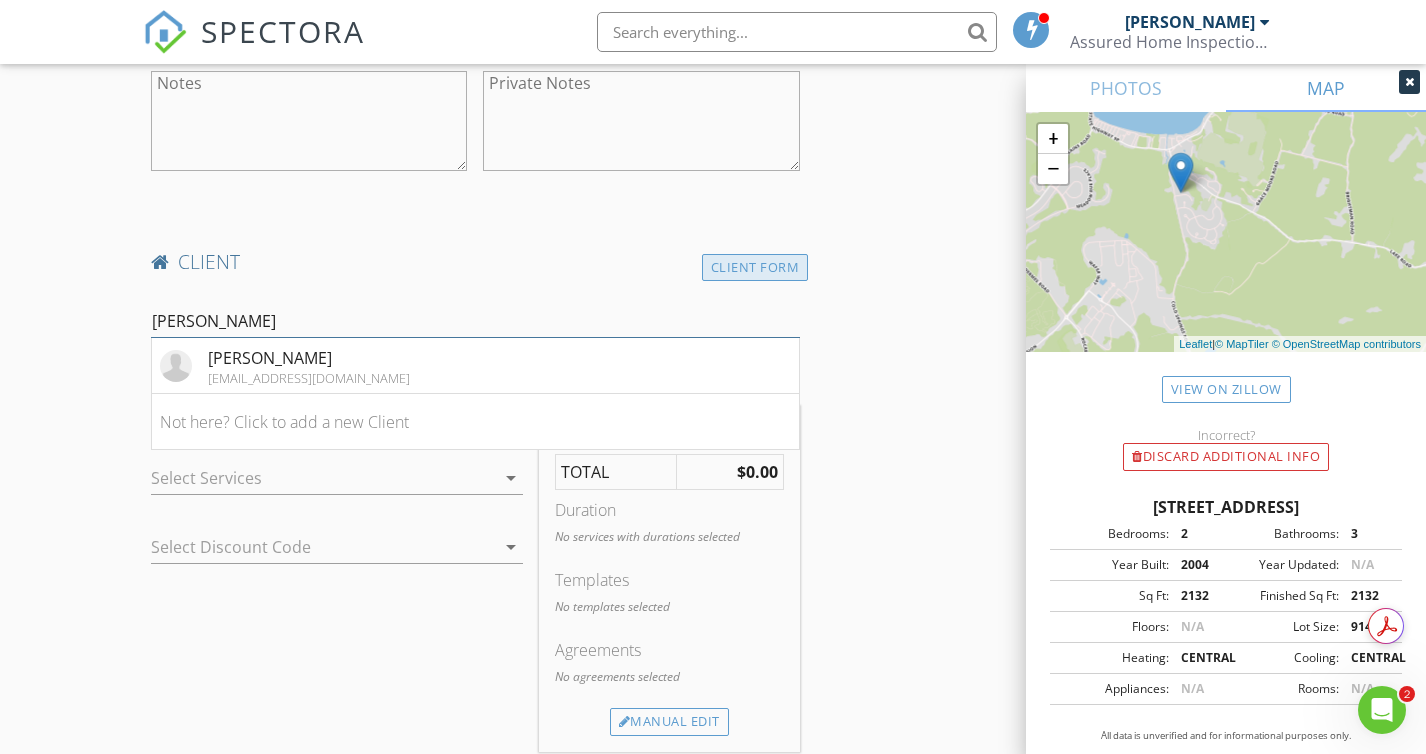 type on "MacLellan" 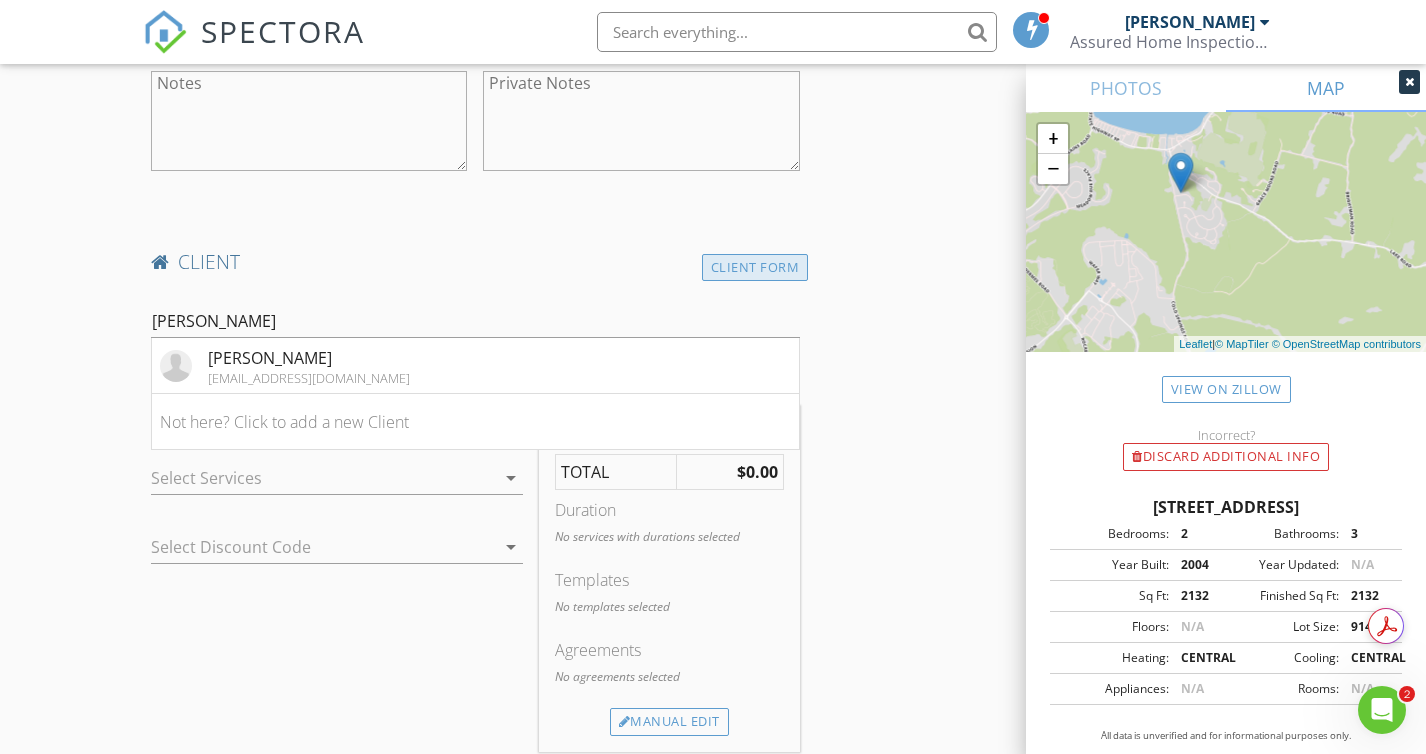 click on "Client Form" at bounding box center [755, 267] 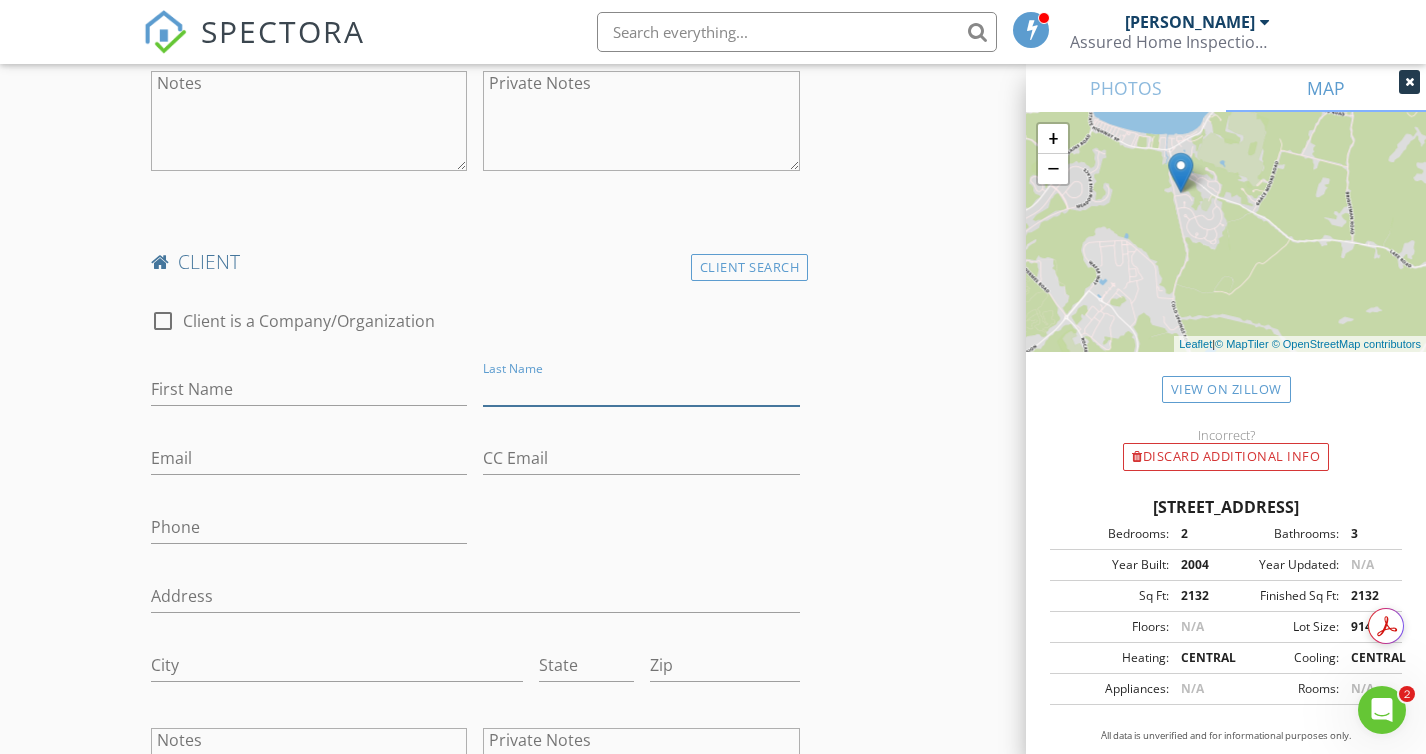 click on "Last Name" at bounding box center [641, 389] 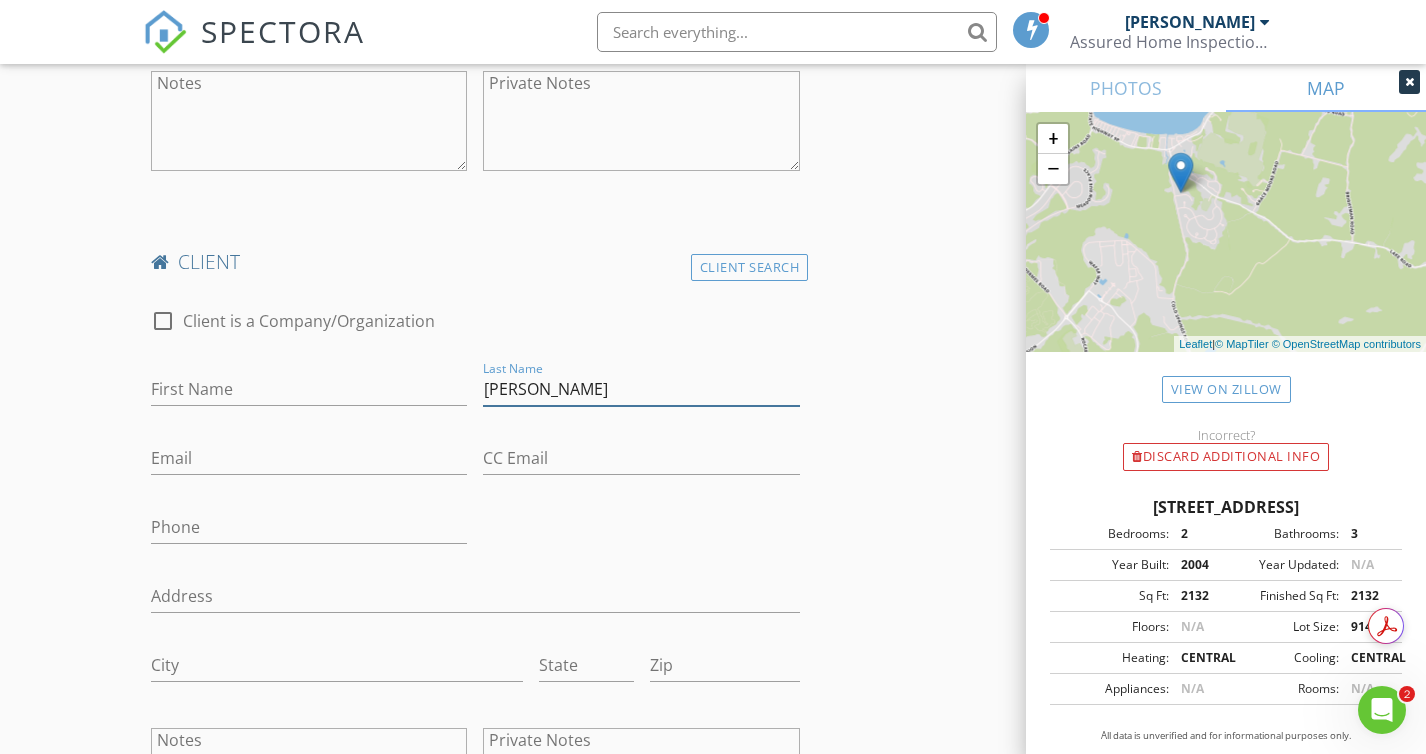 type on "MacLellan" 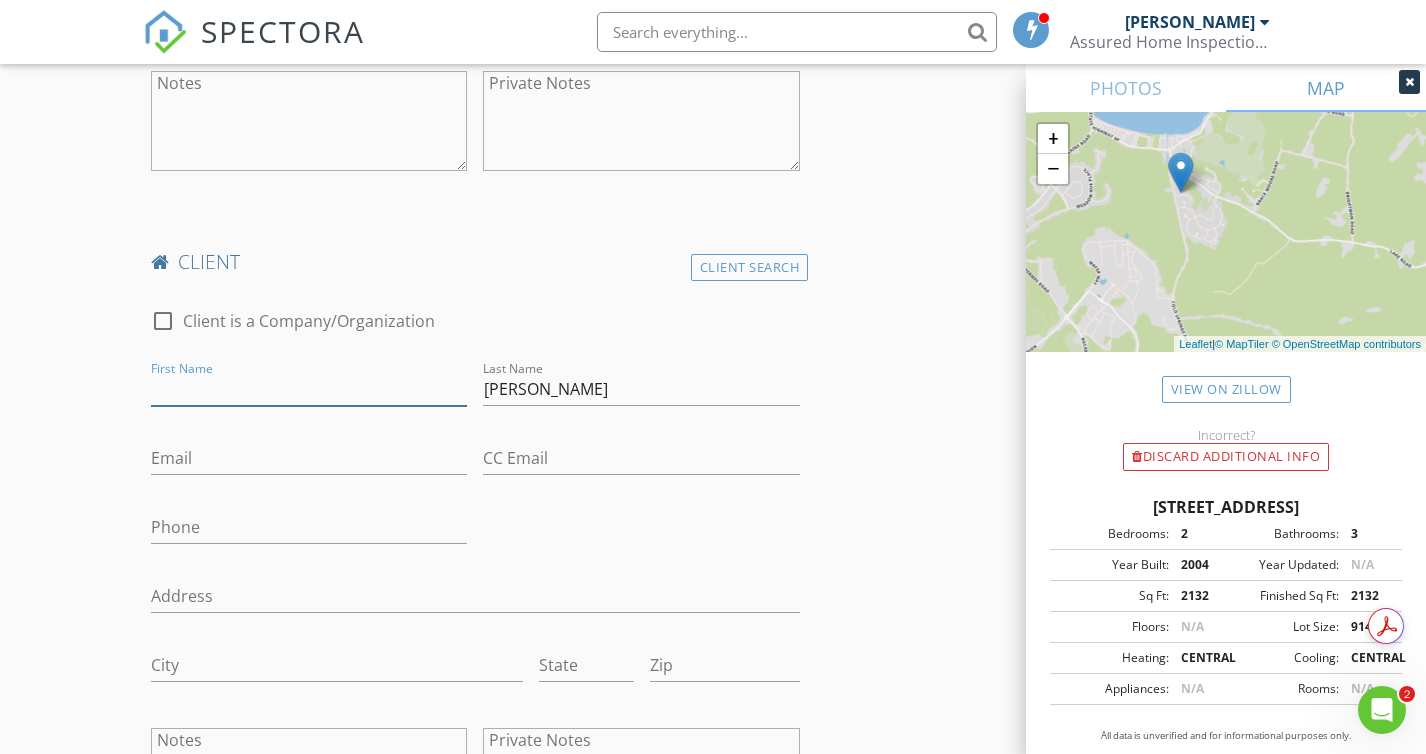 click on "First Name" at bounding box center (309, 389) 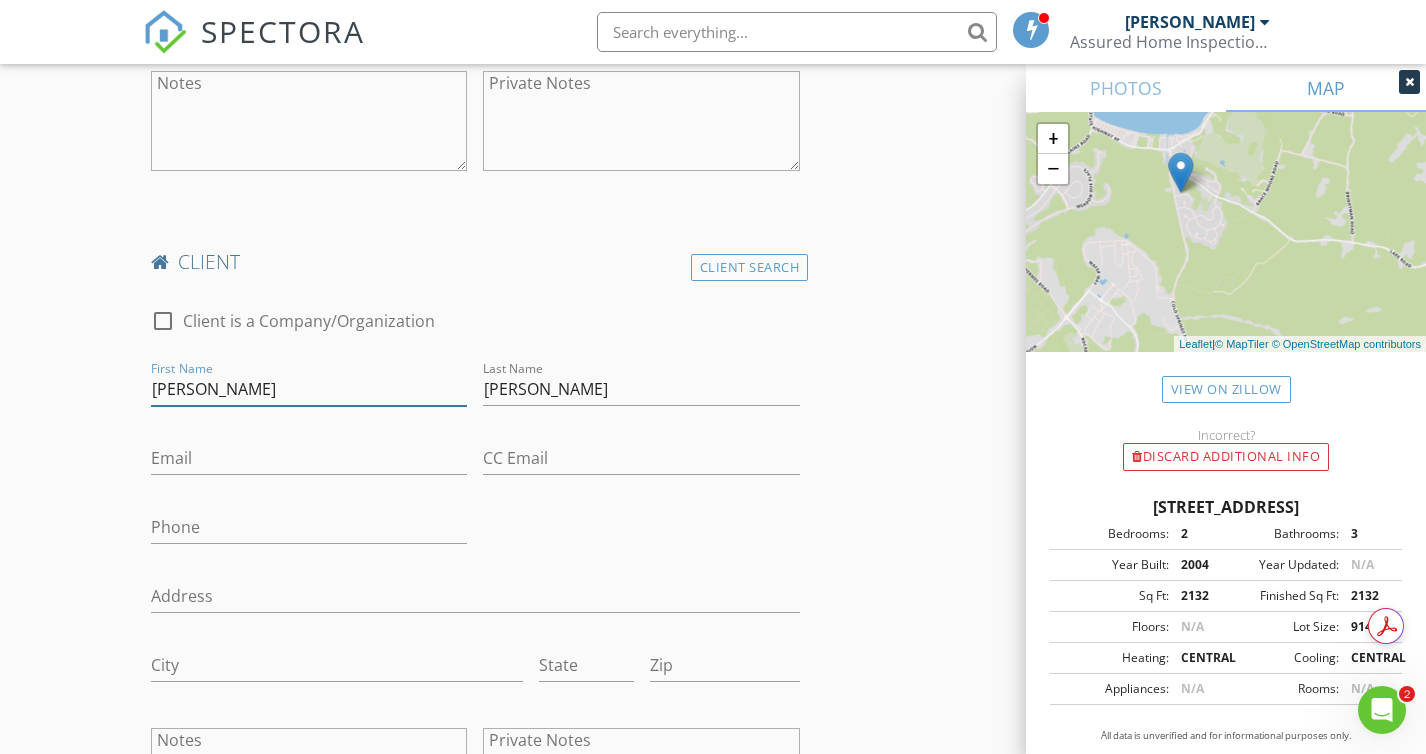 type on "Christine" 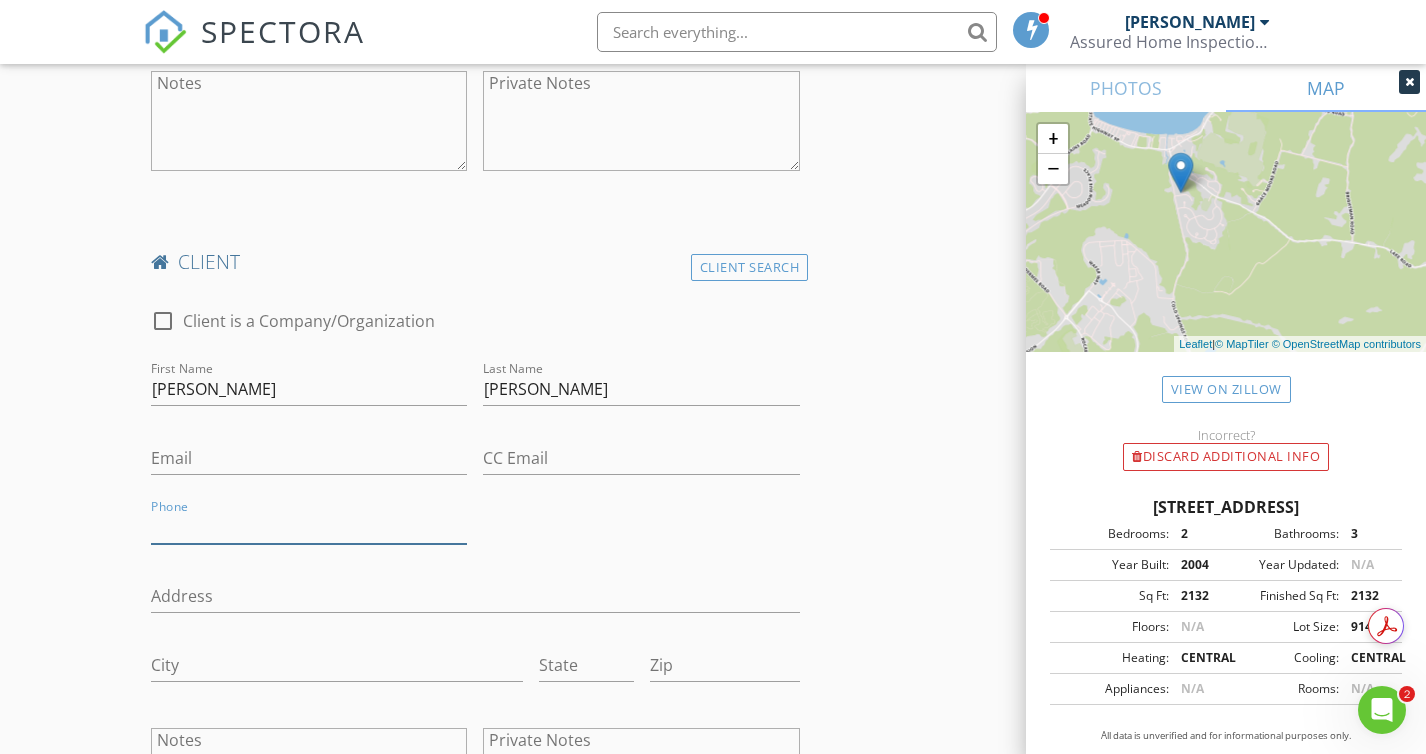 click on "Phone" at bounding box center (309, 527) 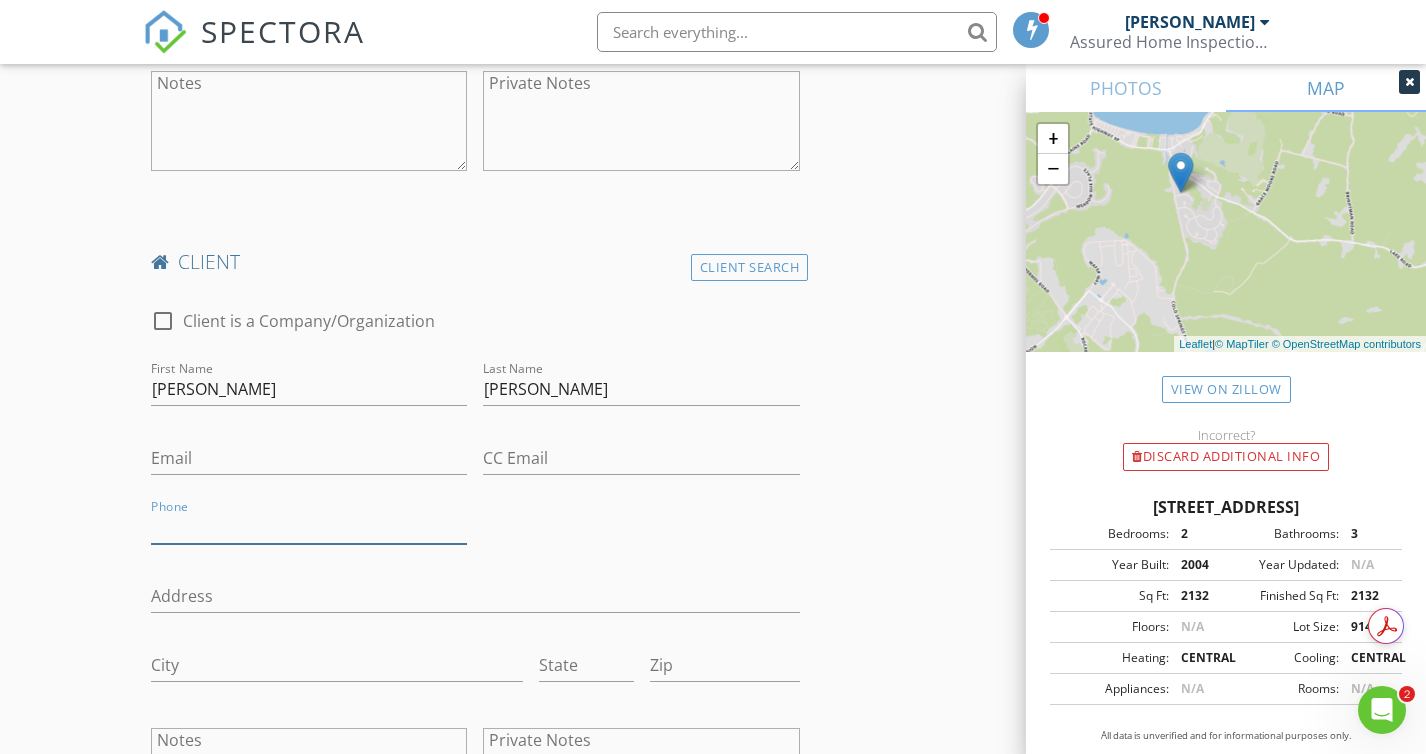 paste on "518-538-4356" 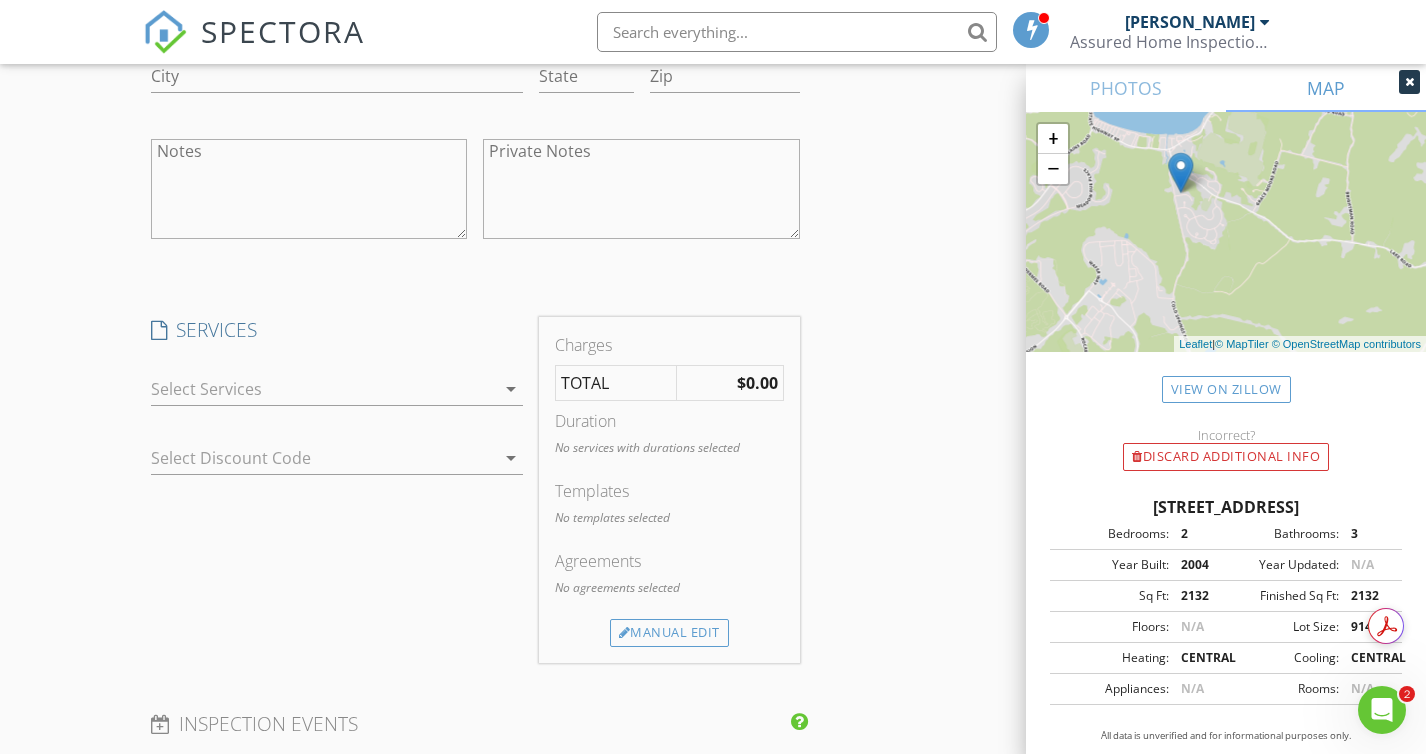scroll, scrollTop: 2073, scrollLeft: 0, axis: vertical 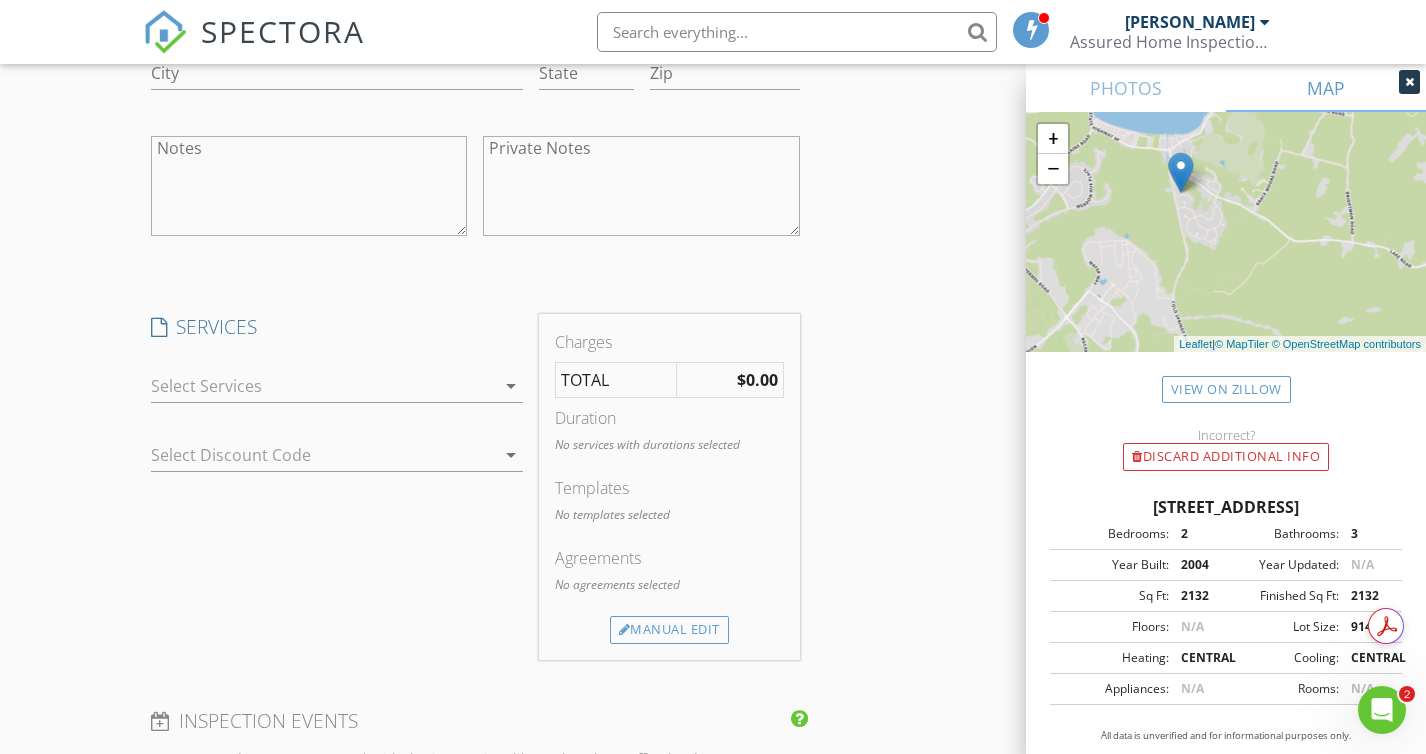 type on "518-538-4356" 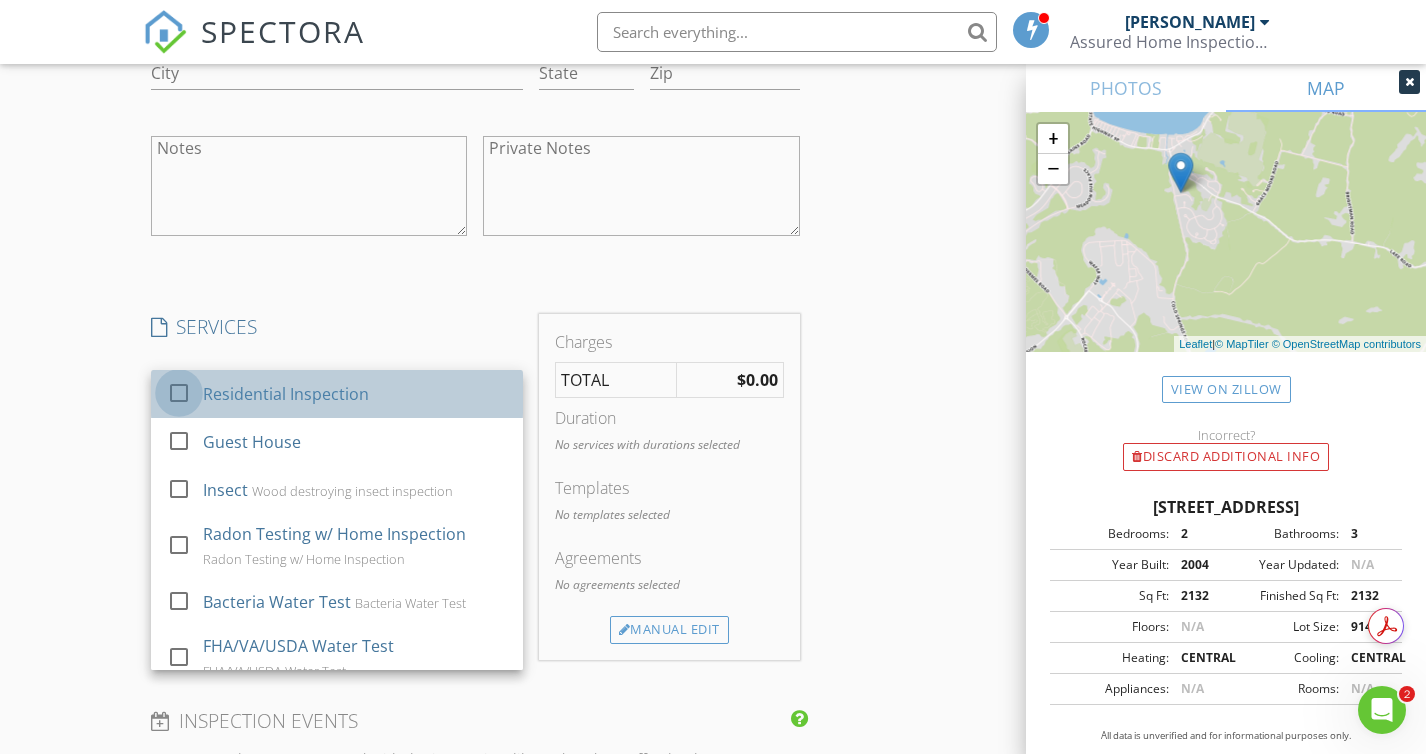 click at bounding box center [179, 393] 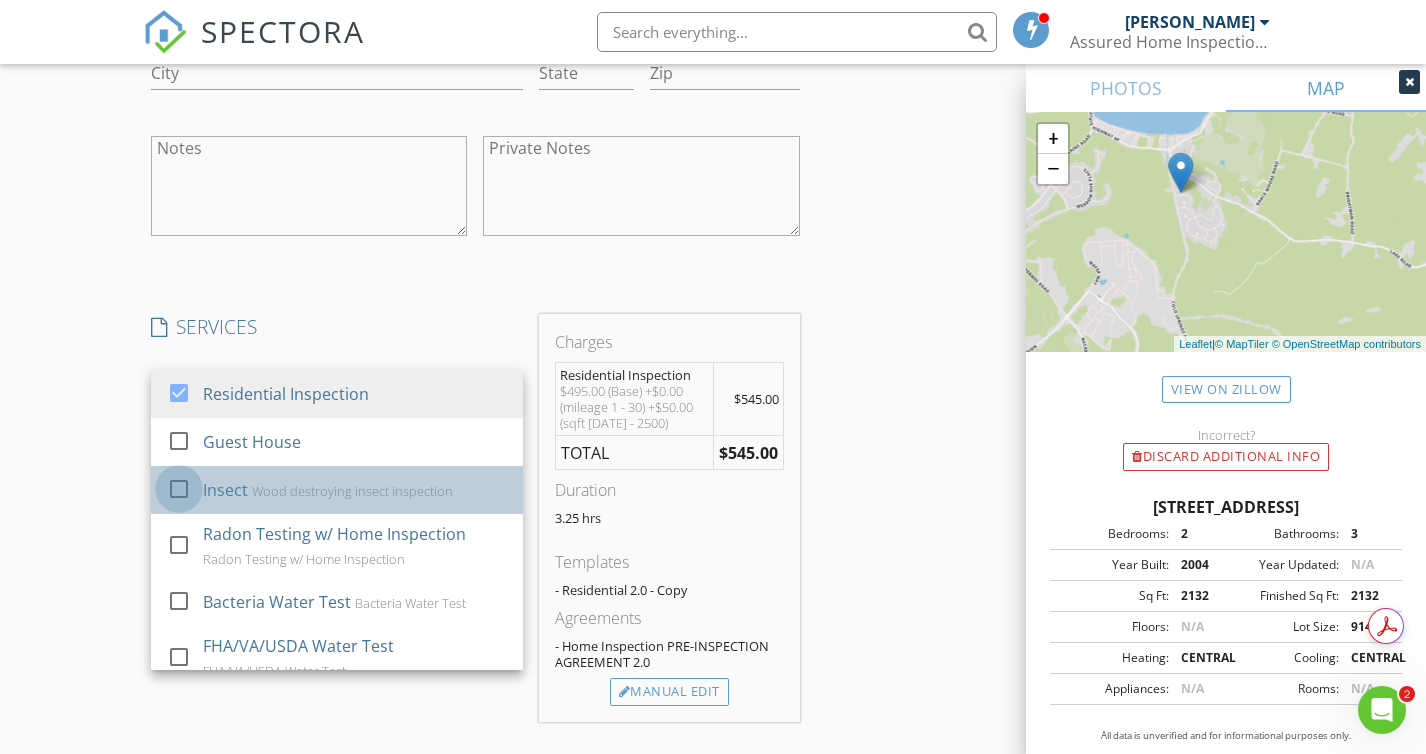 click at bounding box center [179, 489] 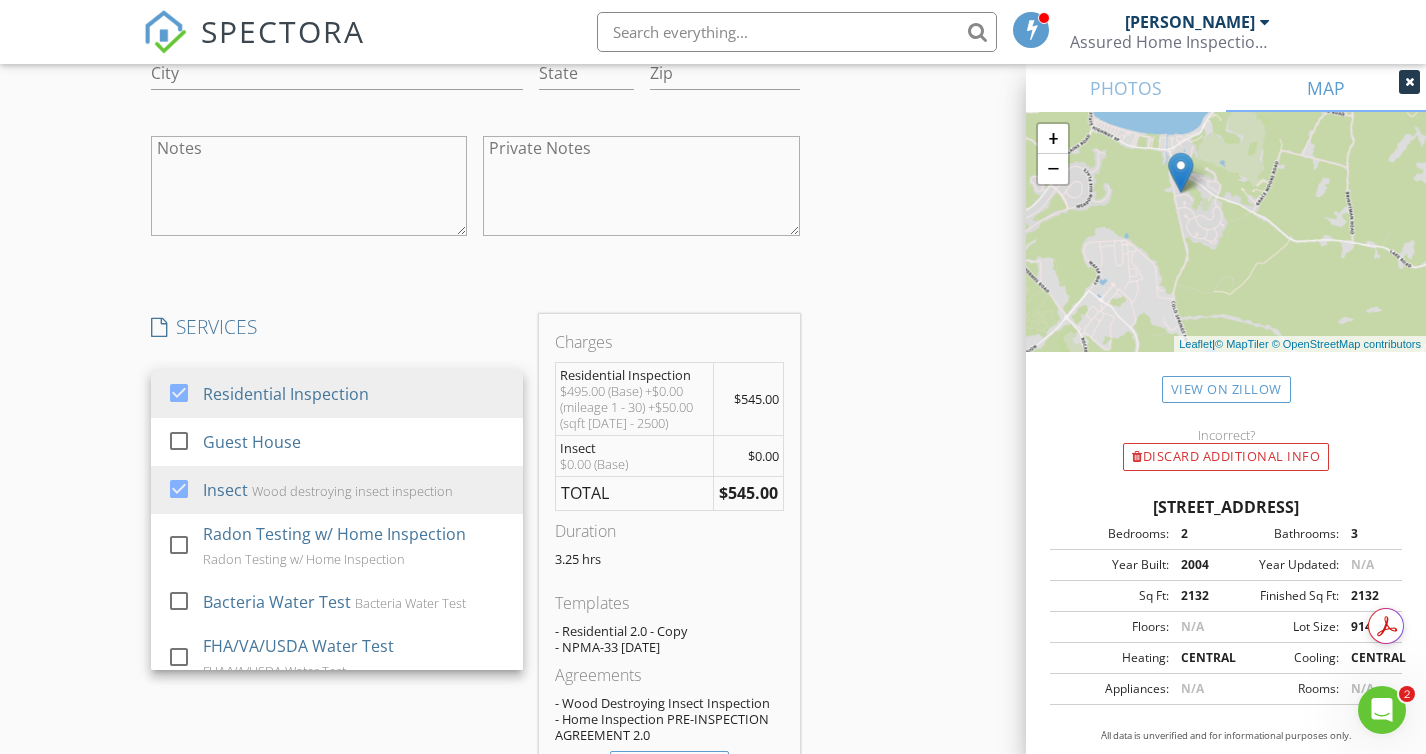 click on "SERVICES
check_box   Residential Inspection   check_box_outline_blank   Guest House   check_box   Insect   Wood destroying insect inspection check_box_outline_blank   Radon Testing w/ Home Inspection   Radon Testing w/ Home Inspection check_box_outline_blank   Bacteria Water Test   Bacteria Water Test check_box_outline_blank   FHA/VA/USDA Water Test   FHA/VA/USDA Water Test check_box_outline_blank    Standard Water Test   Water Quality Testing - STANDARD WATER TEST check_box_outline_blank   Comprehensive Water Test   Comprehensive Water Test check_box_outline_blank   PCB Water Test   PCB Water Test check_box_outline_blank   Flow Test 1Hr   1 Hour Flow Test check_box_outline_blank   Flow Test 2 Hr   2 Hour Flow Test check_box_outline_blank   Sewer Scope    Sewer Scope Inspection check_box_outline_blank   Septic Inspection   Septic System Inspection check_box_outline_blank   Pool & Spa Inspection   Pool & Spa Inspection check_box_outline_blank   Irrigation System Inspection" at bounding box center (337, 554) 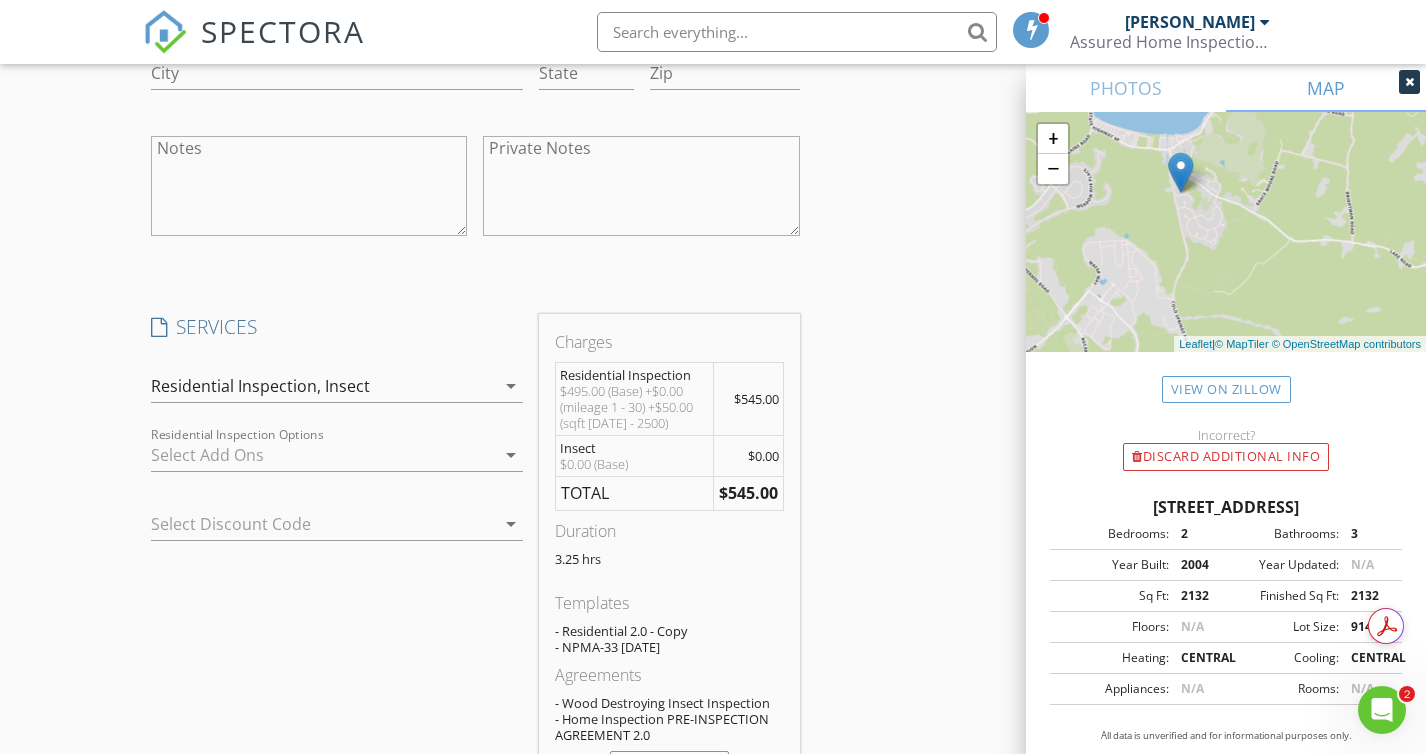 click at bounding box center (309, 524) 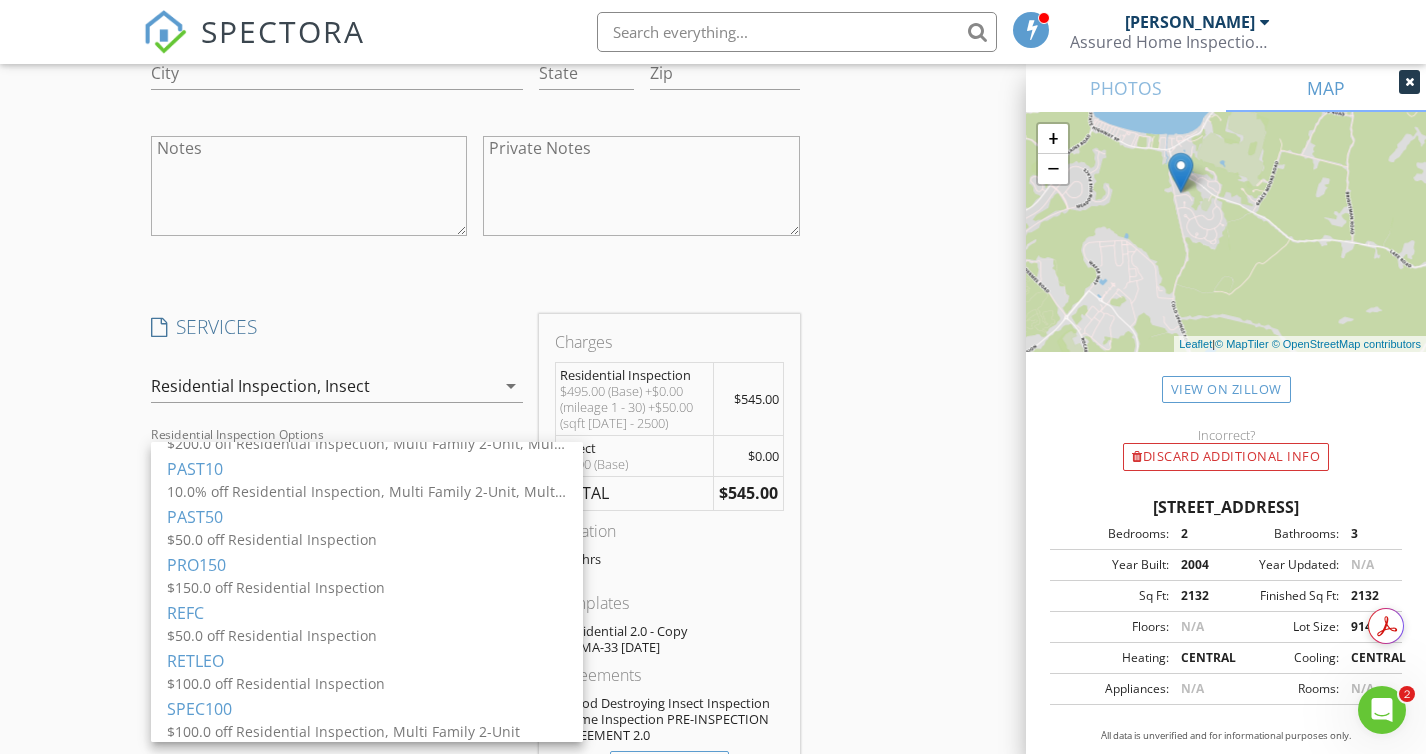 scroll, scrollTop: 508, scrollLeft: 0, axis: vertical 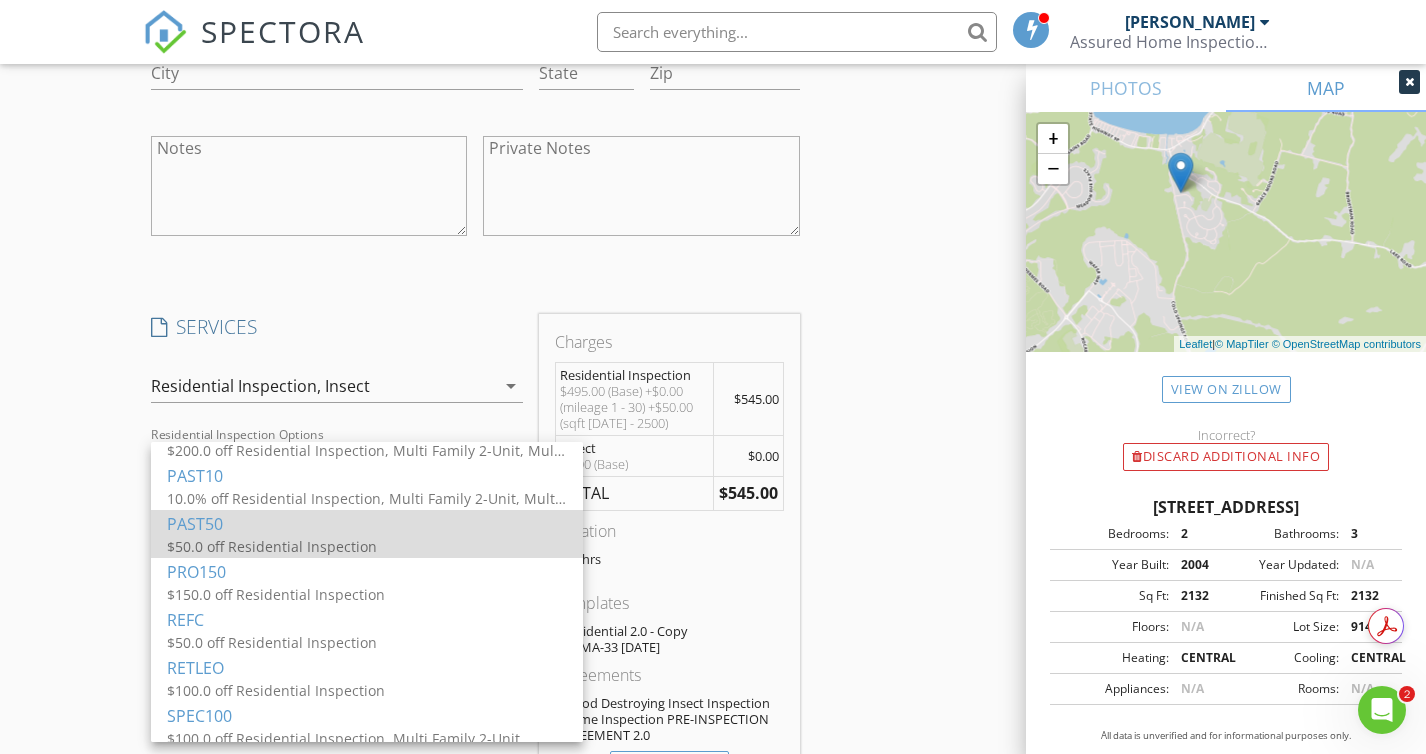 click on "PAST50" at bounding box center [367, 524] 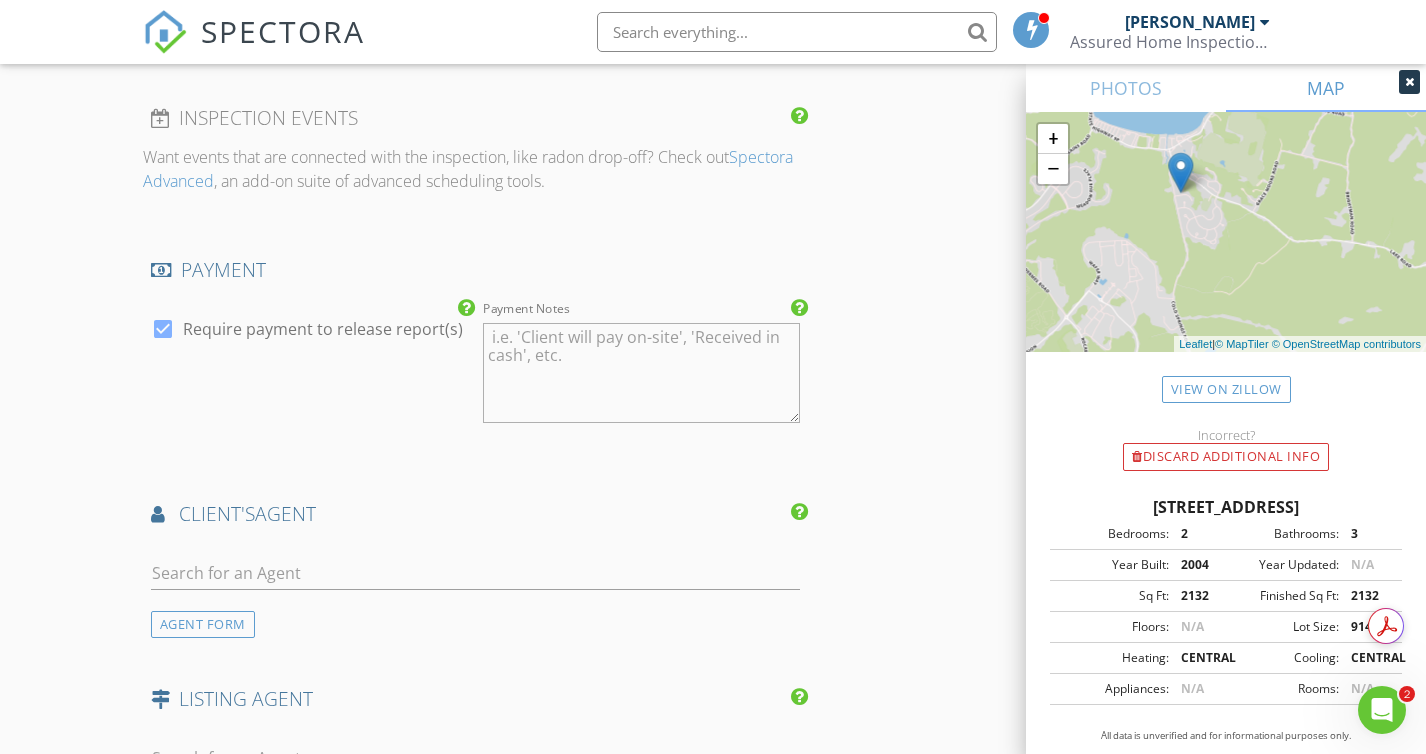 scroll, scrollTop: 2860, scrollLeft: 0, axis: vertical 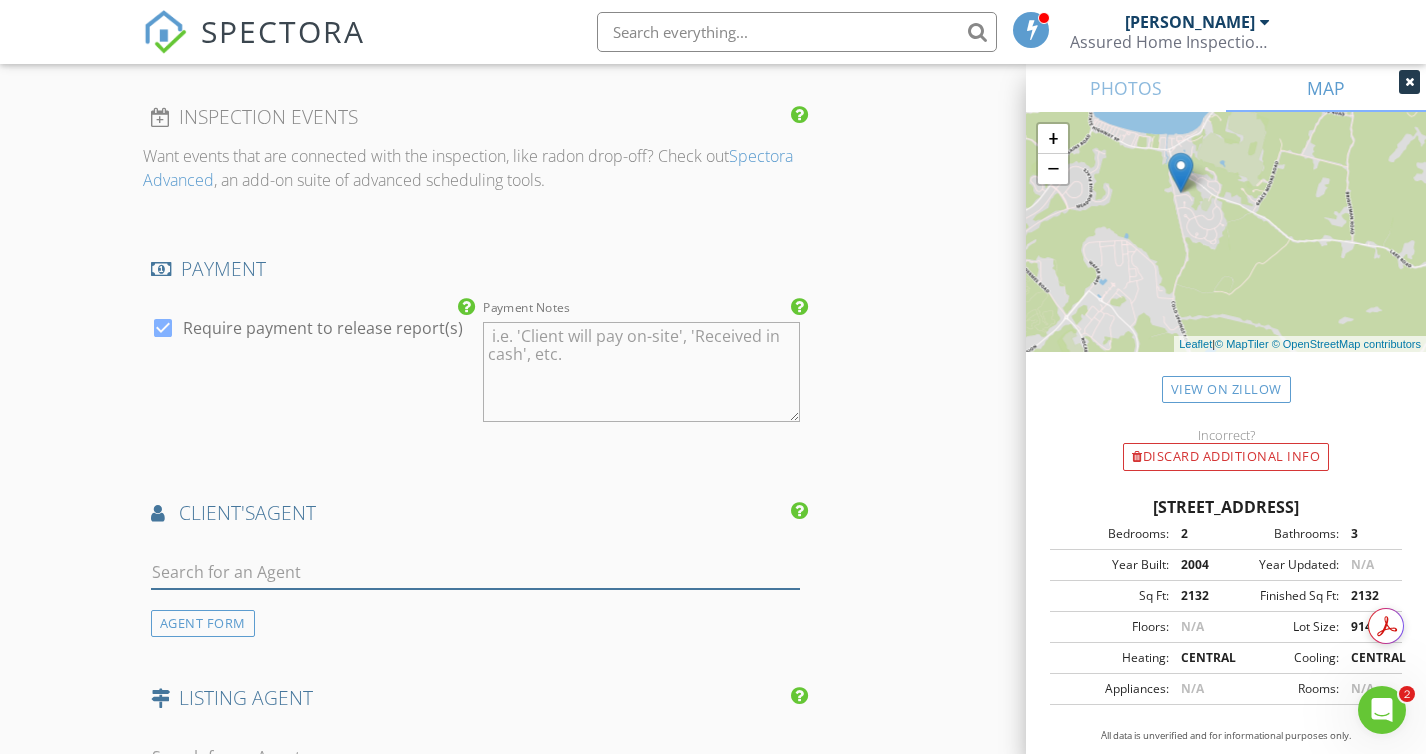 click at bounding box center [475, 572] 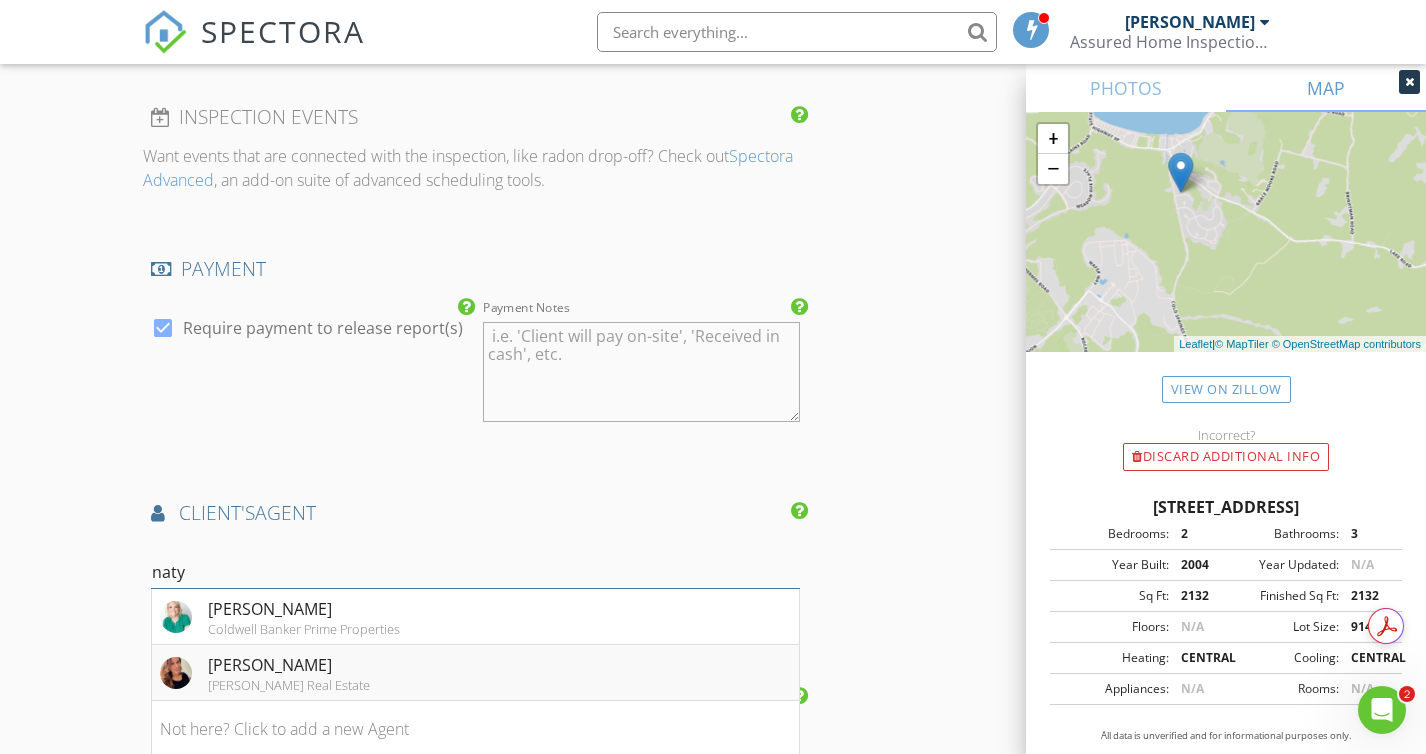 type on "naty" 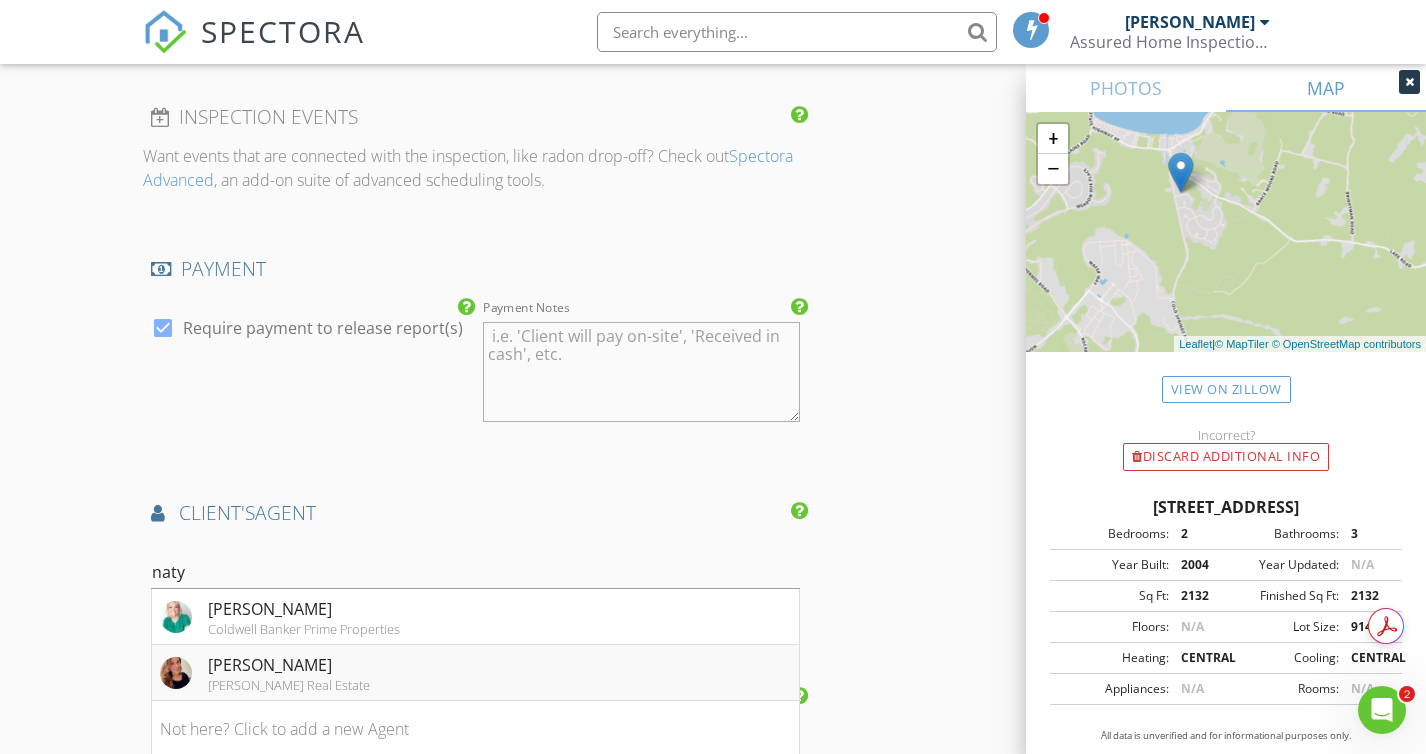 click on "Natyssa Barber" at bounding box center [289, 665] 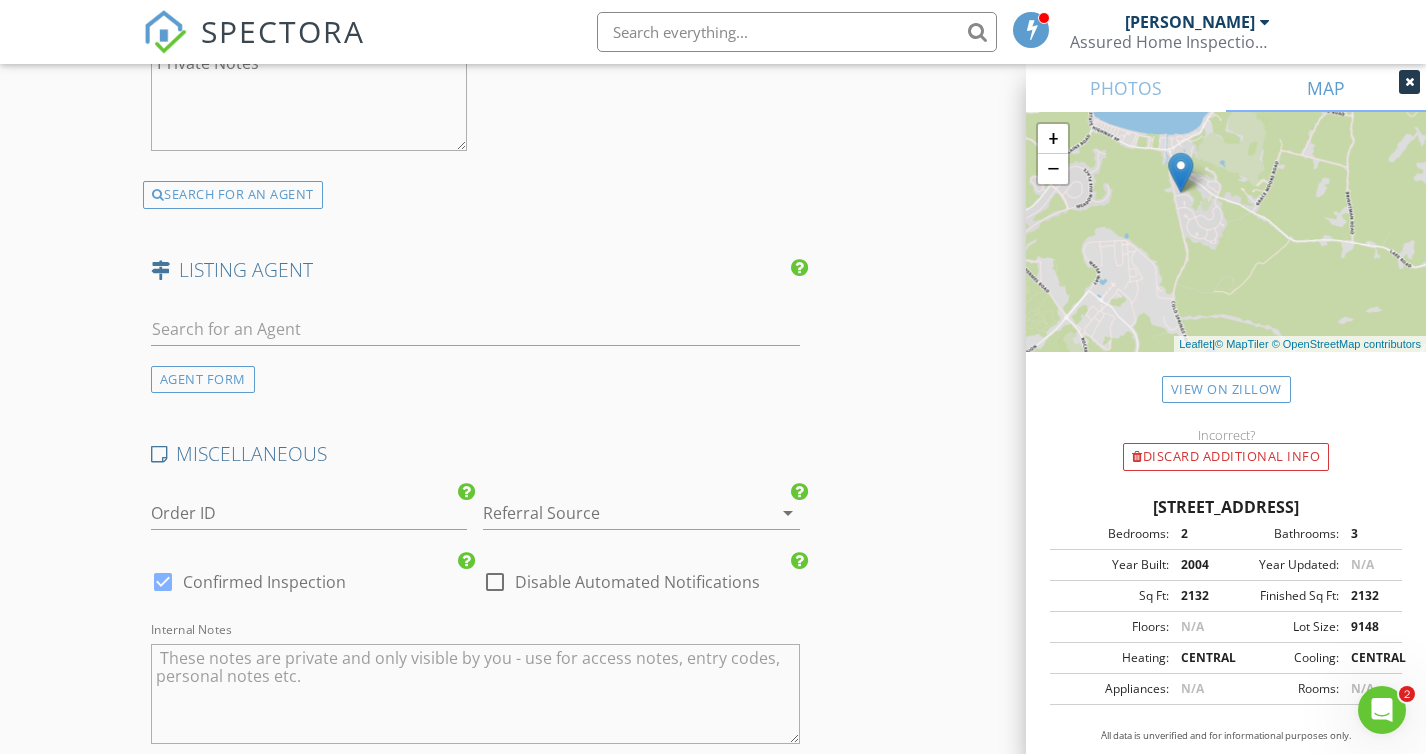 scroll, scrollTop: 3761, scrollLeft: 0, axis: vertical 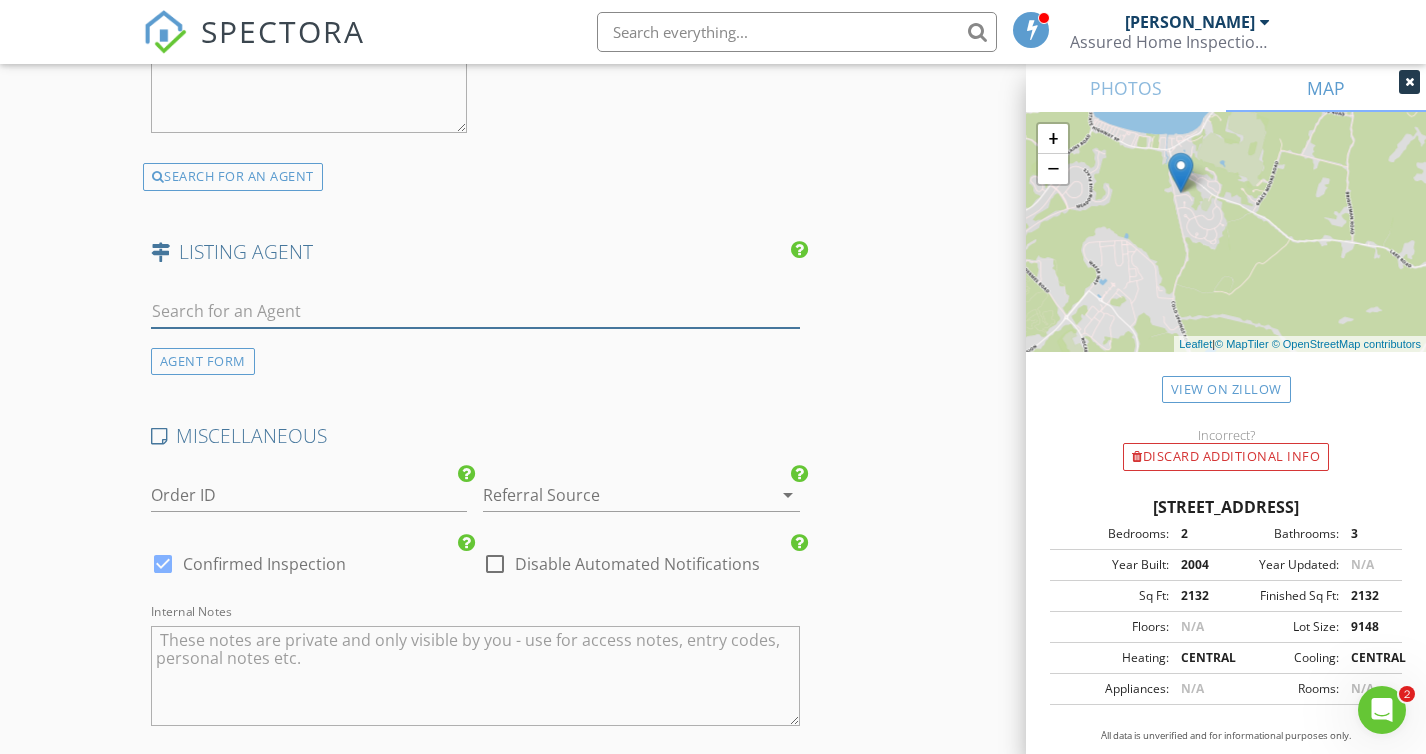 click at bounding box center [475, 311] 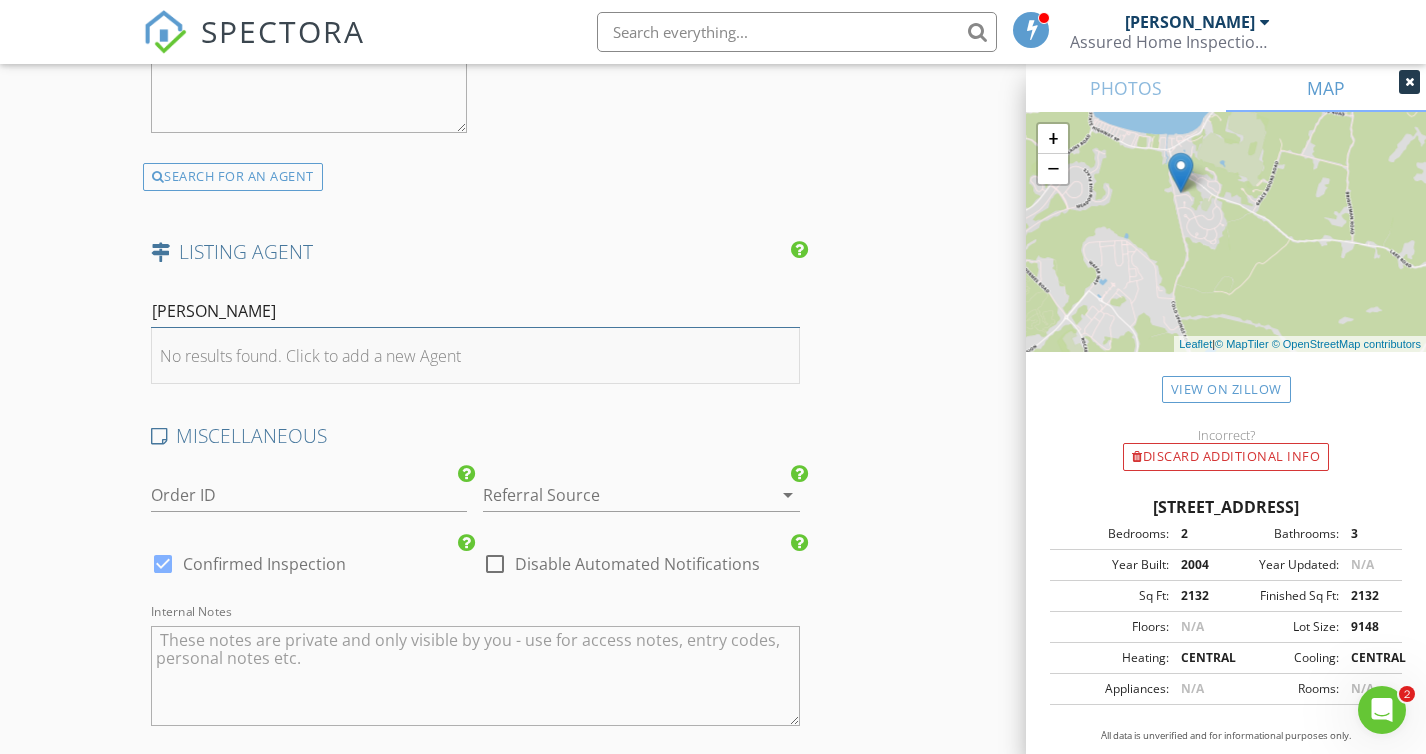type on "Thomas Marks" 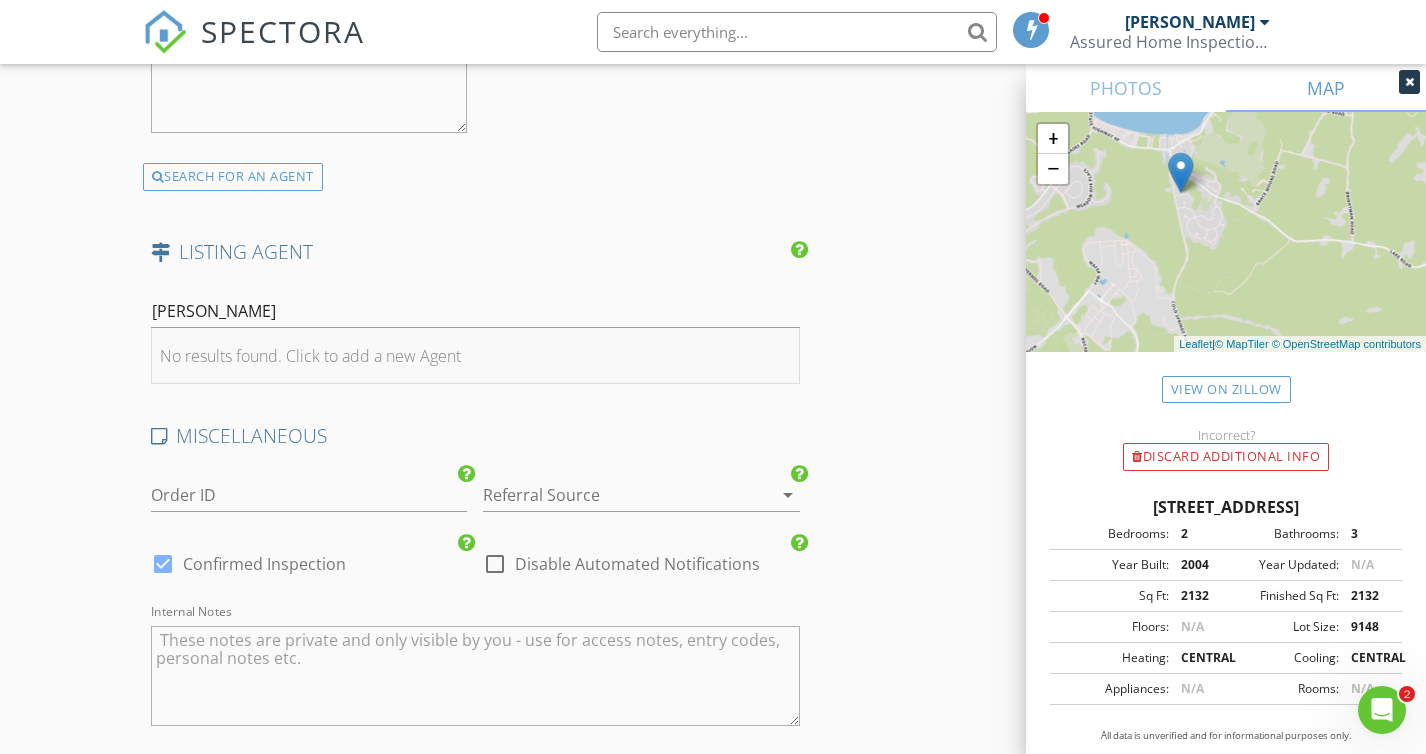 click on "No results found. Click to add a new Agent" at bounding box center [310, 356] 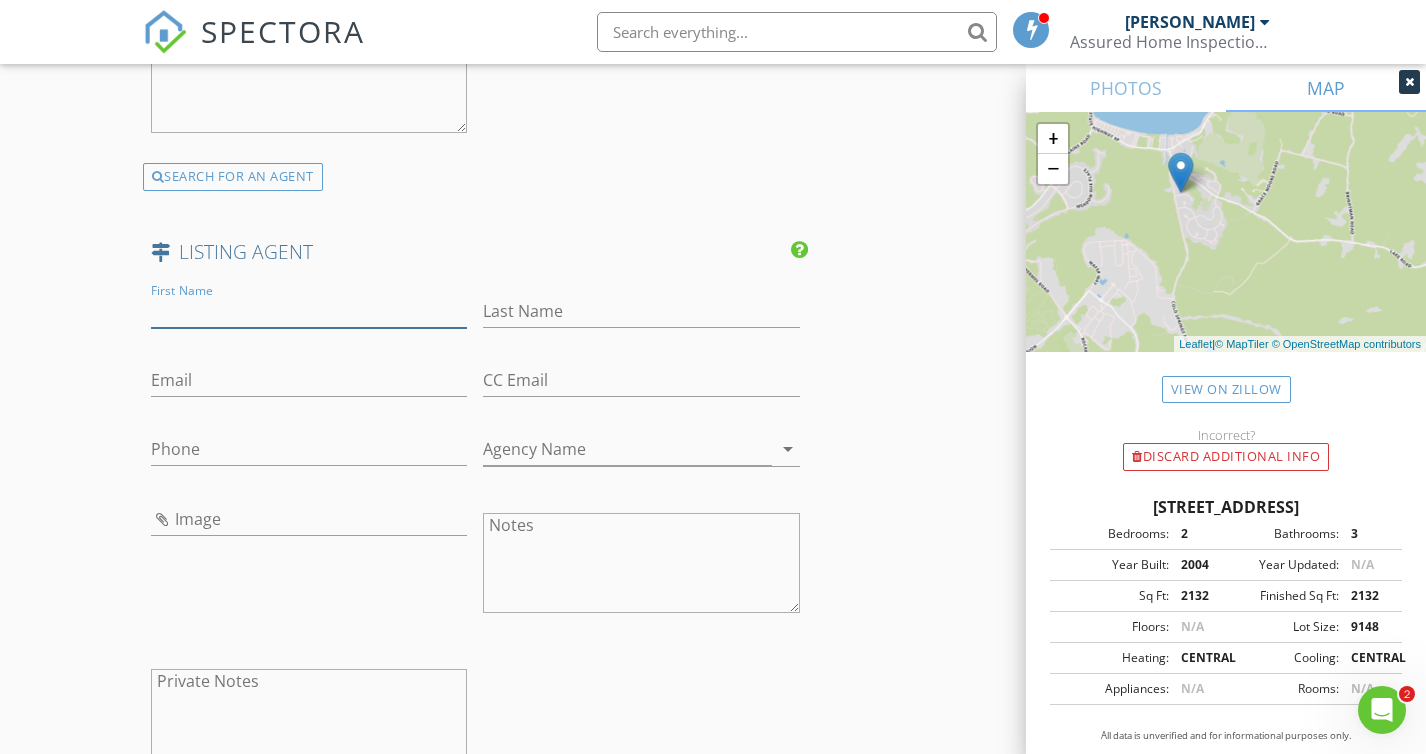 click on "First Name" at bounding box center (309, 311) 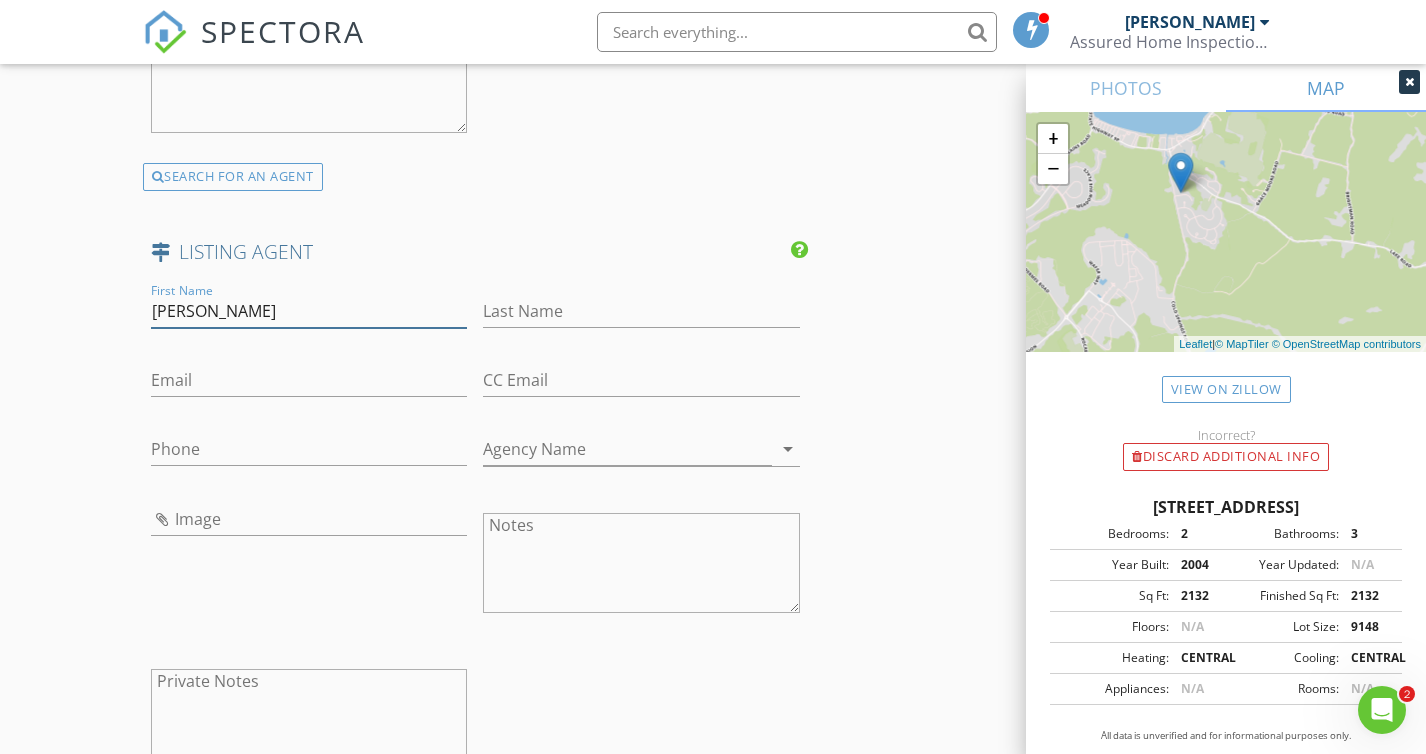 click on "Thomas Marks" at bounding box center (309, 311) 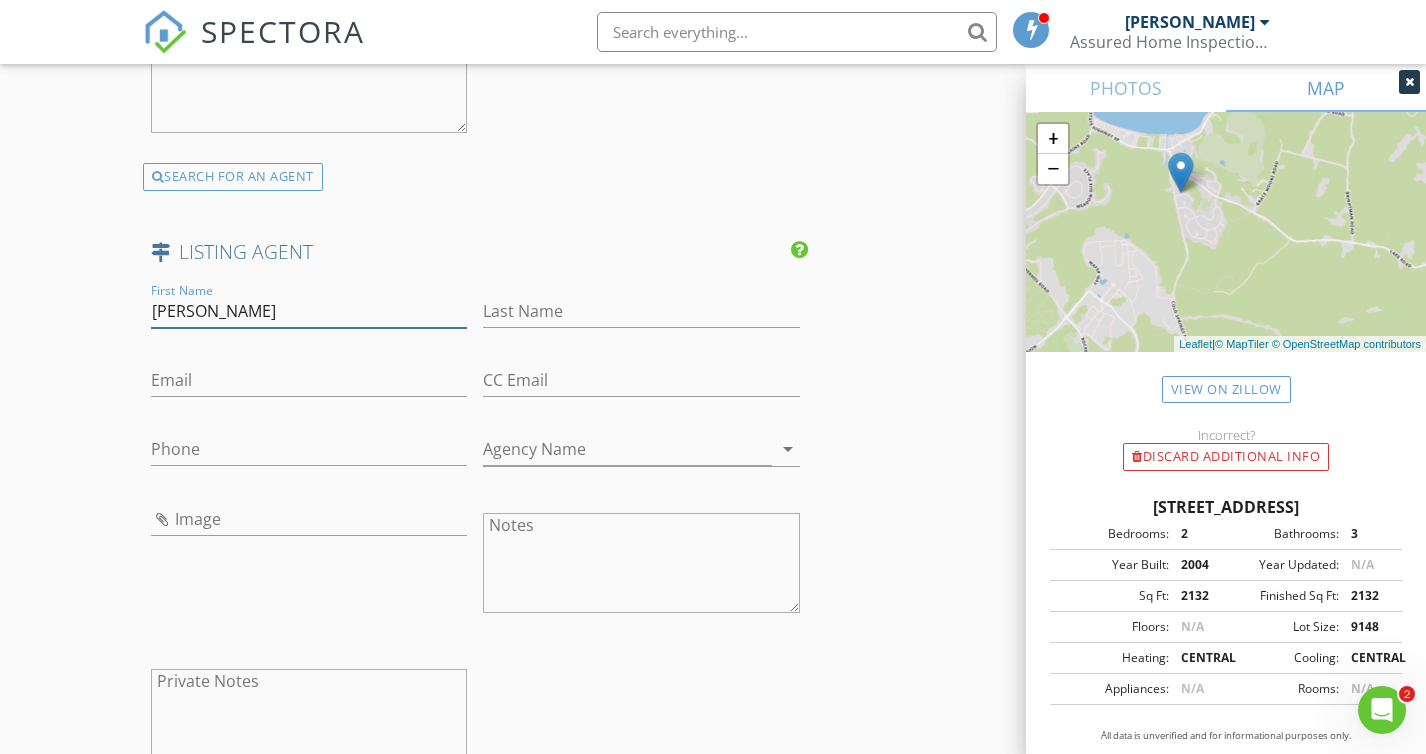 type on "Thomas" 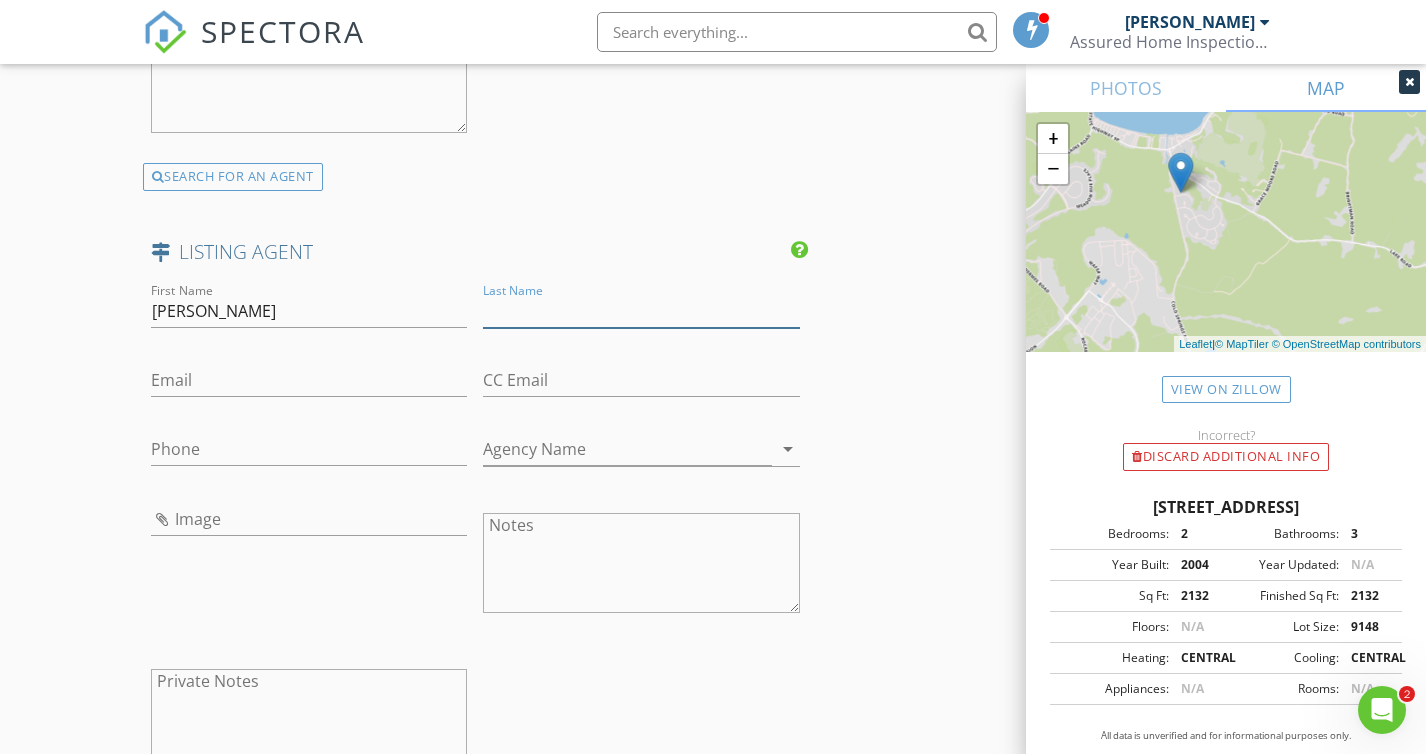 click on "Last Name" at bounding box center [641, 311] 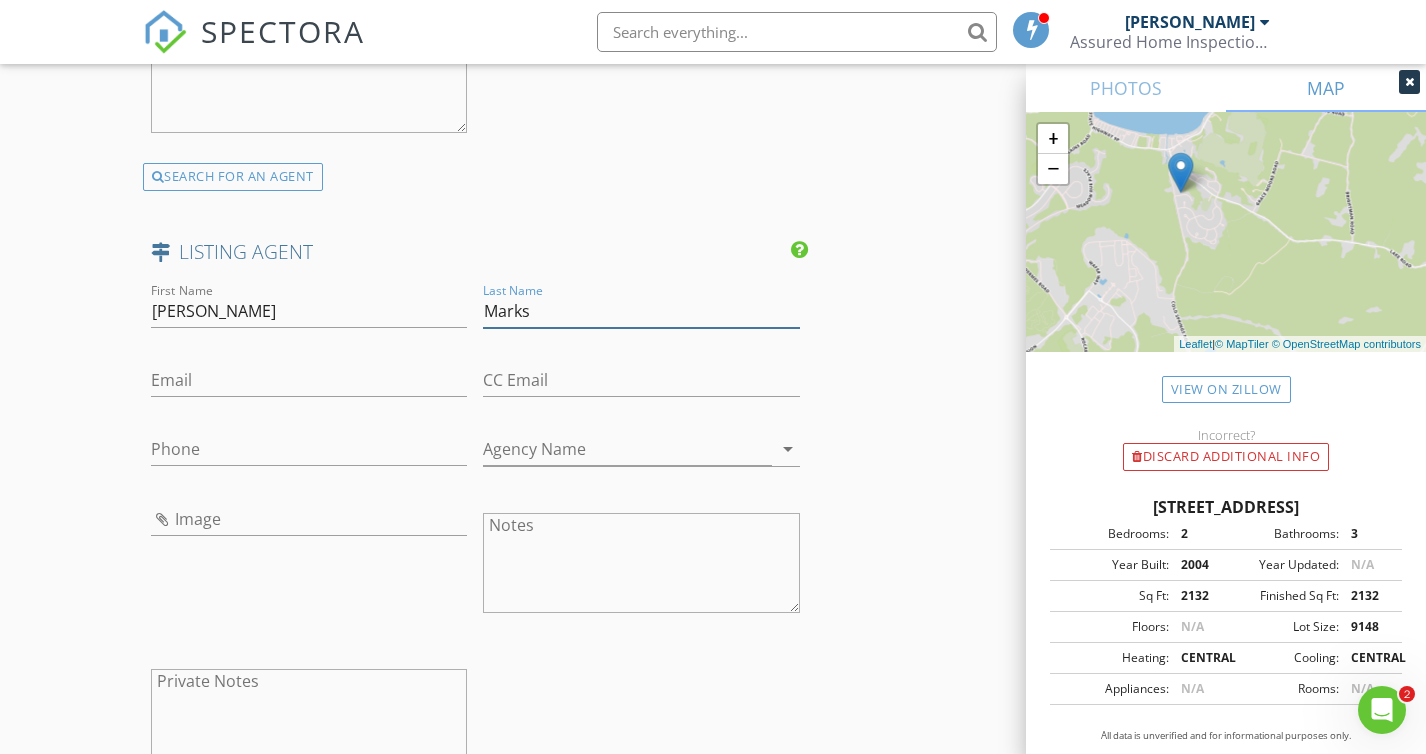 type on "Marks" 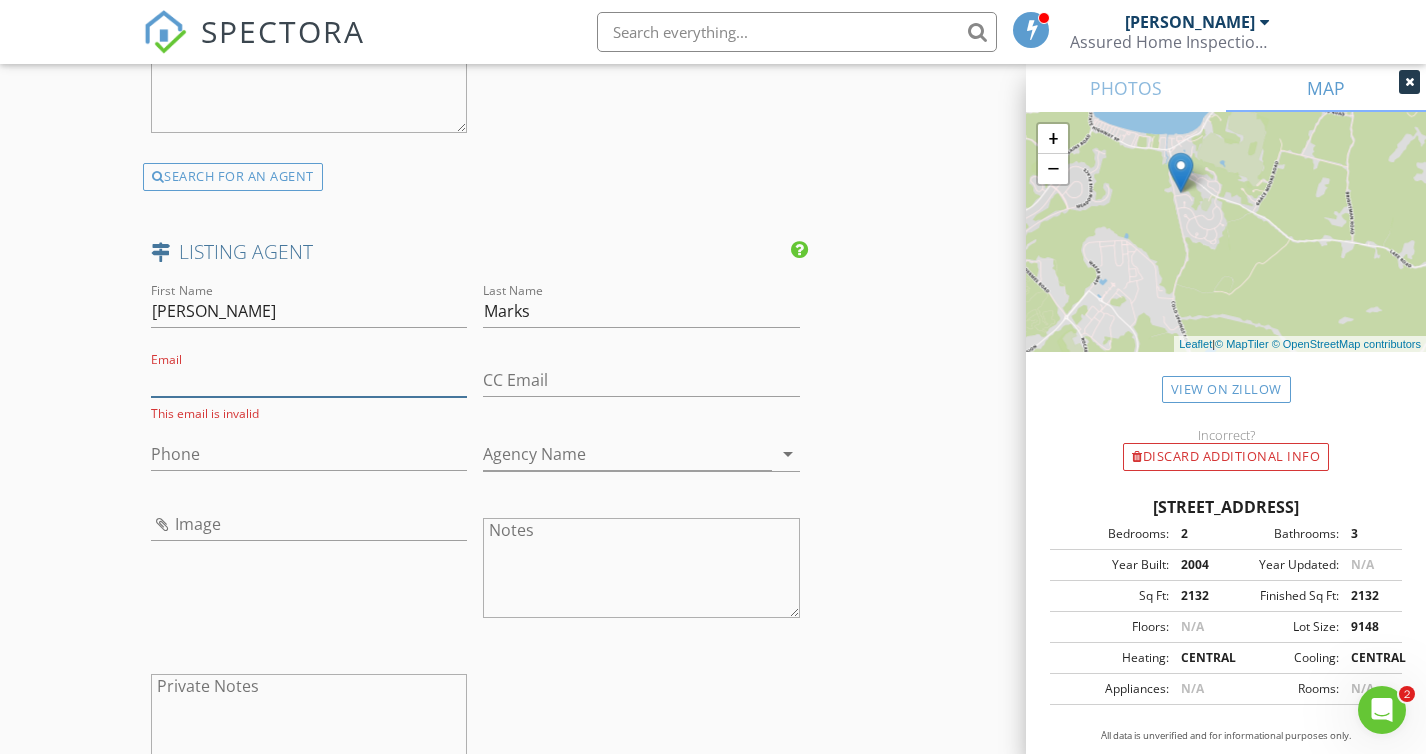 paste on "tmarks@cbpp.com" 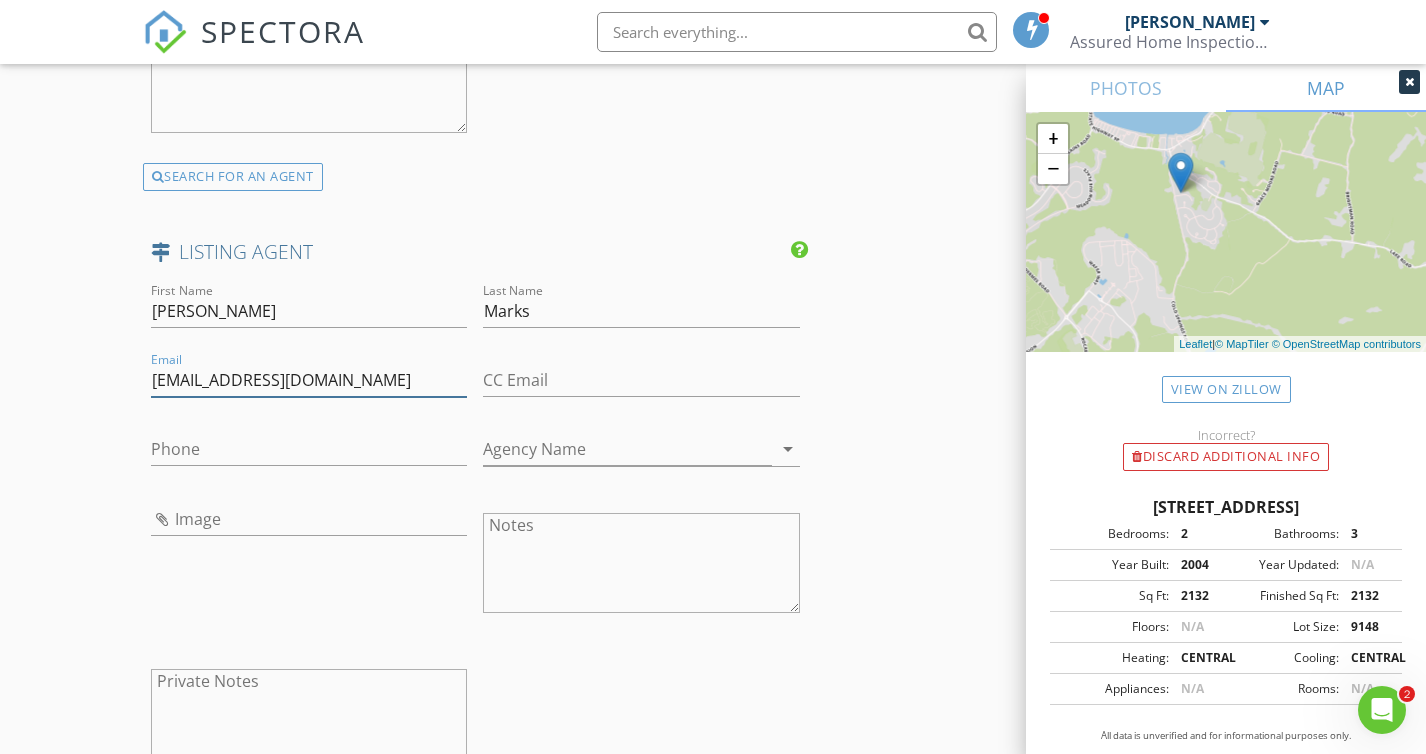 type on "tmarks@cbpp.com" 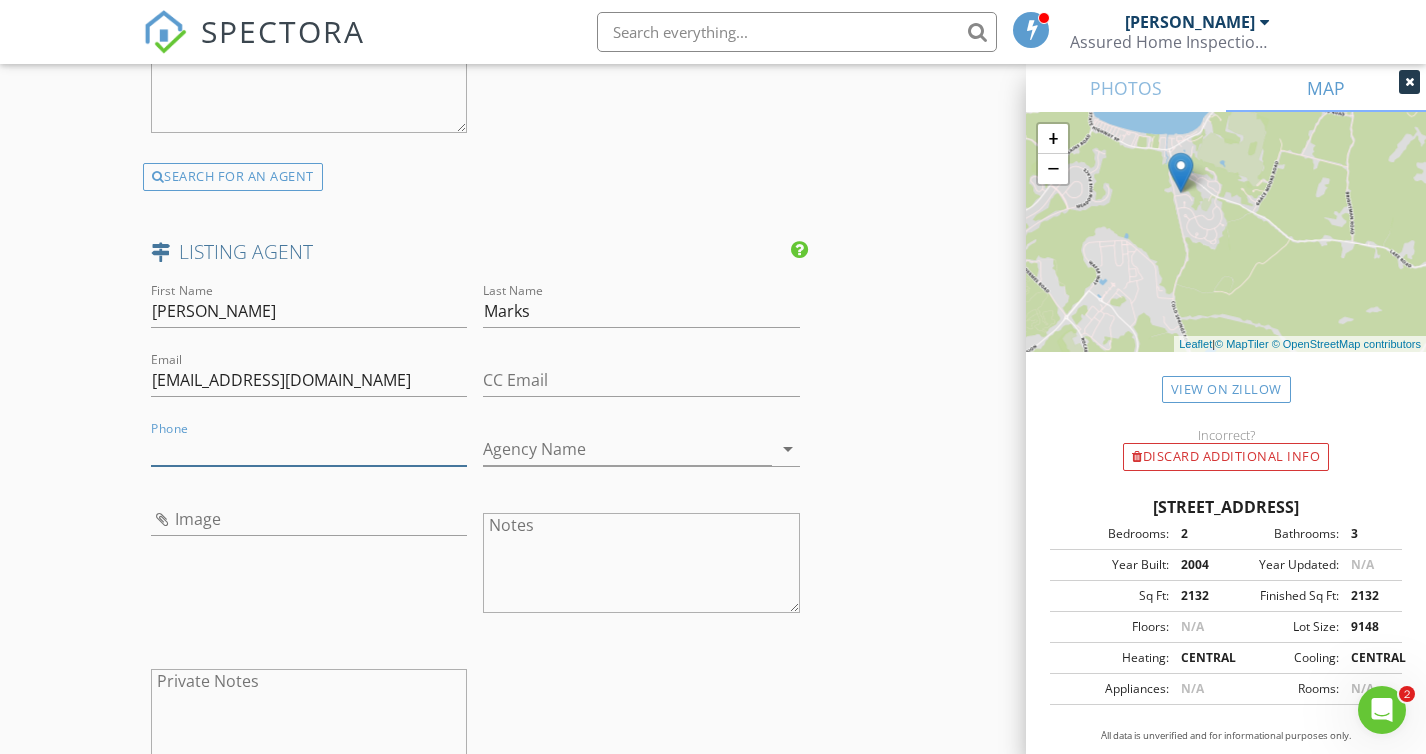 paste on "518-421-1400" 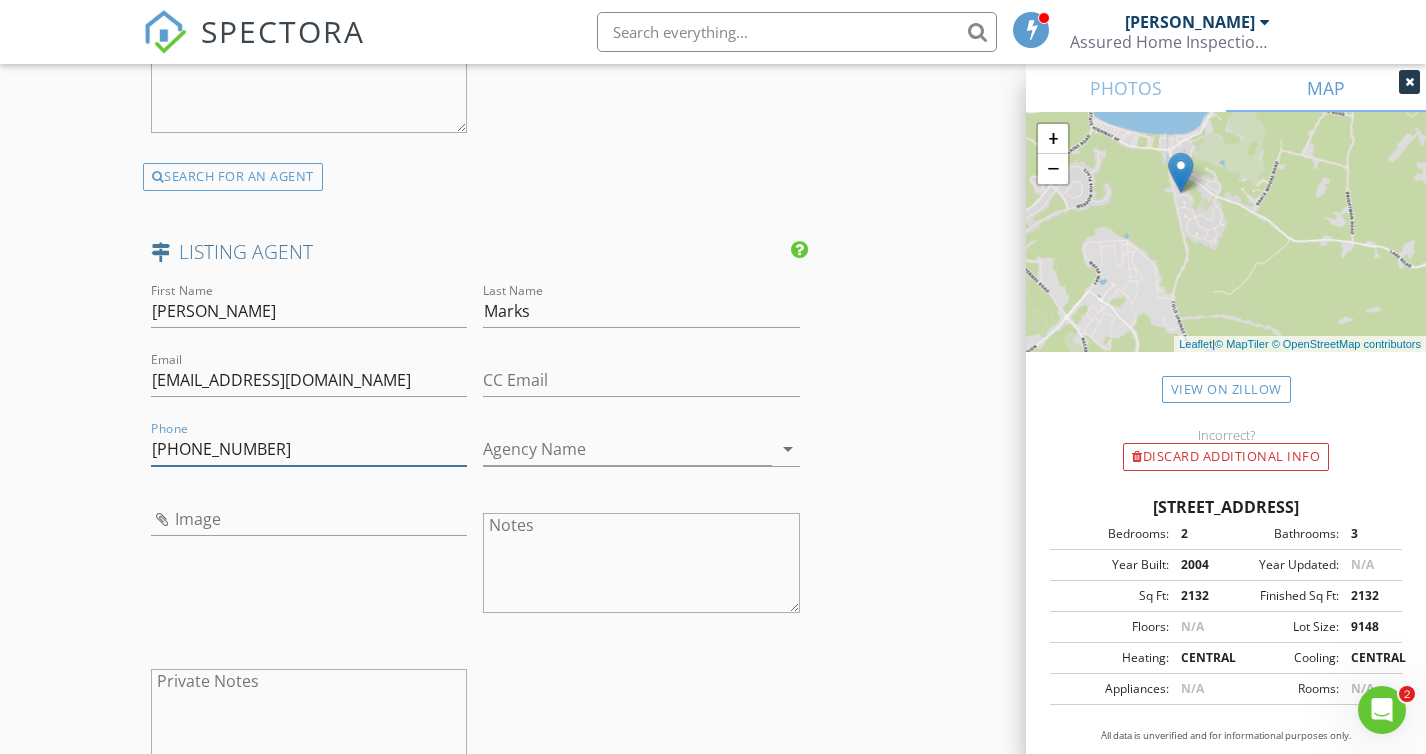 type on "518-421-1400" 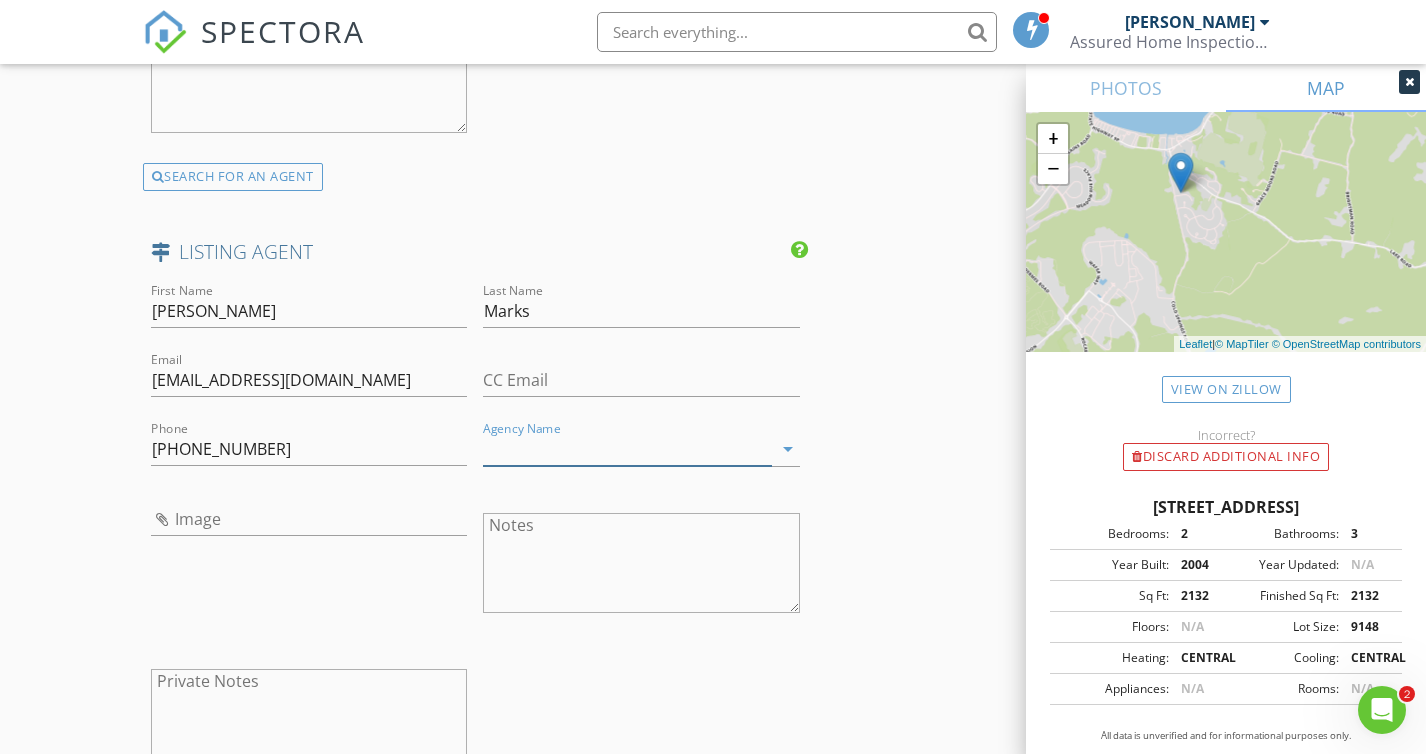 click on "Agency Name" at bounding box center [627, 449] 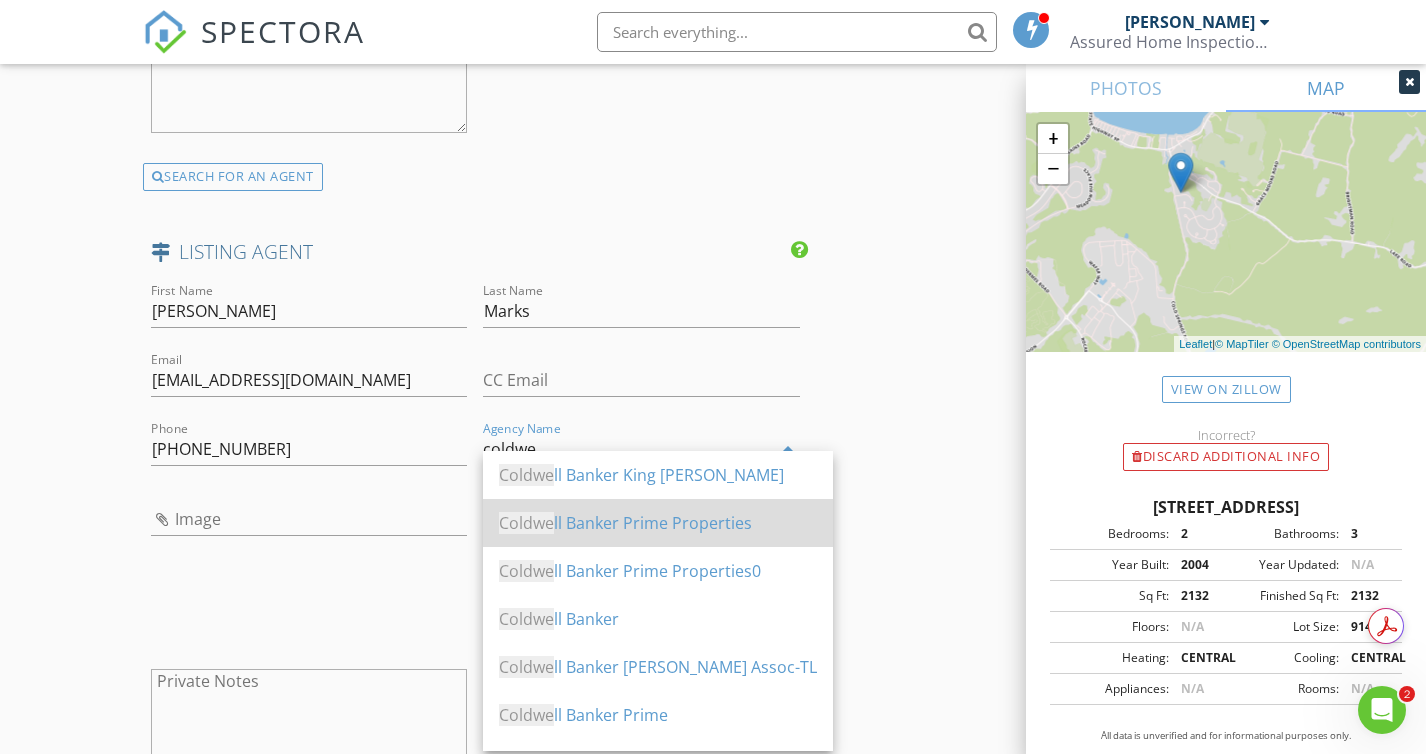 click on "Coldwe ll Banker Prime Properties" at bounding box center [658, 523] 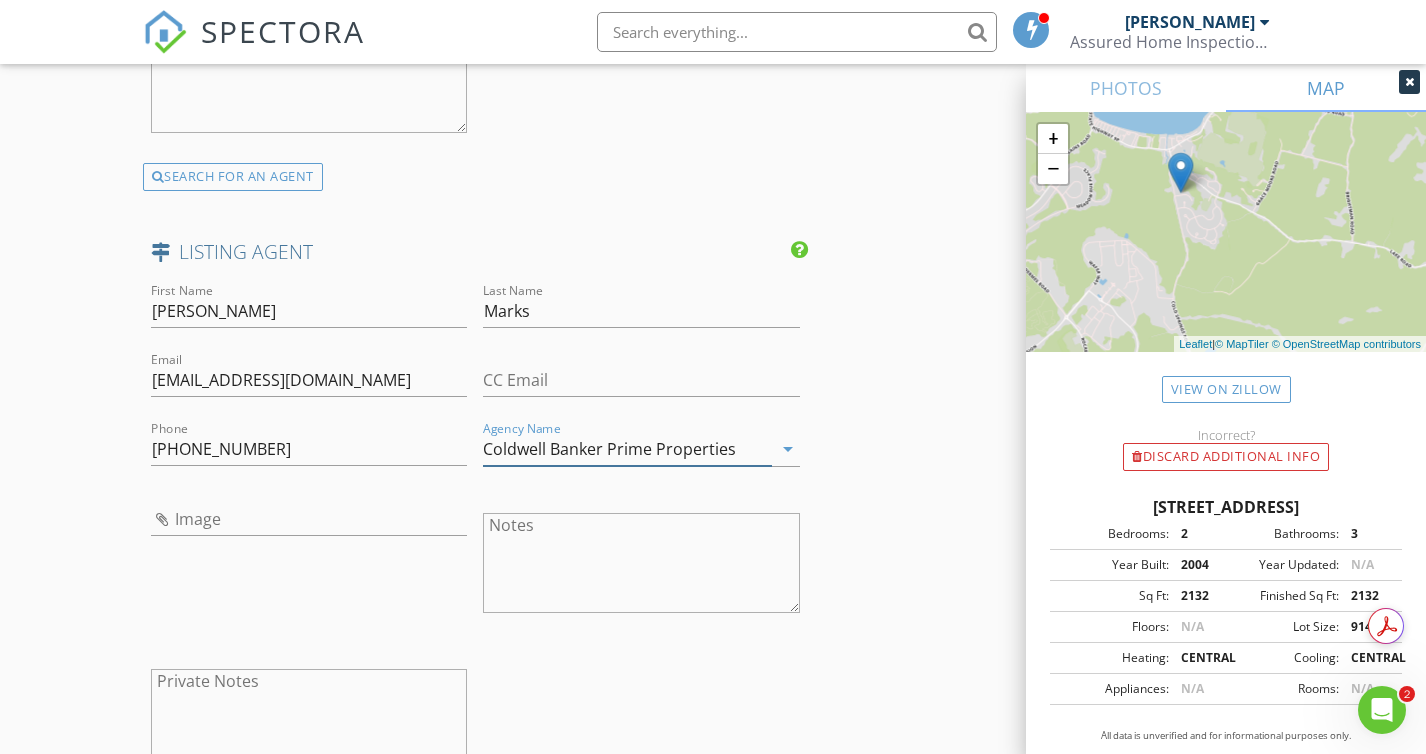 type on "Coldwell Banker Prime Properties" 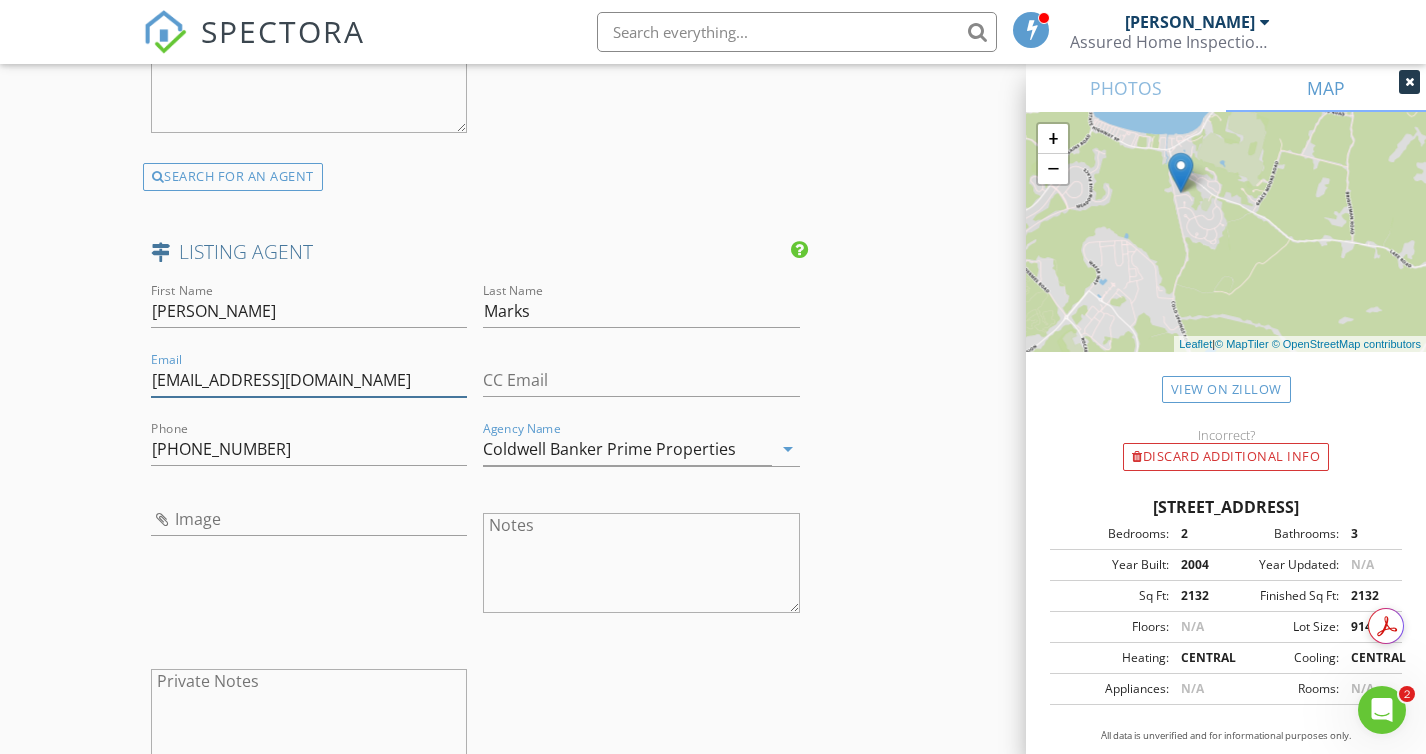drag, startPoint x: 151, startPoint y: 361, endPoint x: 292, endPoint y: 368, distance: 141.17365 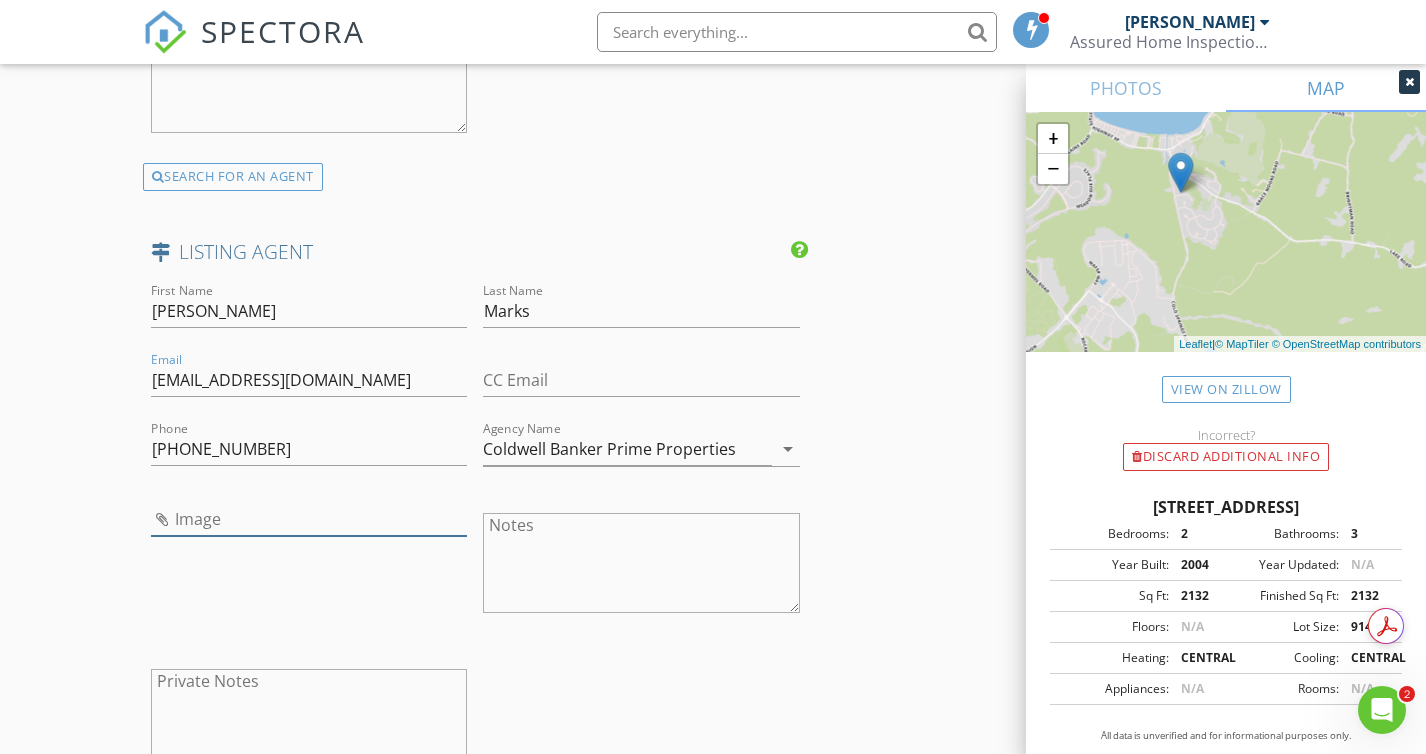 click at bounding box center [309, 519] 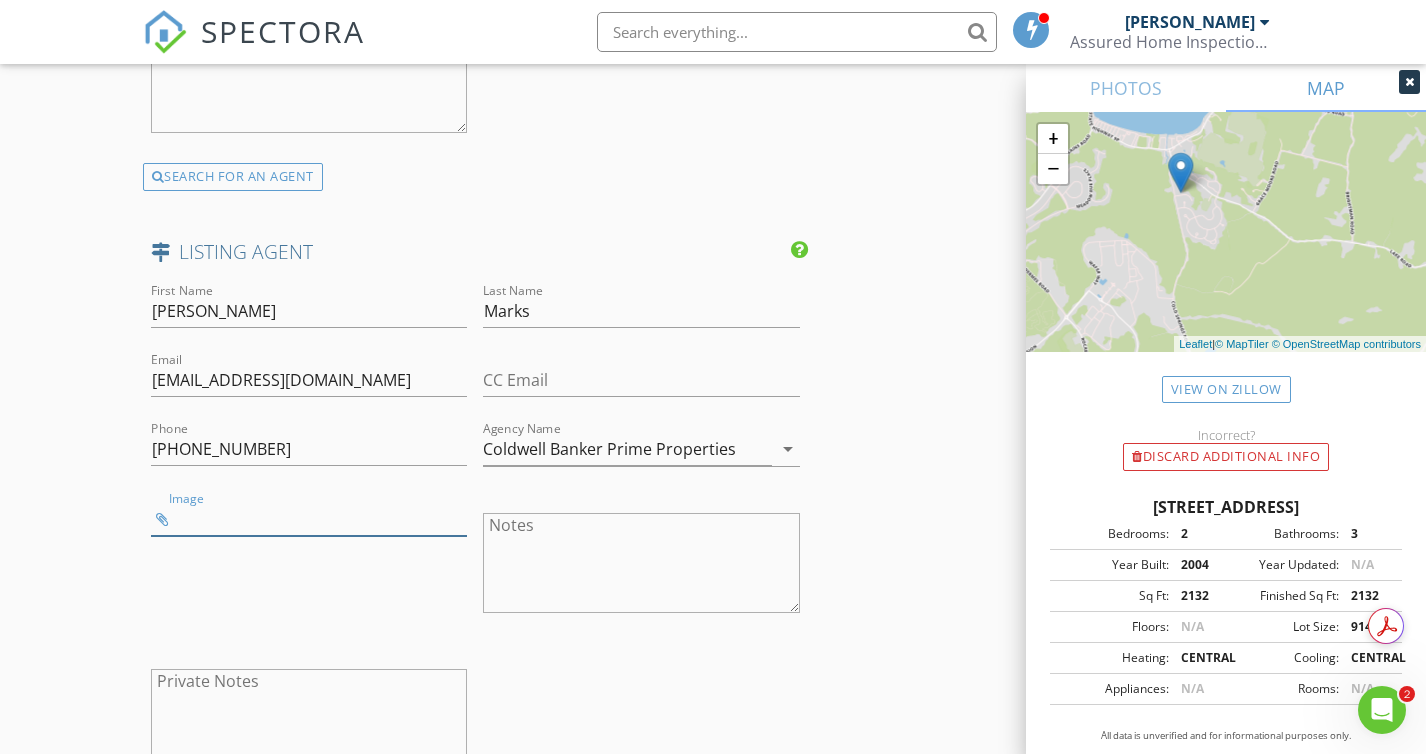 type on "Marks,T.jpeg" 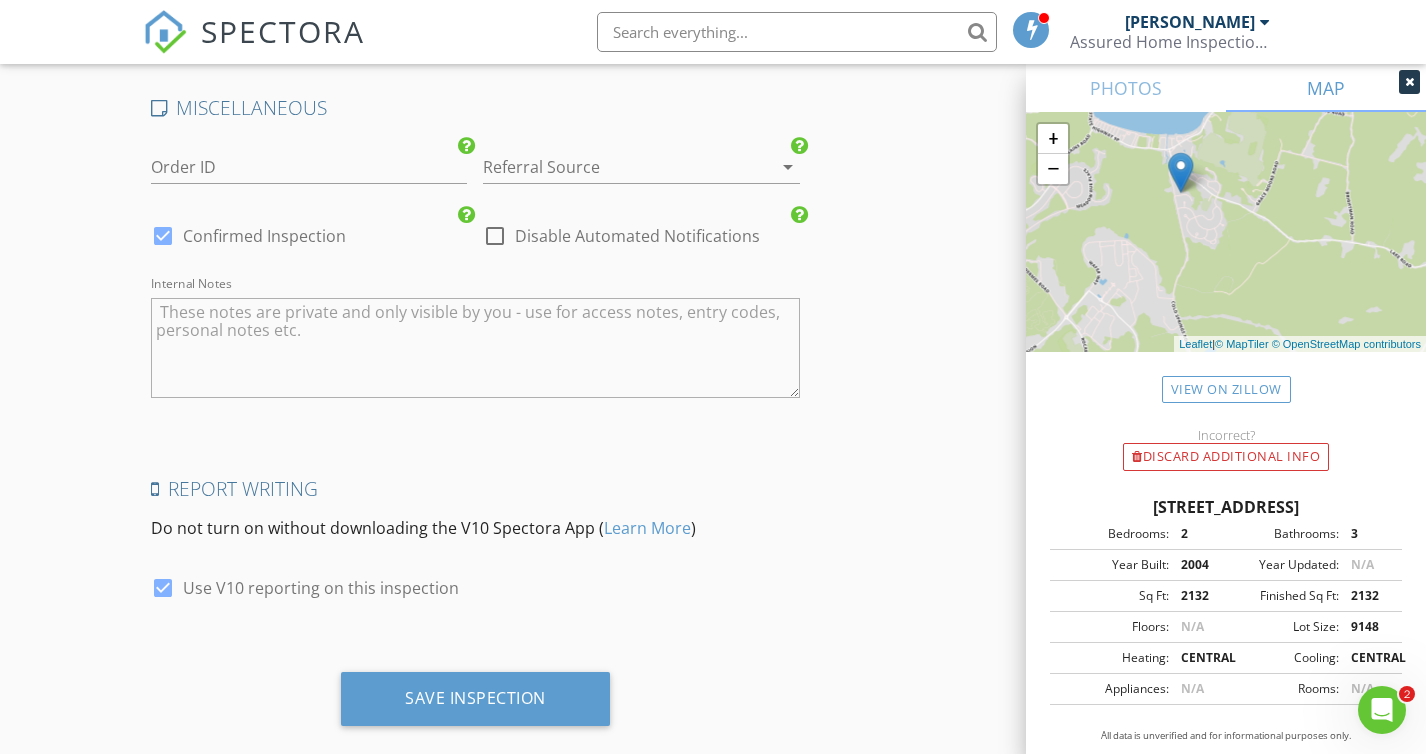 scroll, scrollTop: 4558, scrollLeft: 0, axis: vertical 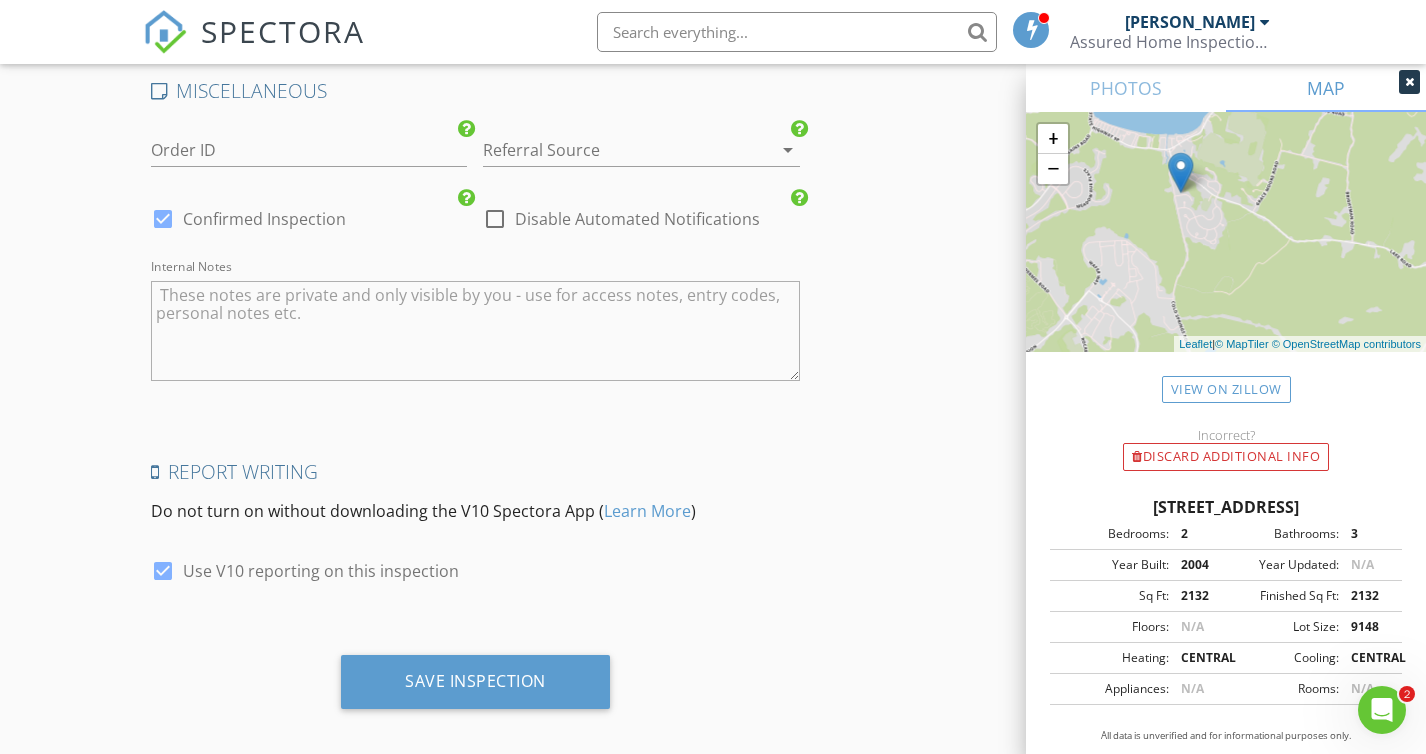 click at bounding box center (613, 150) 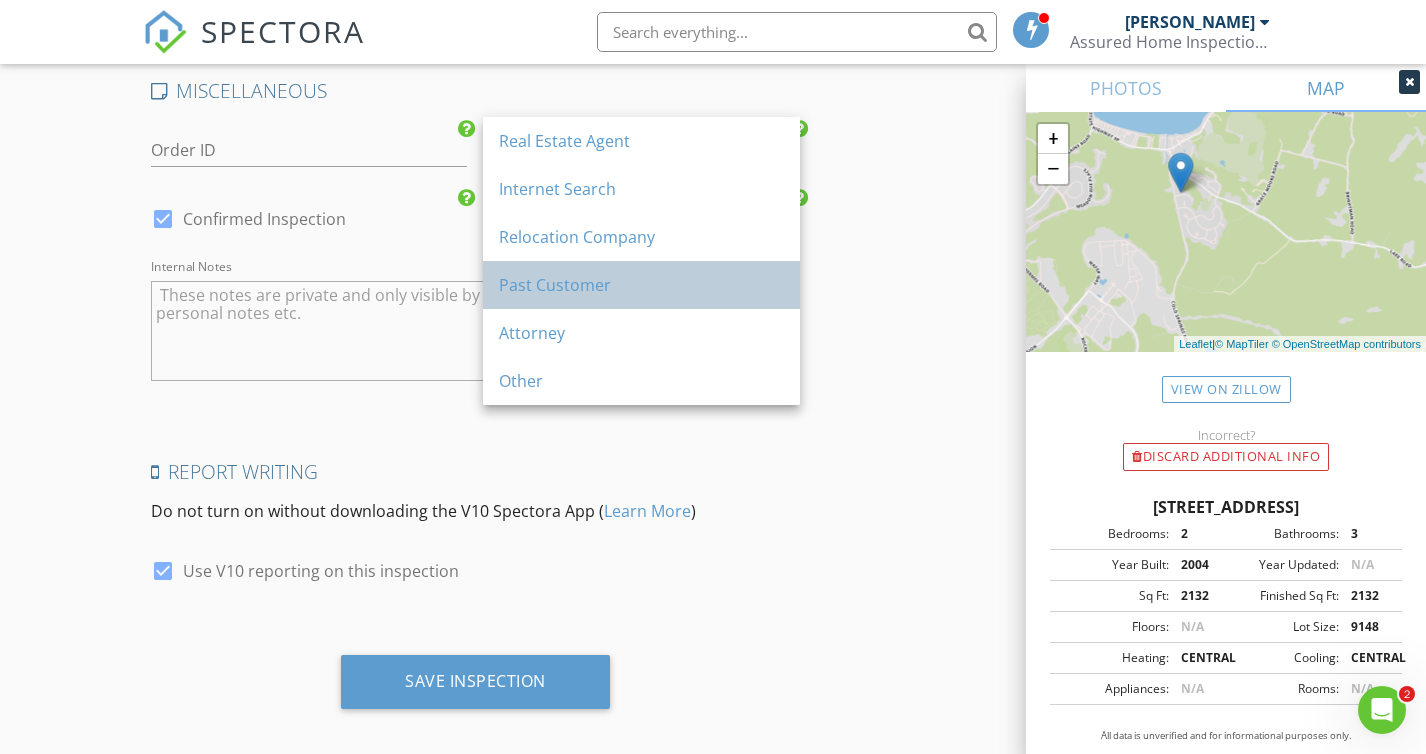 click on "Past Customer" at bounding box center [641, 285] 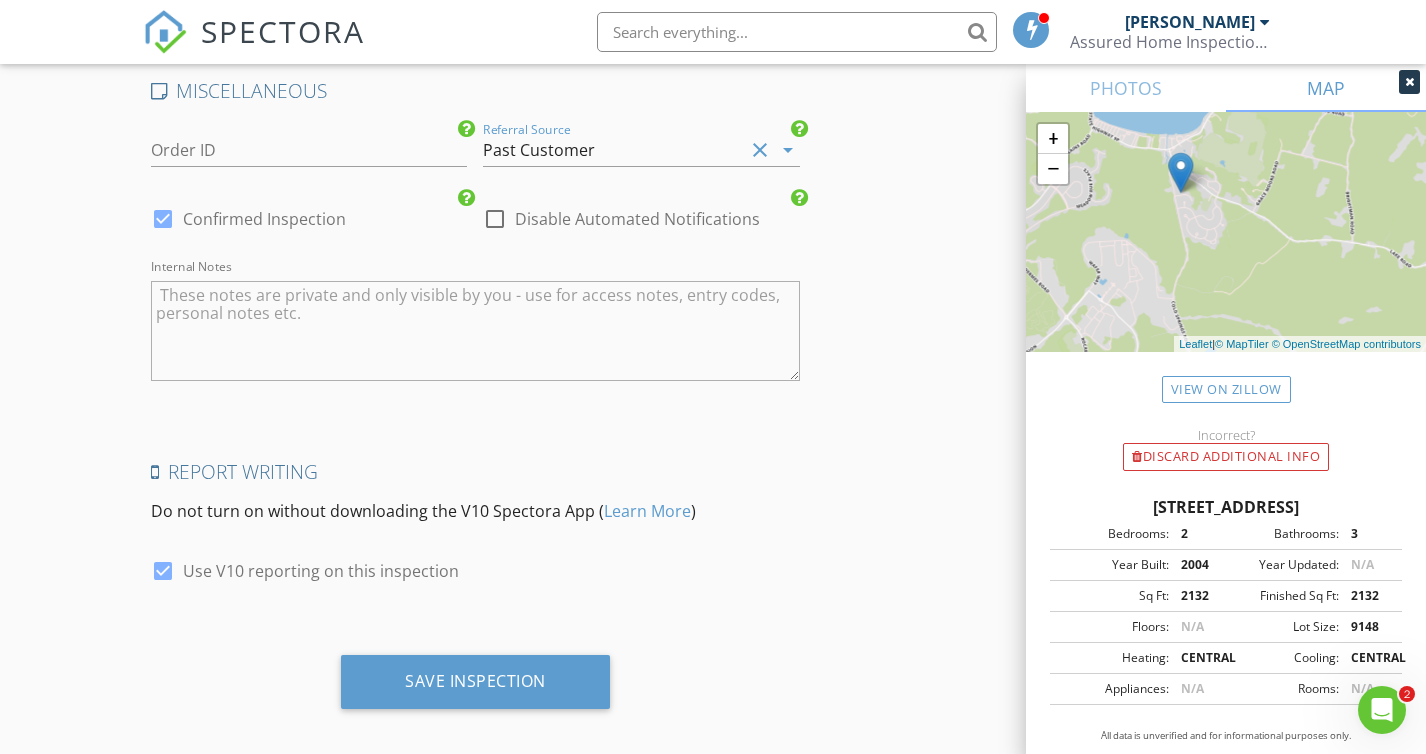 click at bounding box center (495, 219) 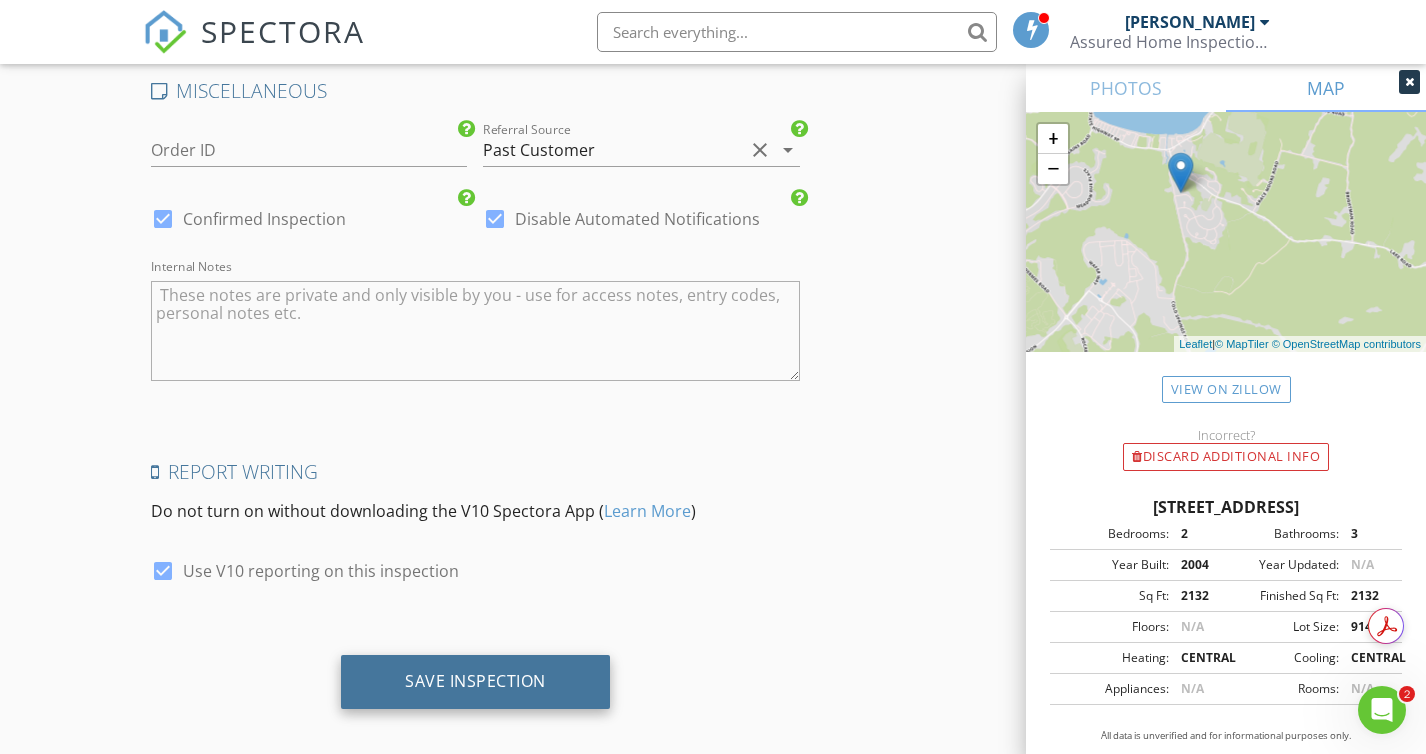 click on "Save Inspection" at bounding box center (475, 681) 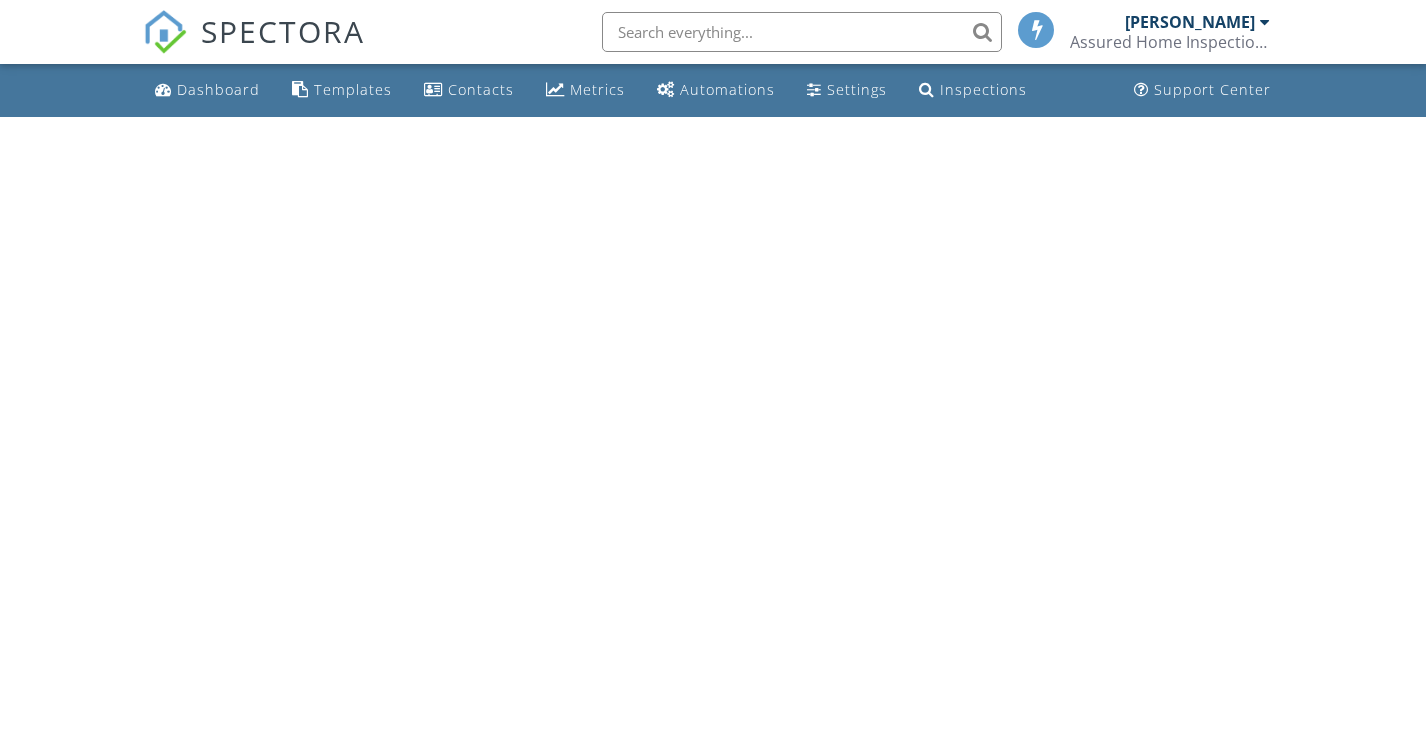 scroll, scrollTop: 0, scrollLeft: 0, axis: both 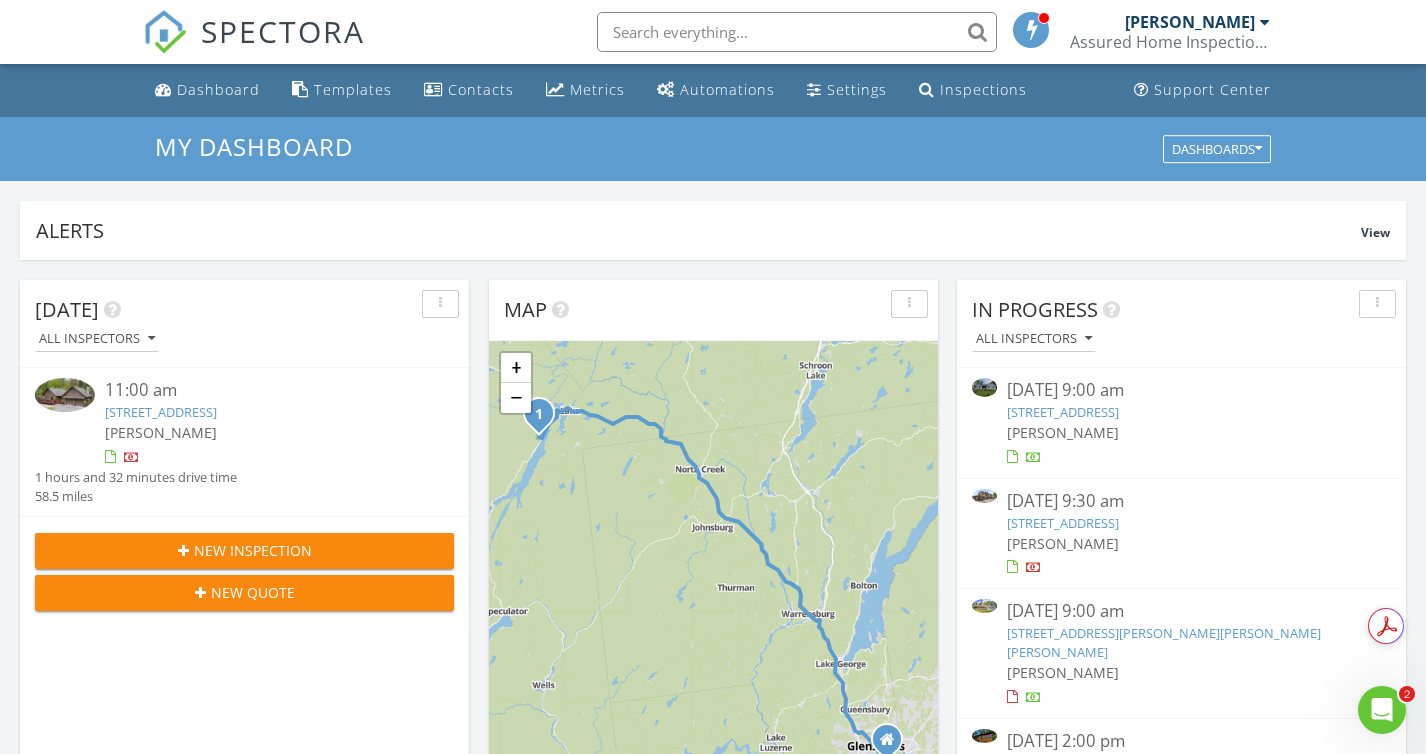 click at bounding box center (797, 32) 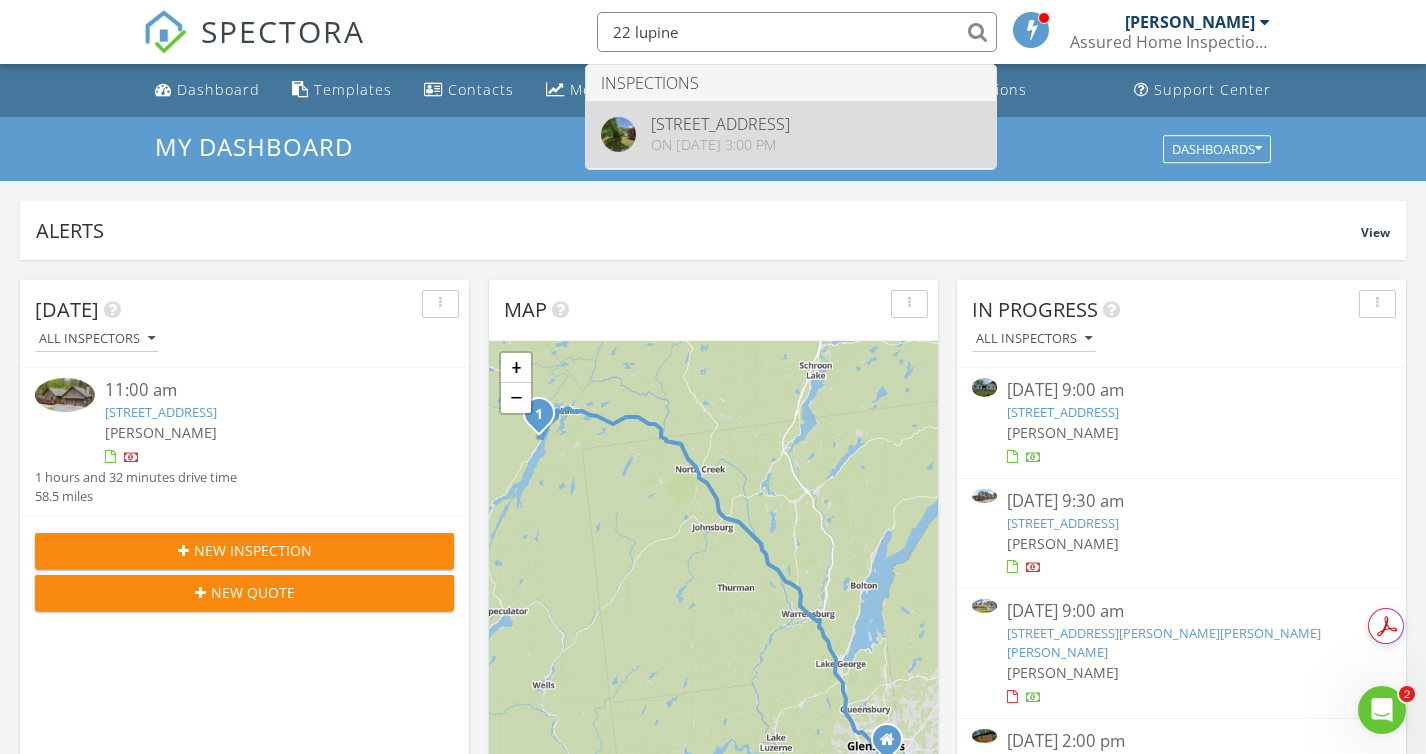 type on "22 lupine" 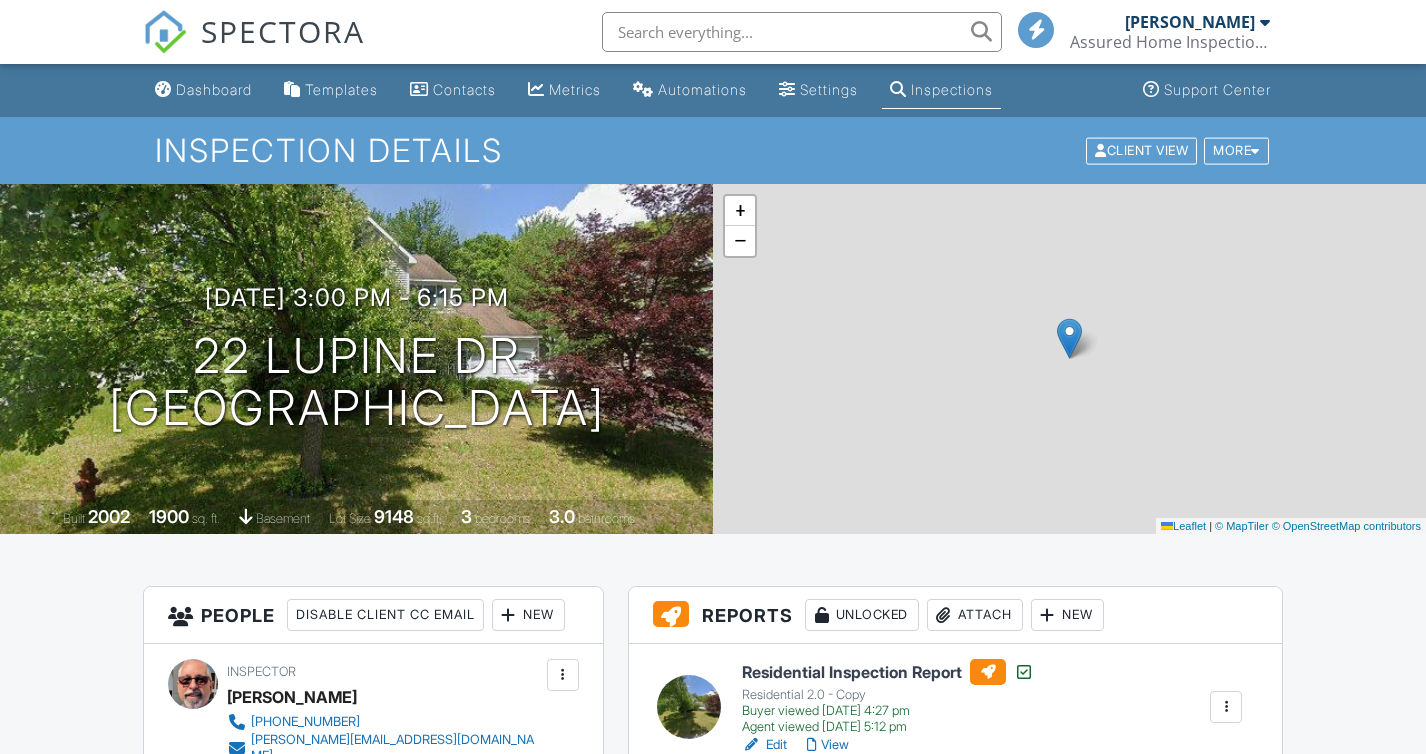 scroll, scrollTop: 0, scrollLeft: 0, axis: both 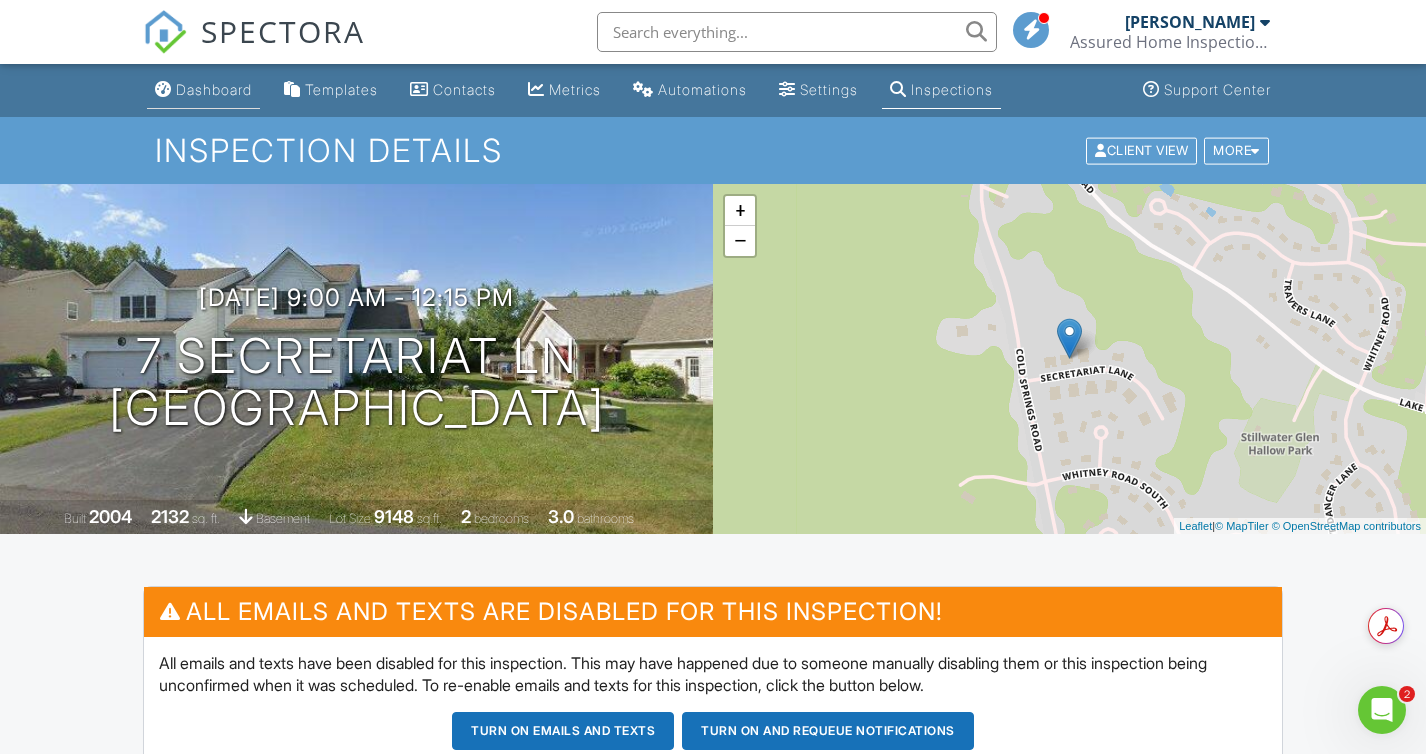 click on "Dashboard" at bounding box center (214, 89) 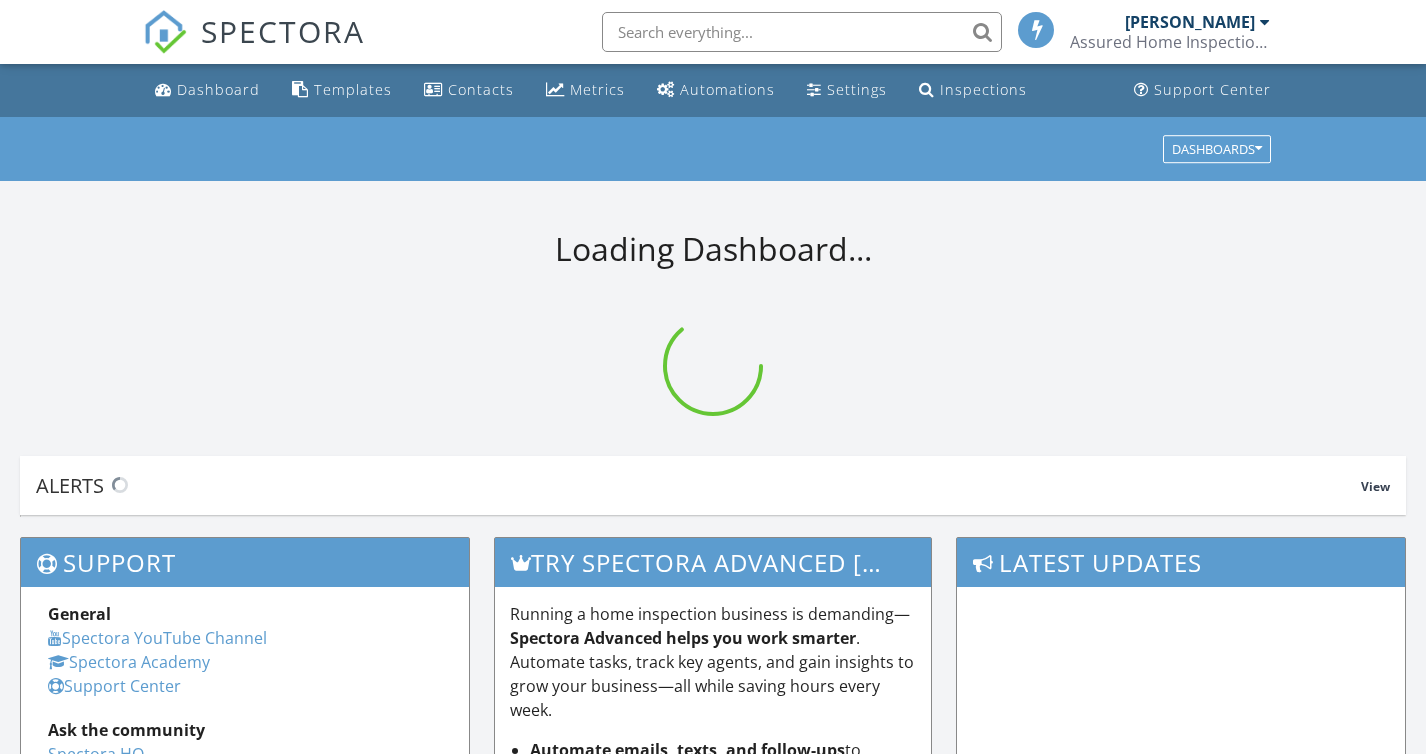 scroll, scrollTop: 0, scrollLeft: 0, axis: both 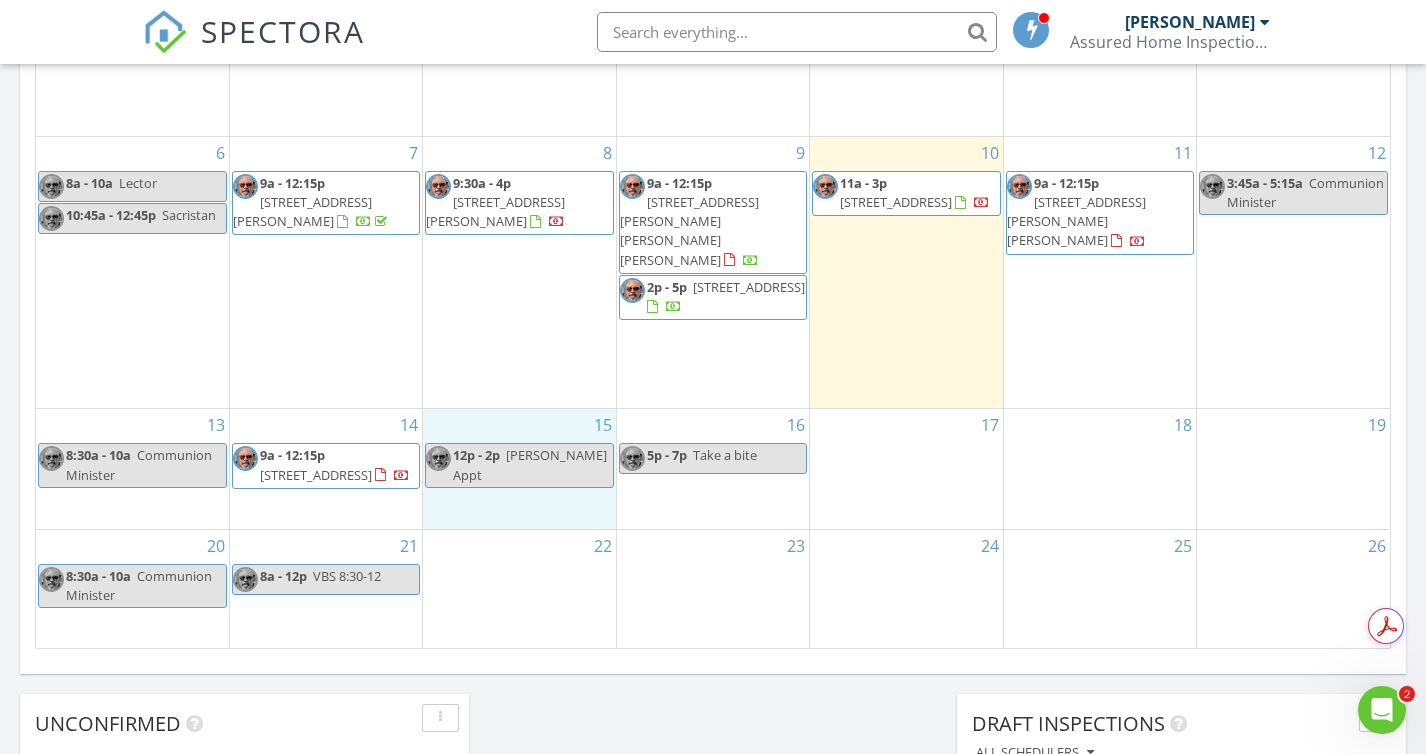 click on "15
12p - 2p
Victoria Hair Appt" at bounding box center [519, 468] 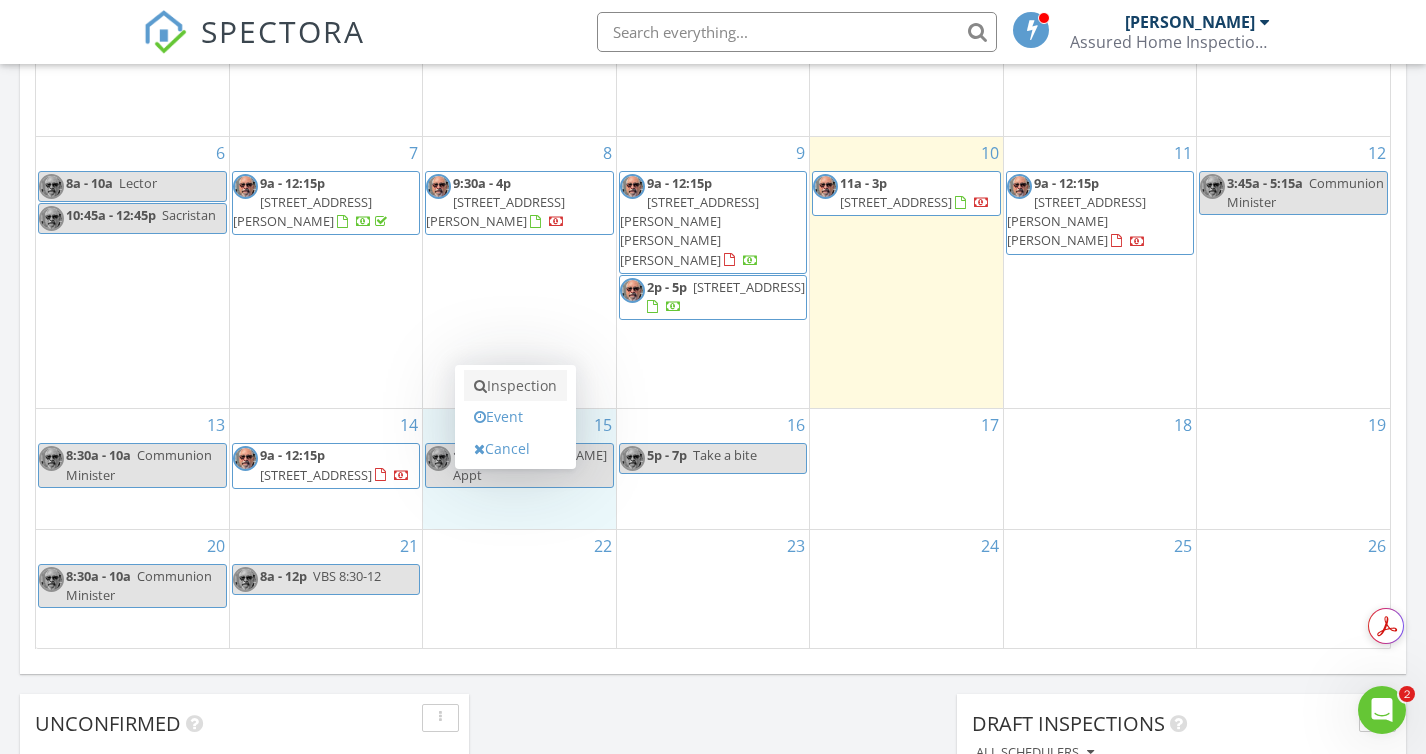 click on "Inspection" at bounding box center (515, 386) 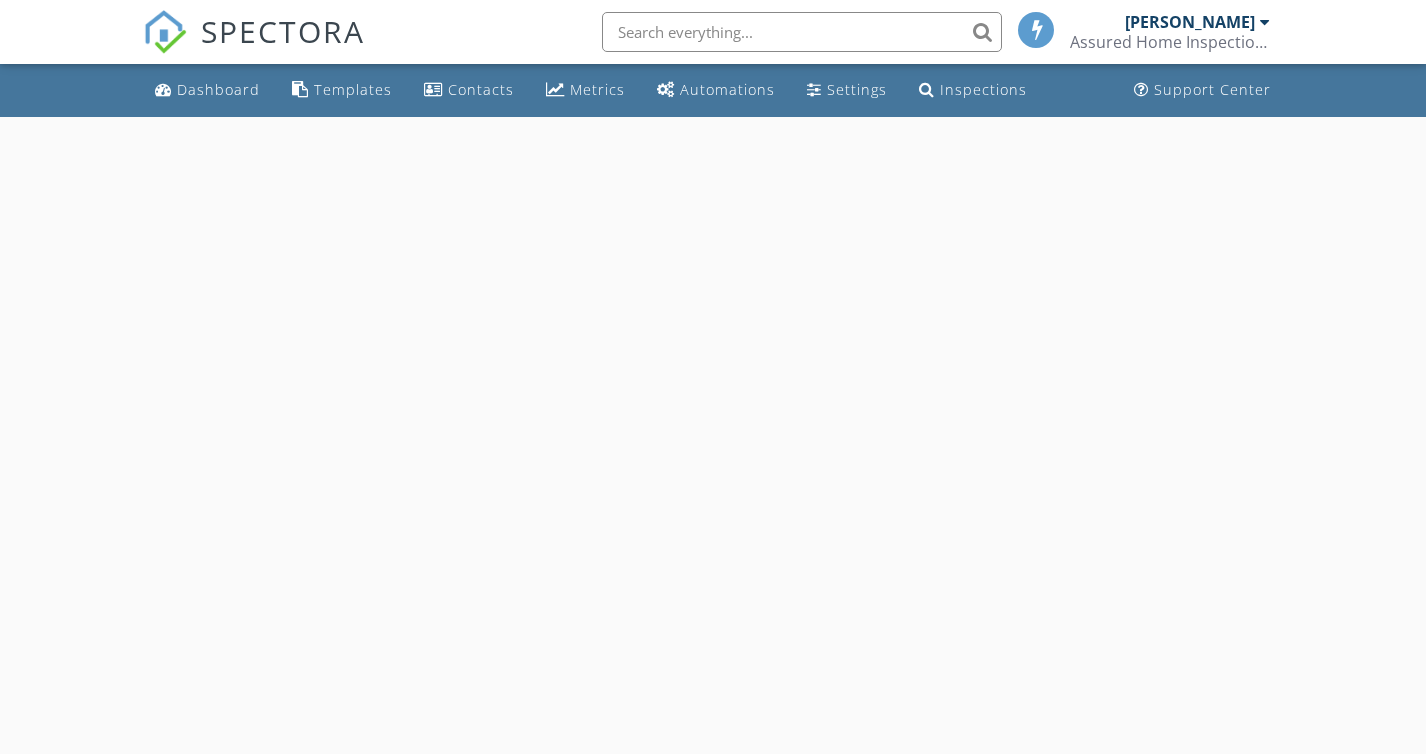 scroll, scrollTop: 0, scrollLeft: 0, axis: both 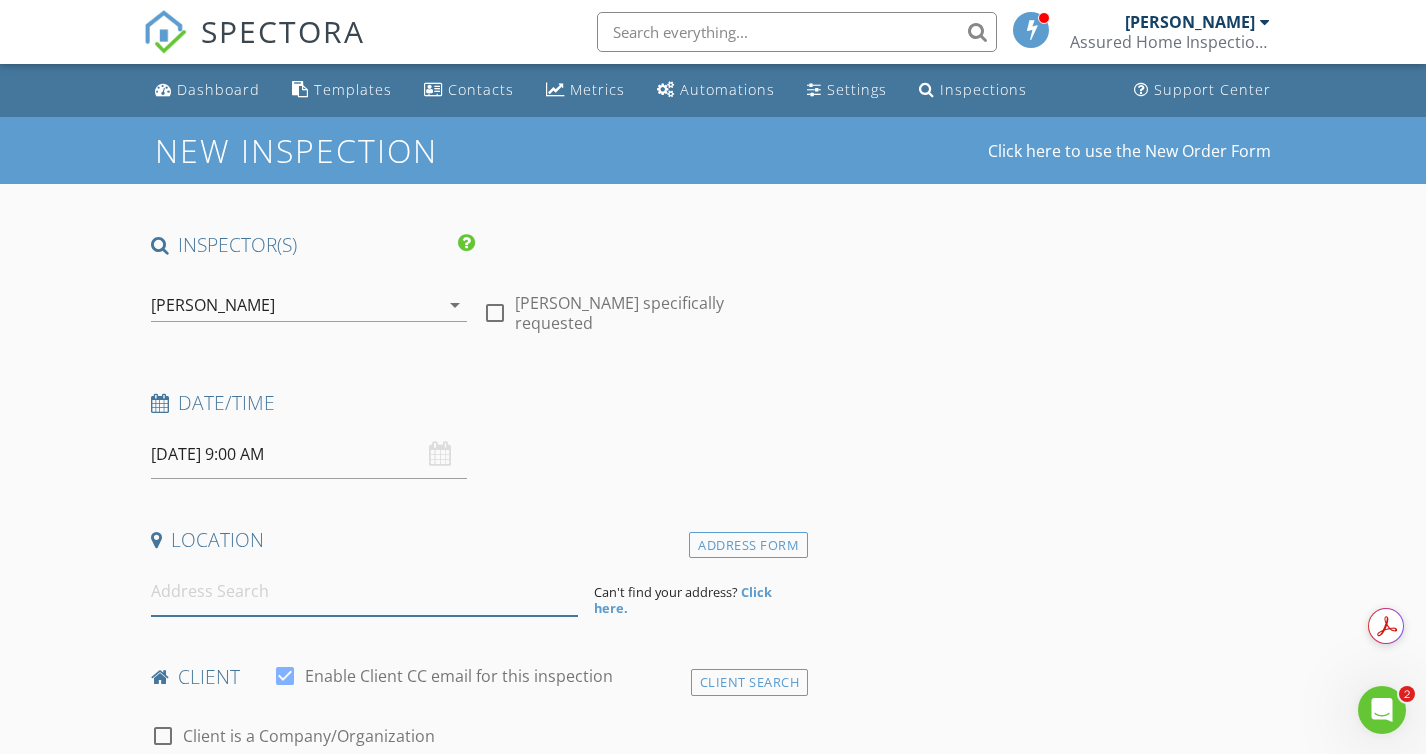 click at bounding box center (365, 591) 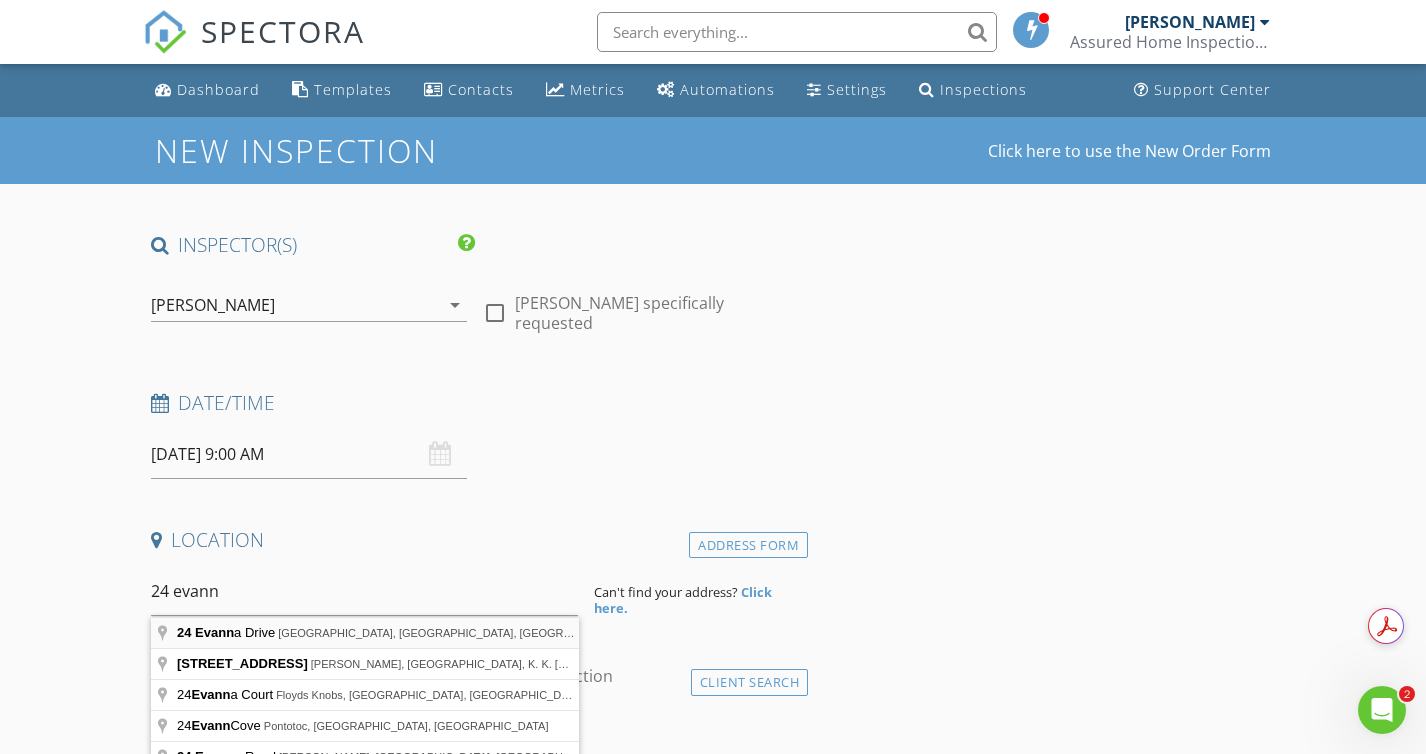 type on "24 Evanna Drive, Queensbury, NY, USA" 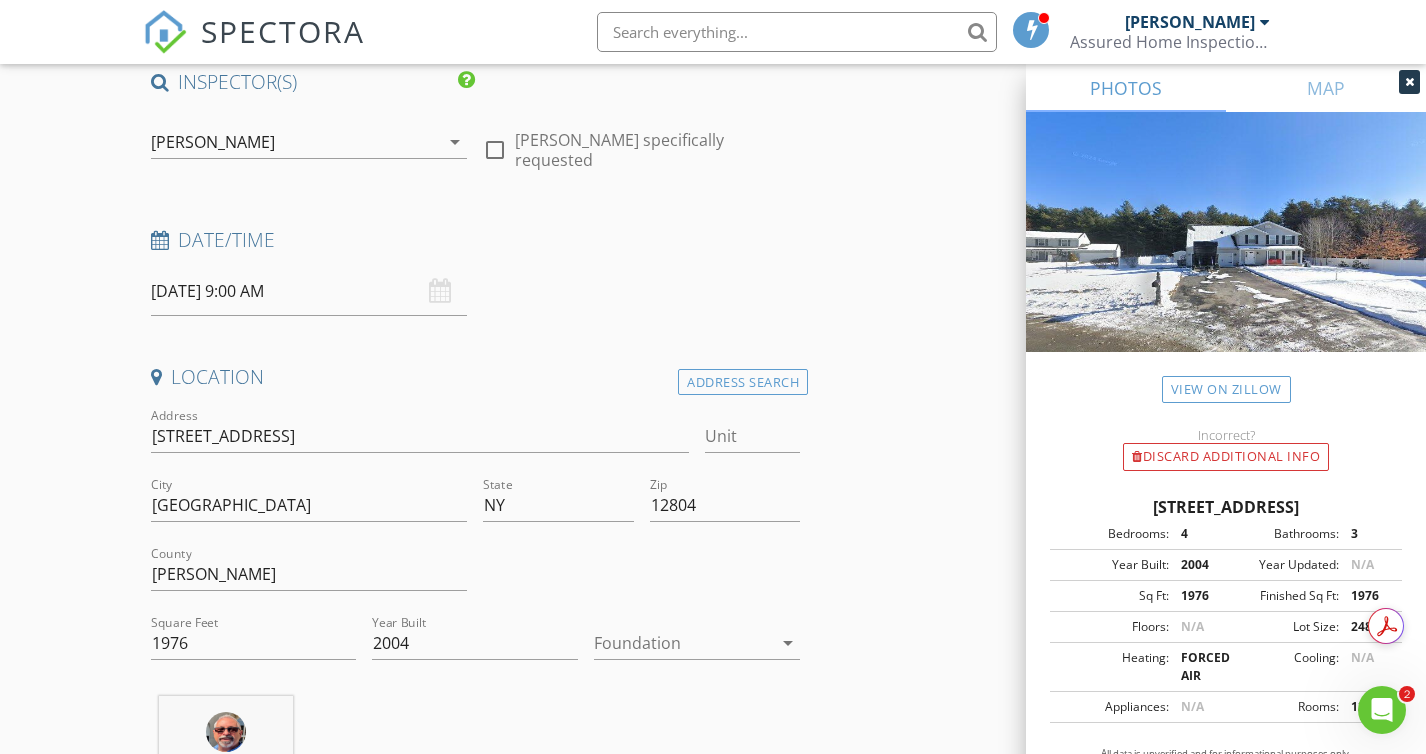 scroll, scrollTop: 186, scrollLeft: 0, axis: vertical 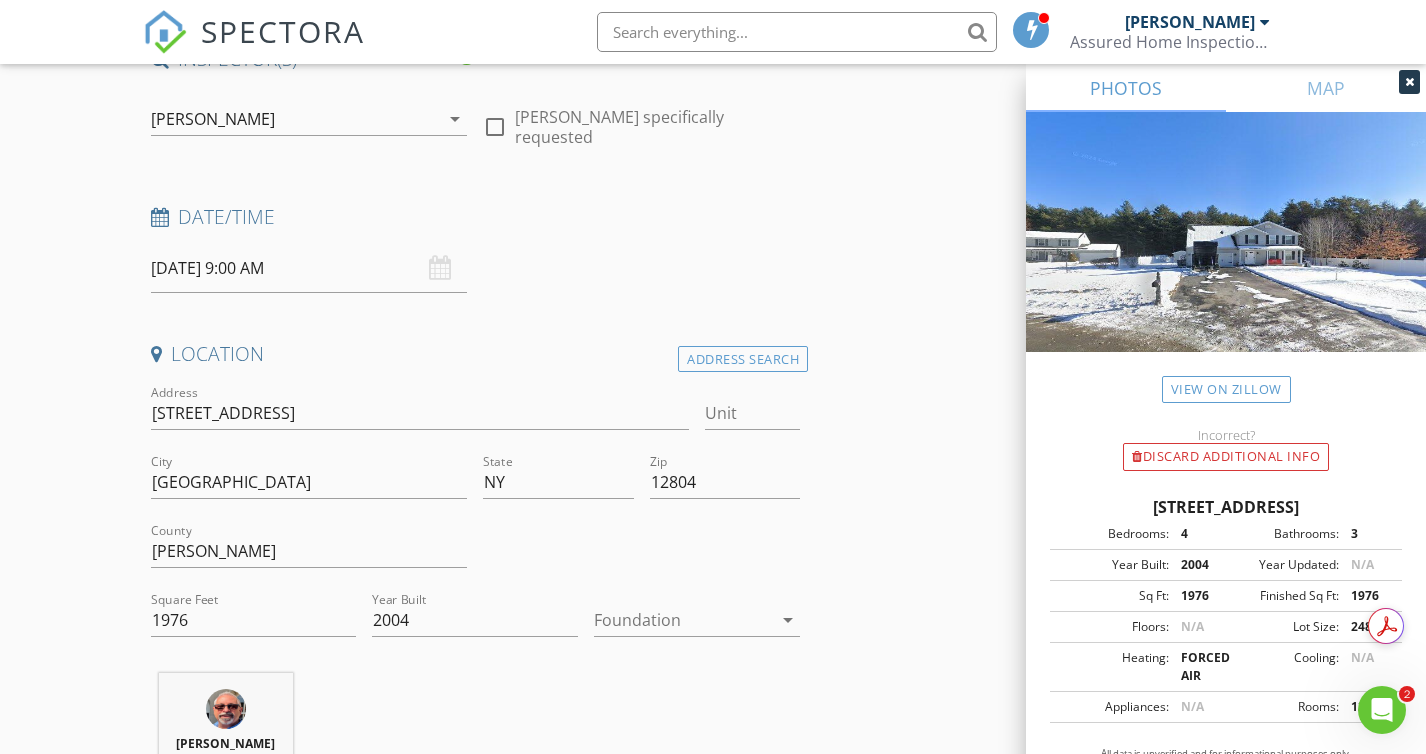drag, startPoint x: 1065, startPoint y: 503, endPoint x: 1251, endPoint y: 530, distance: 187.94946 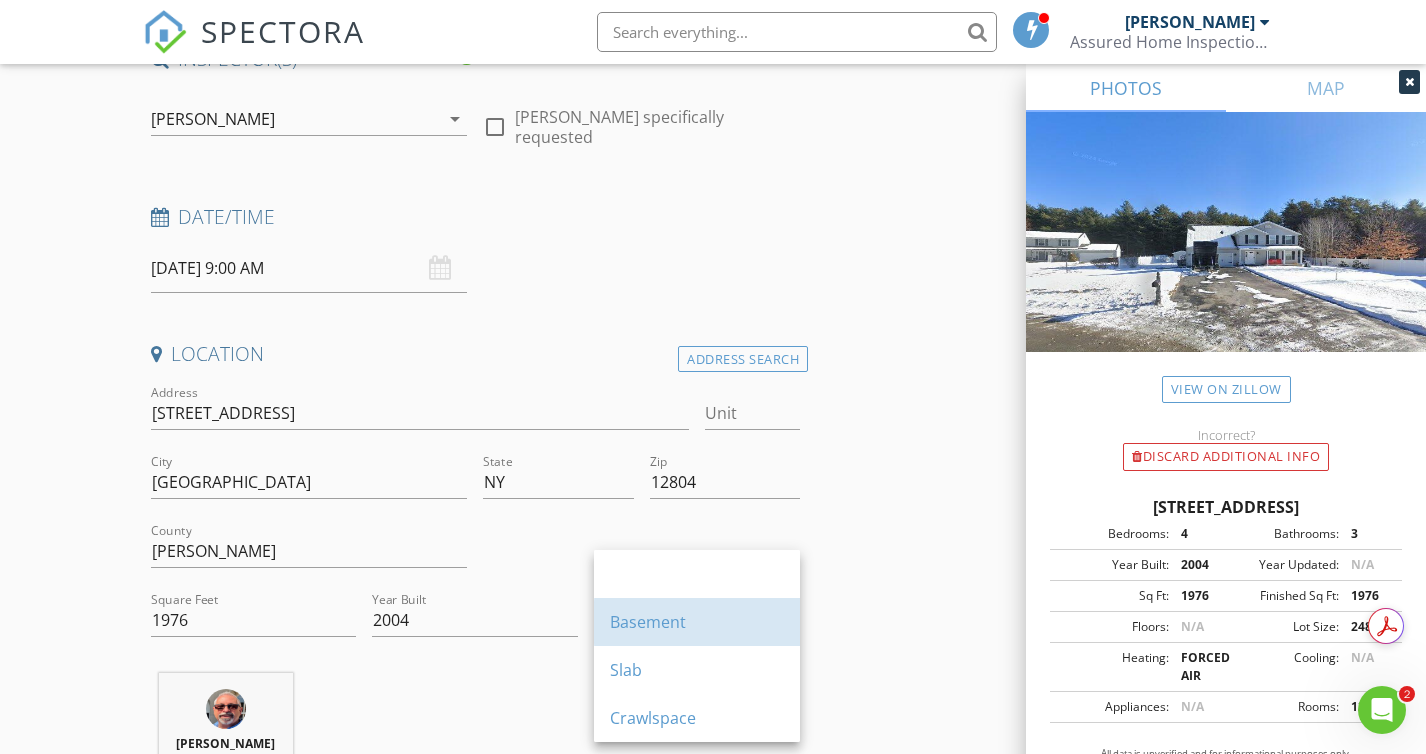 click on "Basement" at bounding box center [697, 622] 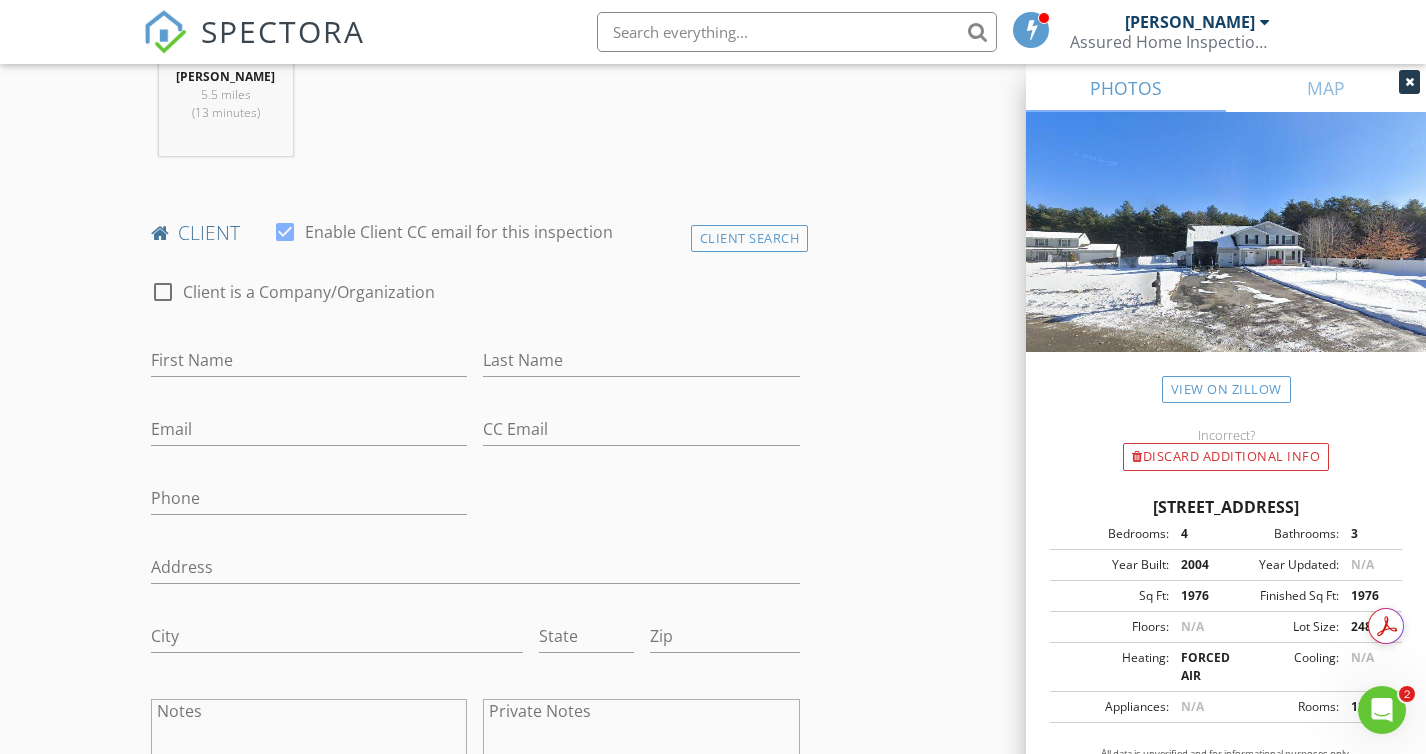 scroll, scrollTop: 850, scrollLeft: 0, axis: vertical 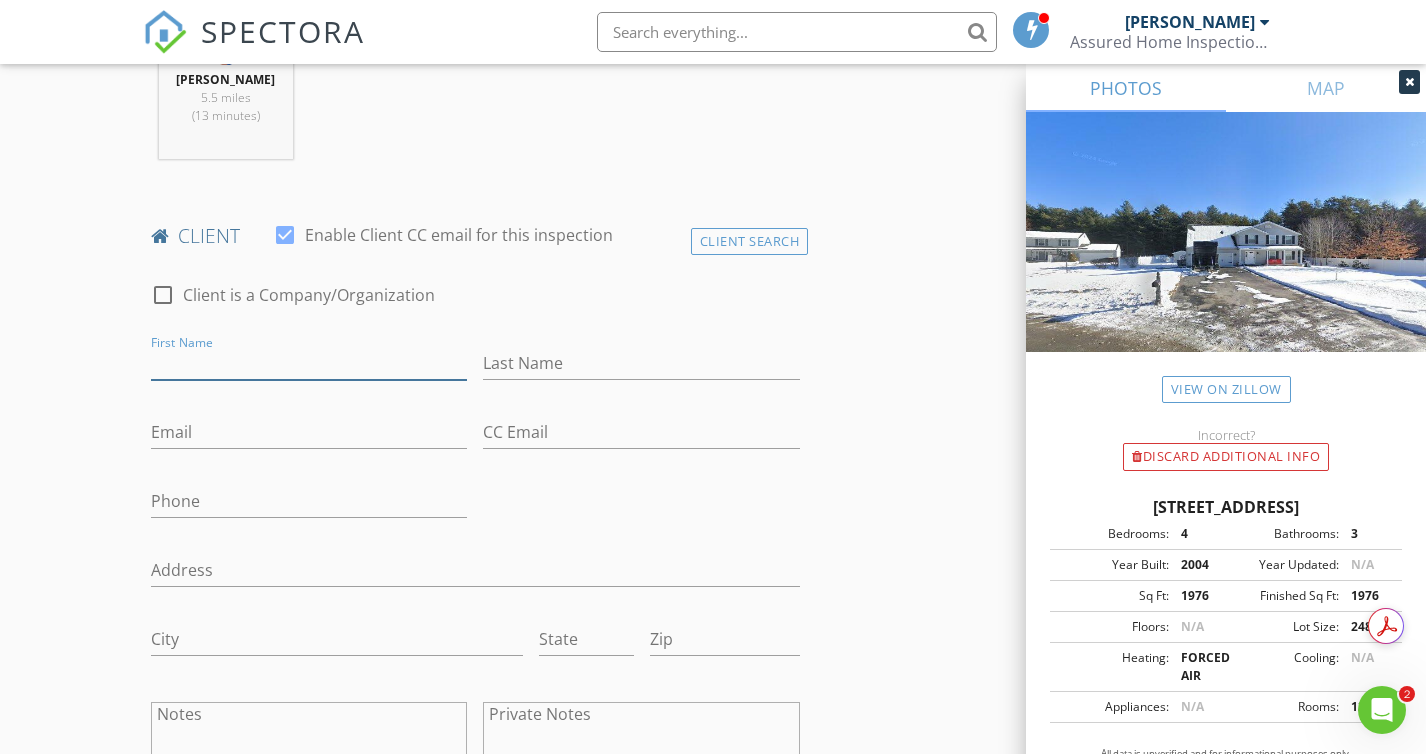 click on "First Name" at bounding box center [309, 363] 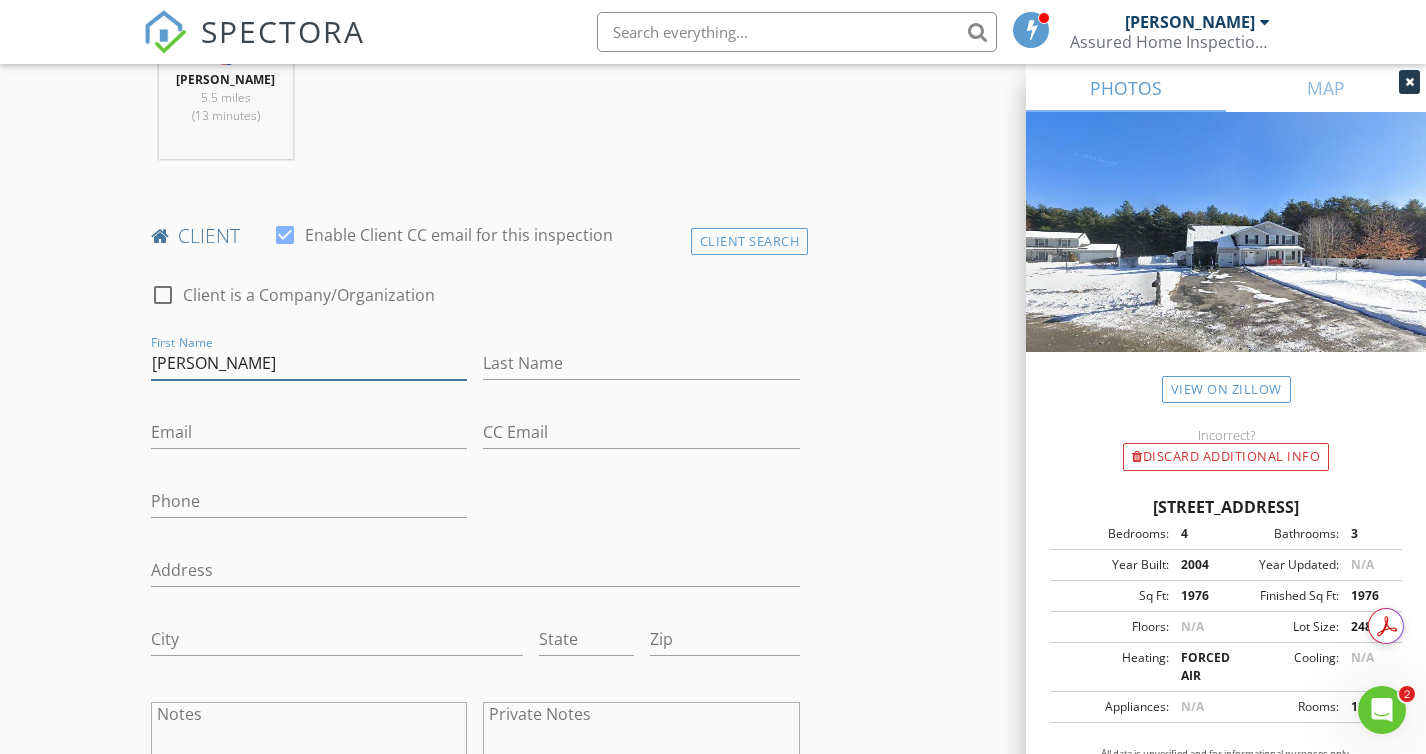 type on "[PERSON_NAME]" 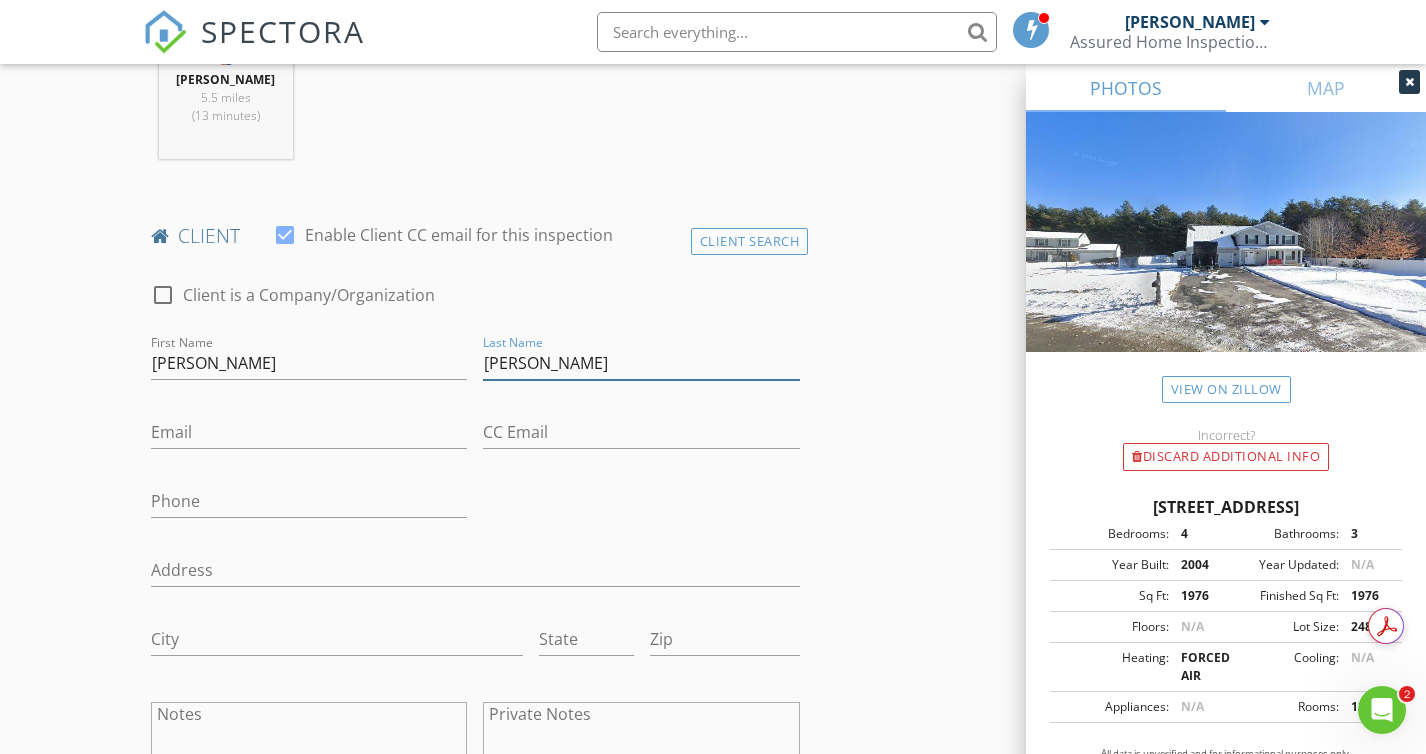 type on "[PERSON_NAME]" 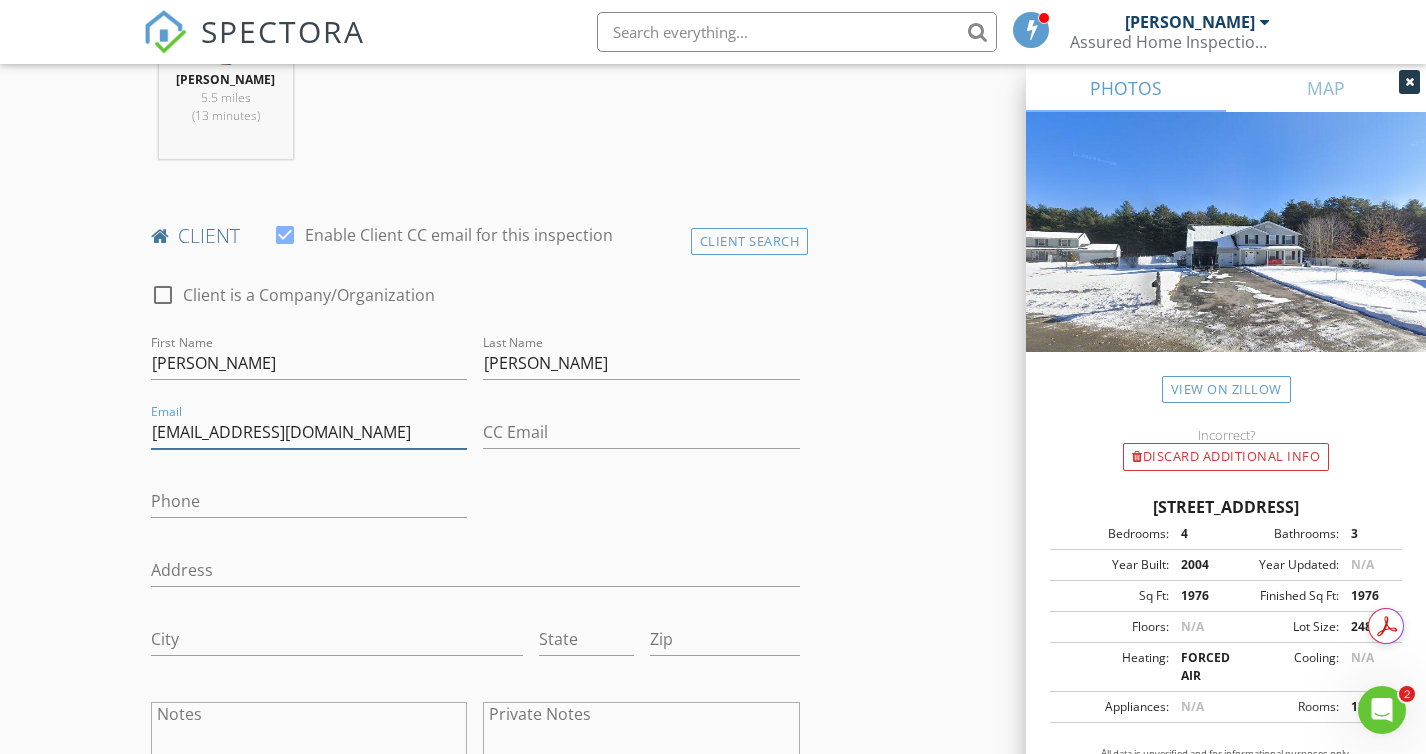 type on "[EMAIL_ADDRESS][DOMAIN_NAME]" 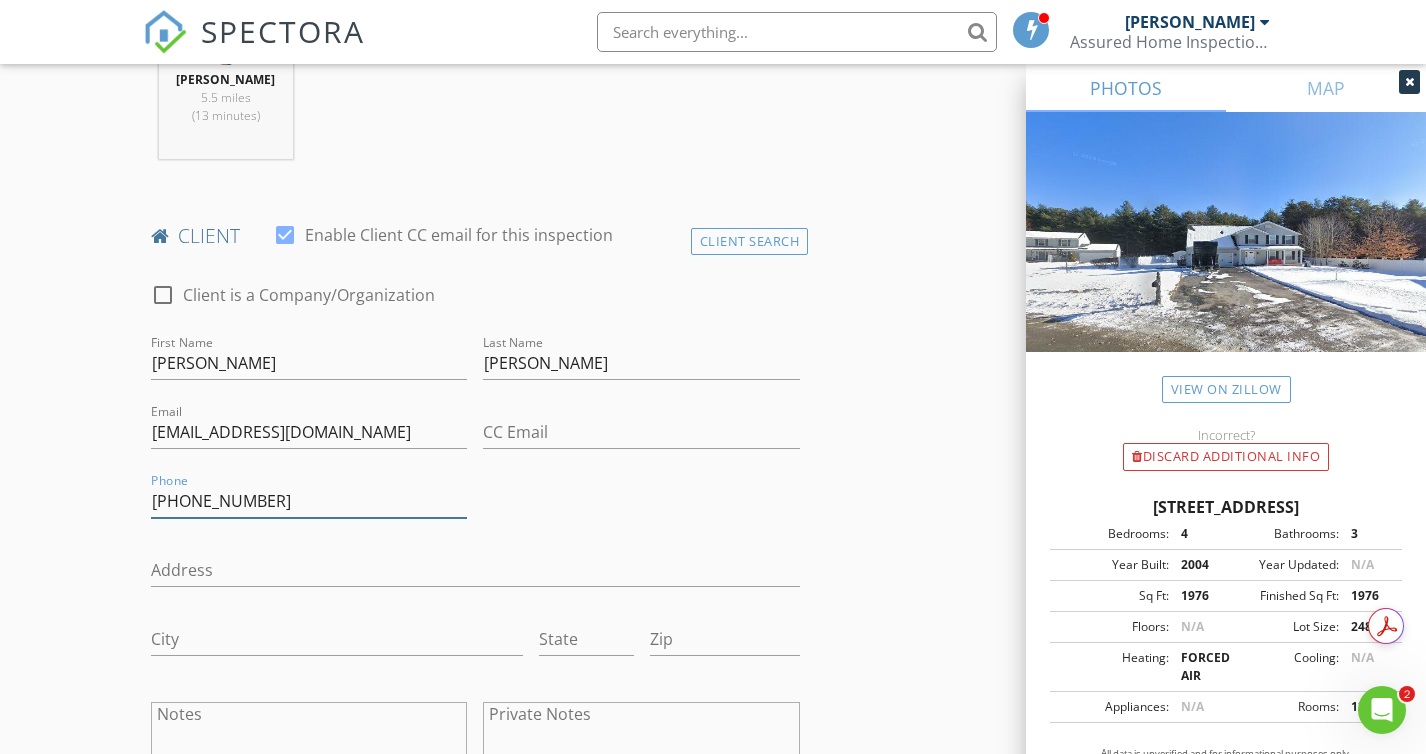 type on "[PHONE_NUMBER]" 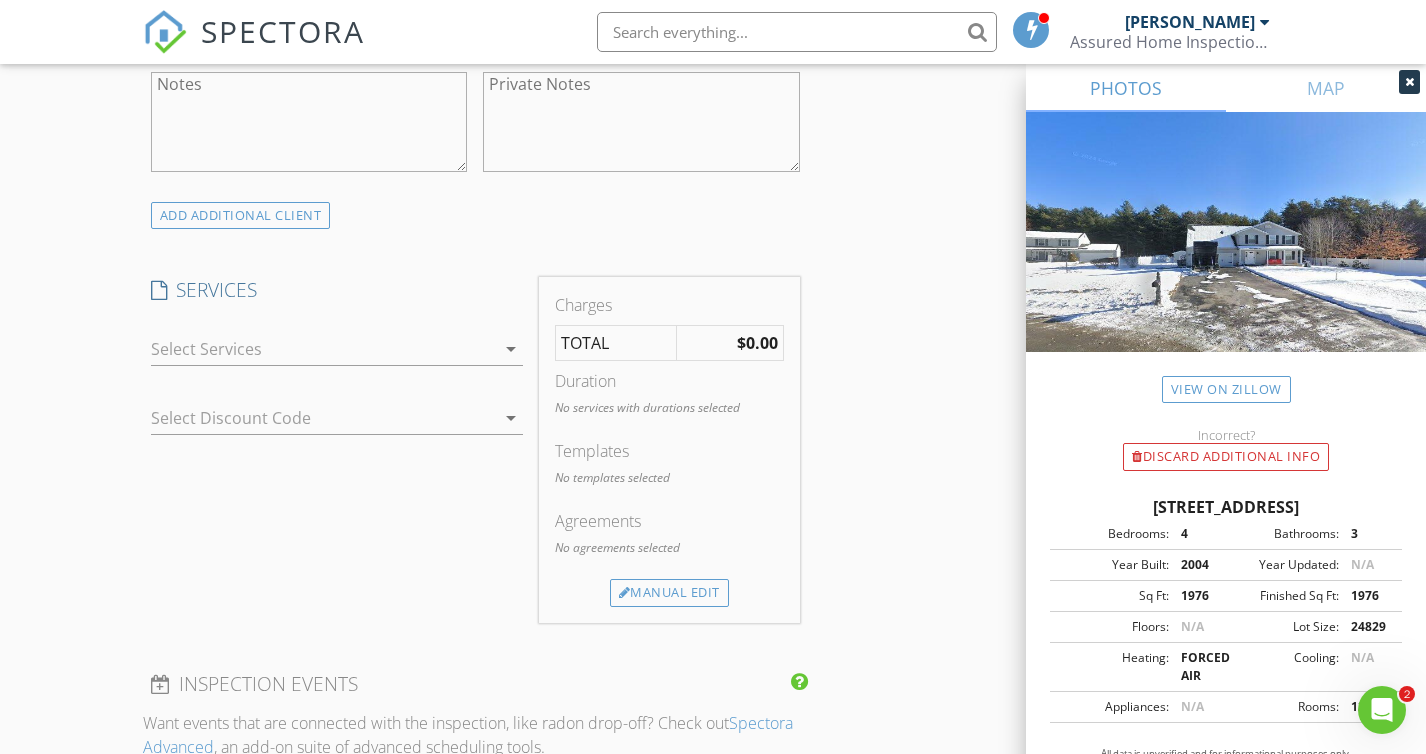 scroll, scrollTop: 1495, scrollLeft: 0, axis: vertical 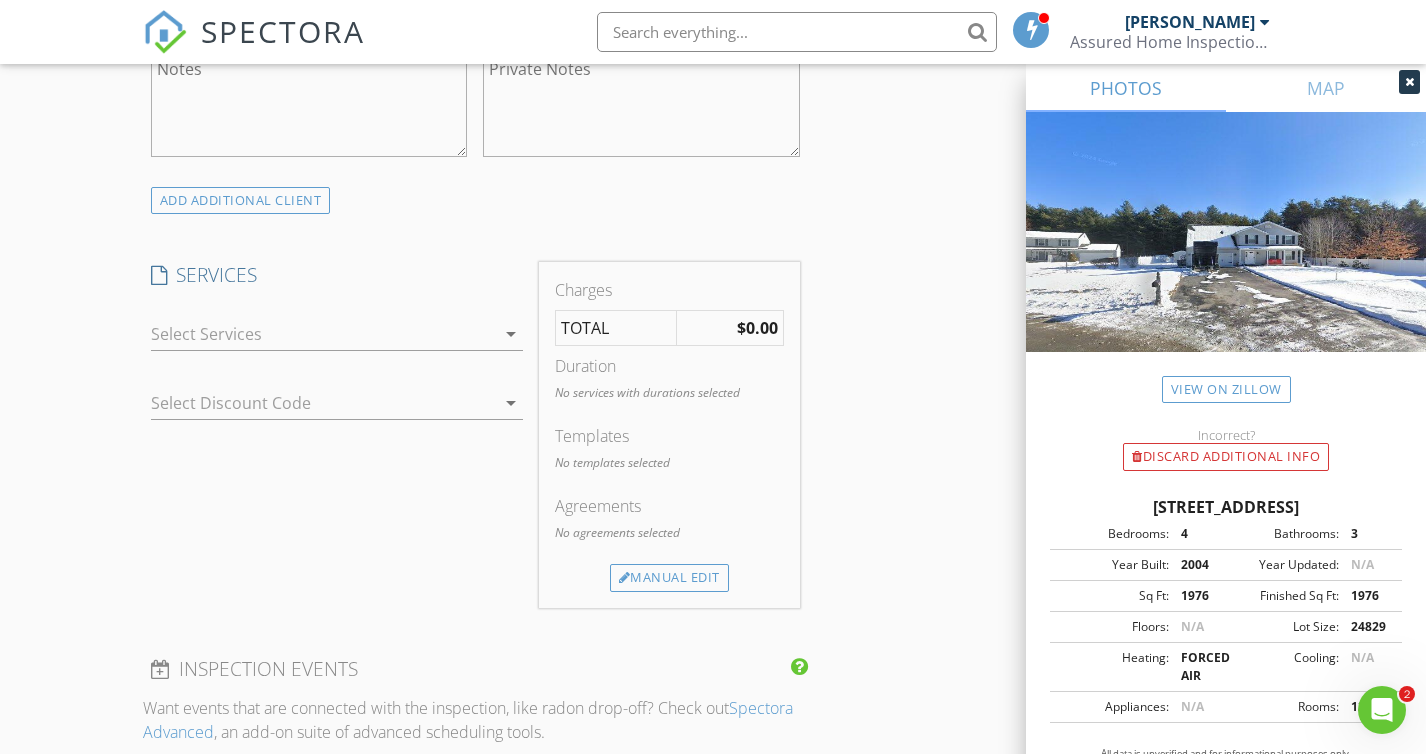 click at bounding box center [323, 334] 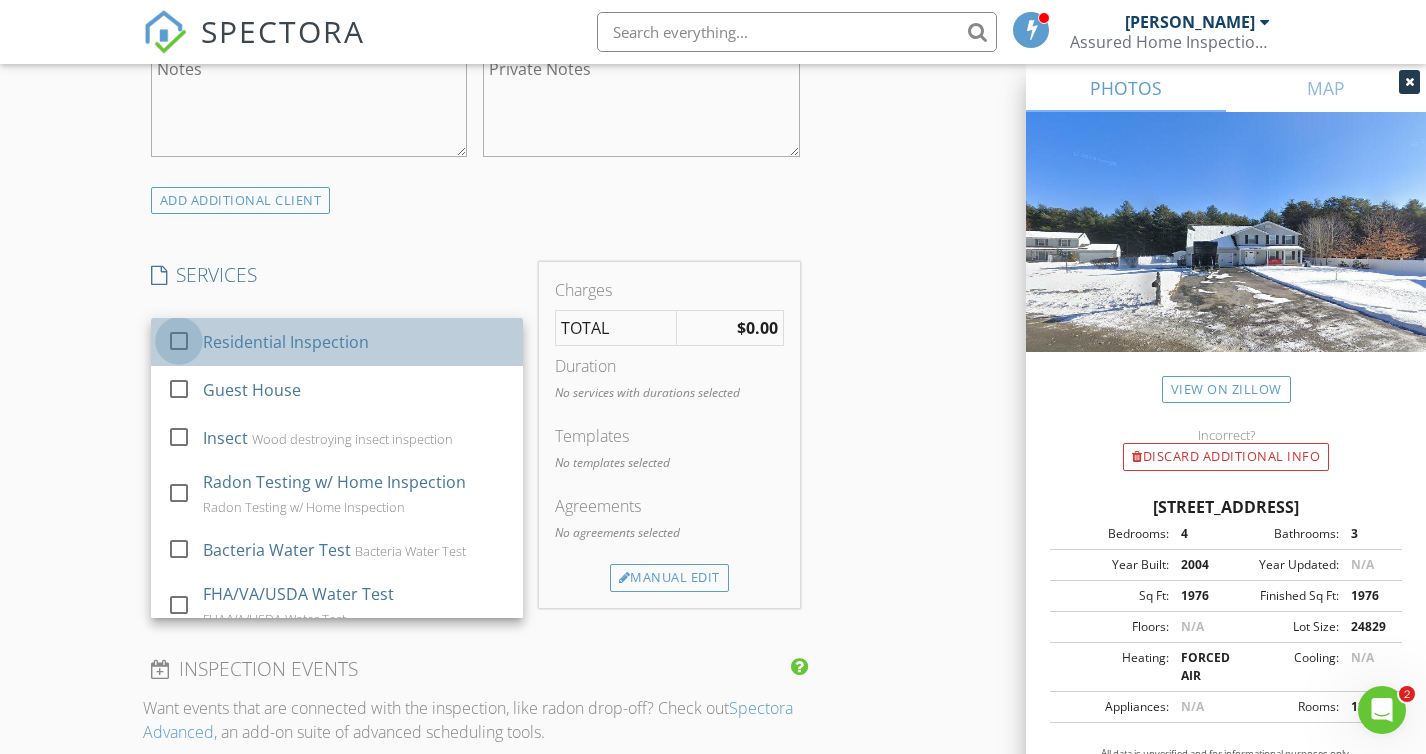 click at bounding box center [179, 341] 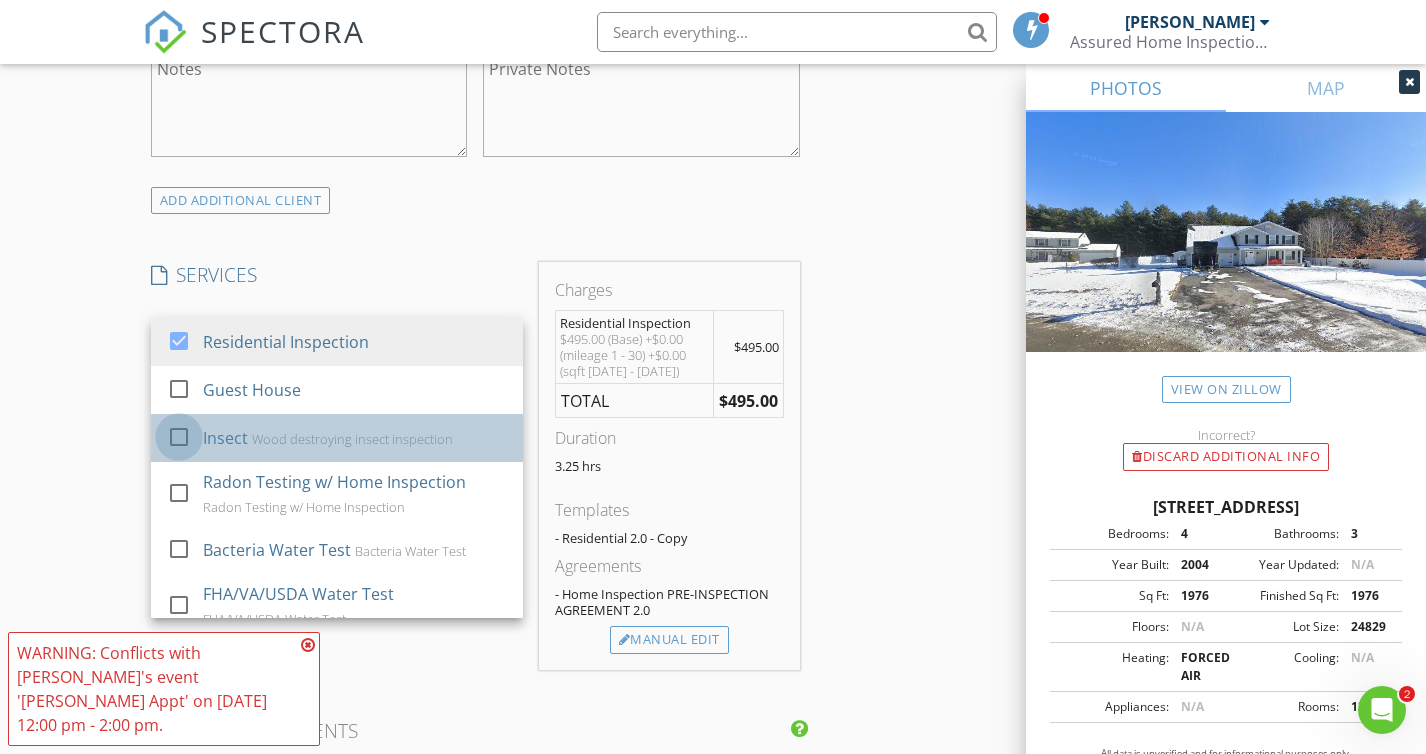 click at bounding box center [179, 437] 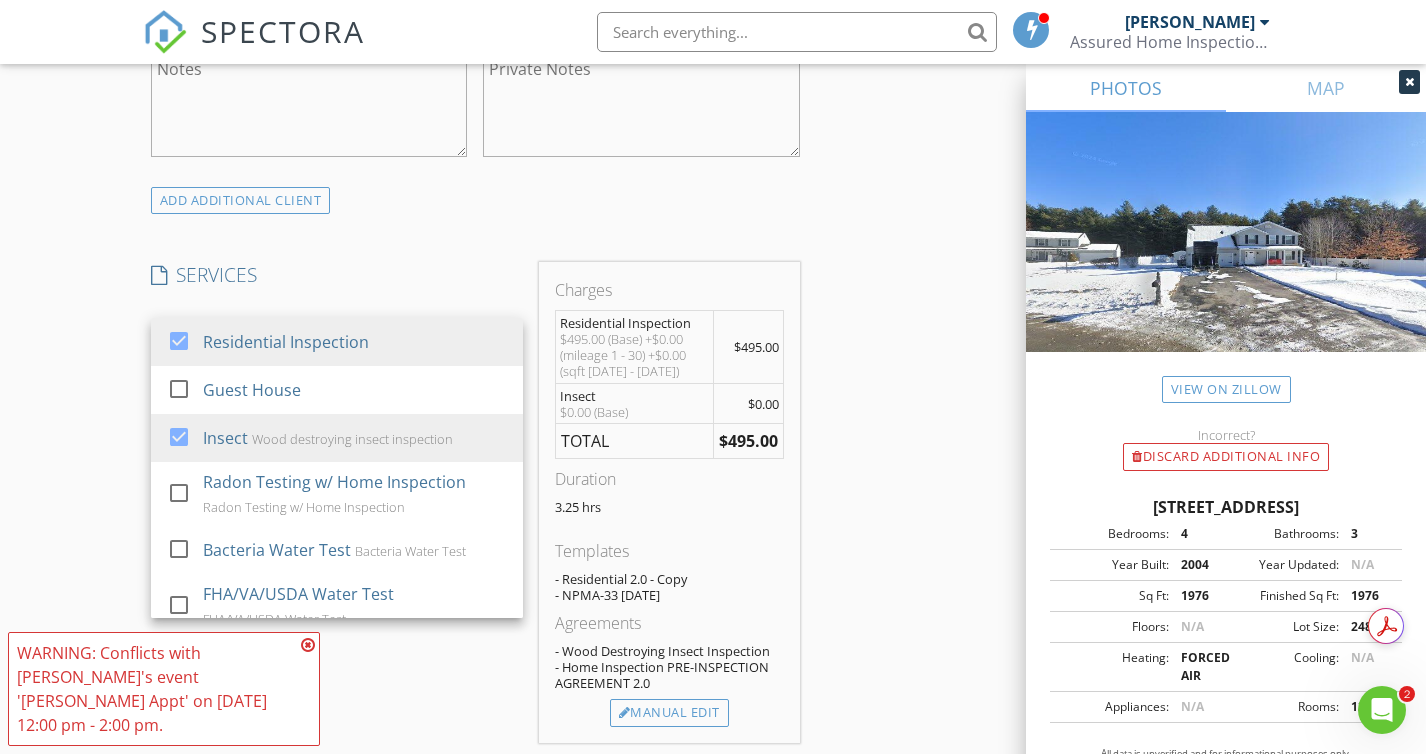 click at bounding box center (308, 645) 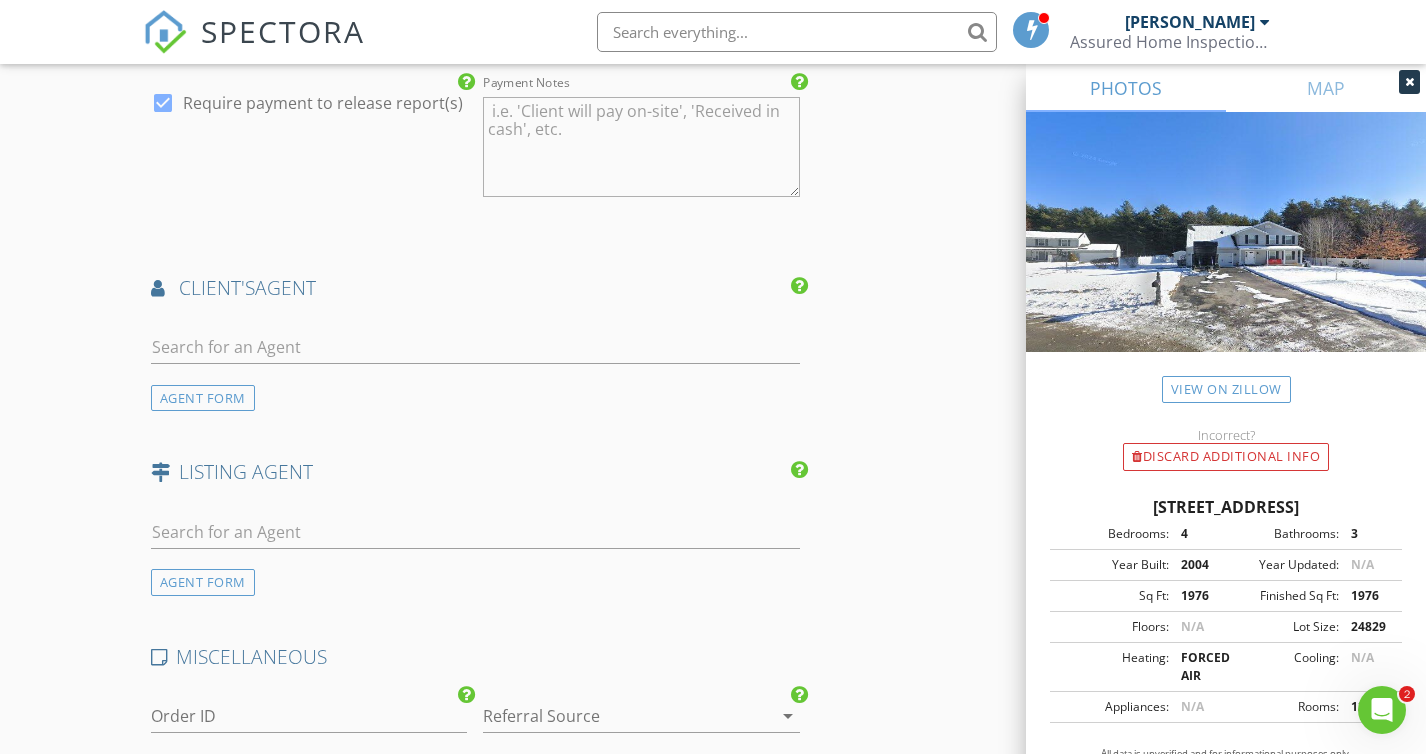 scroll, scrollTop: 2408, scrollLeft: 0, axis: vertical 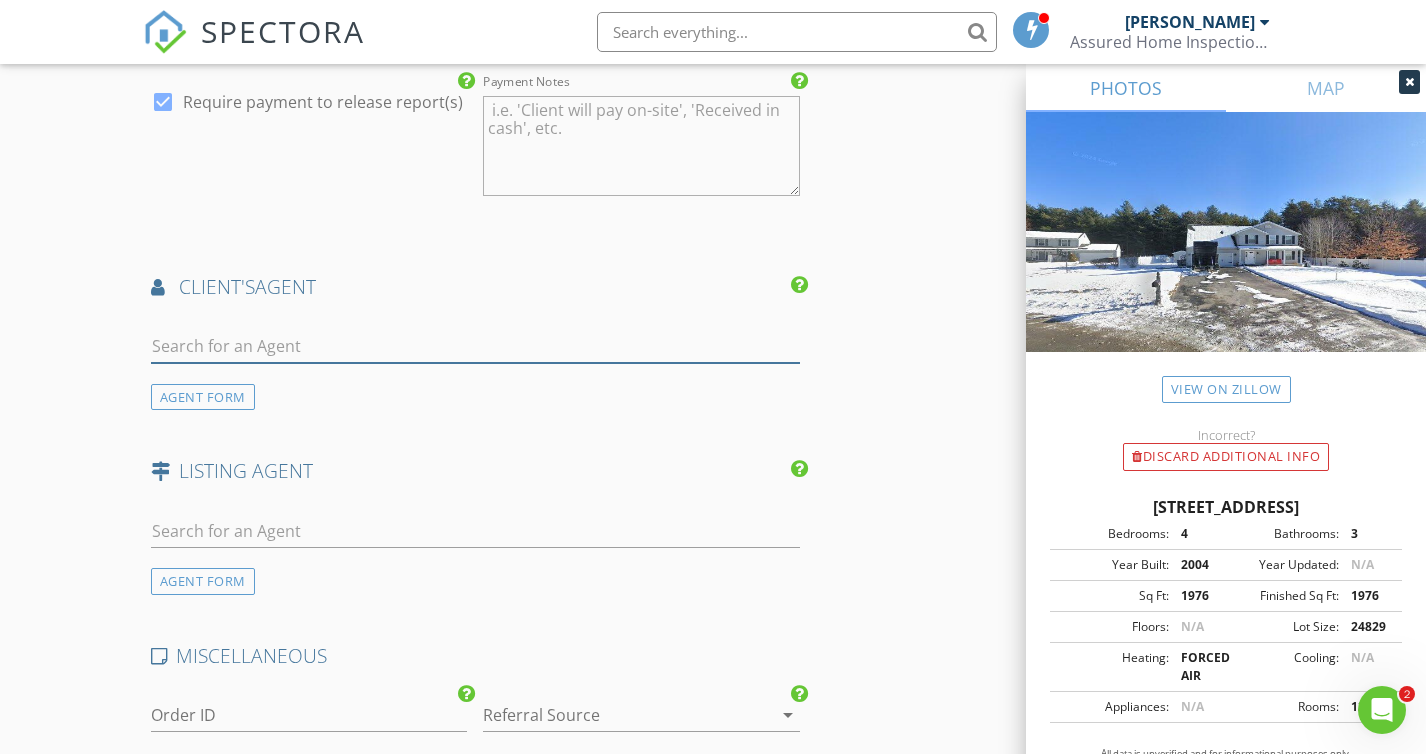 click at bounding box center (475, 346) 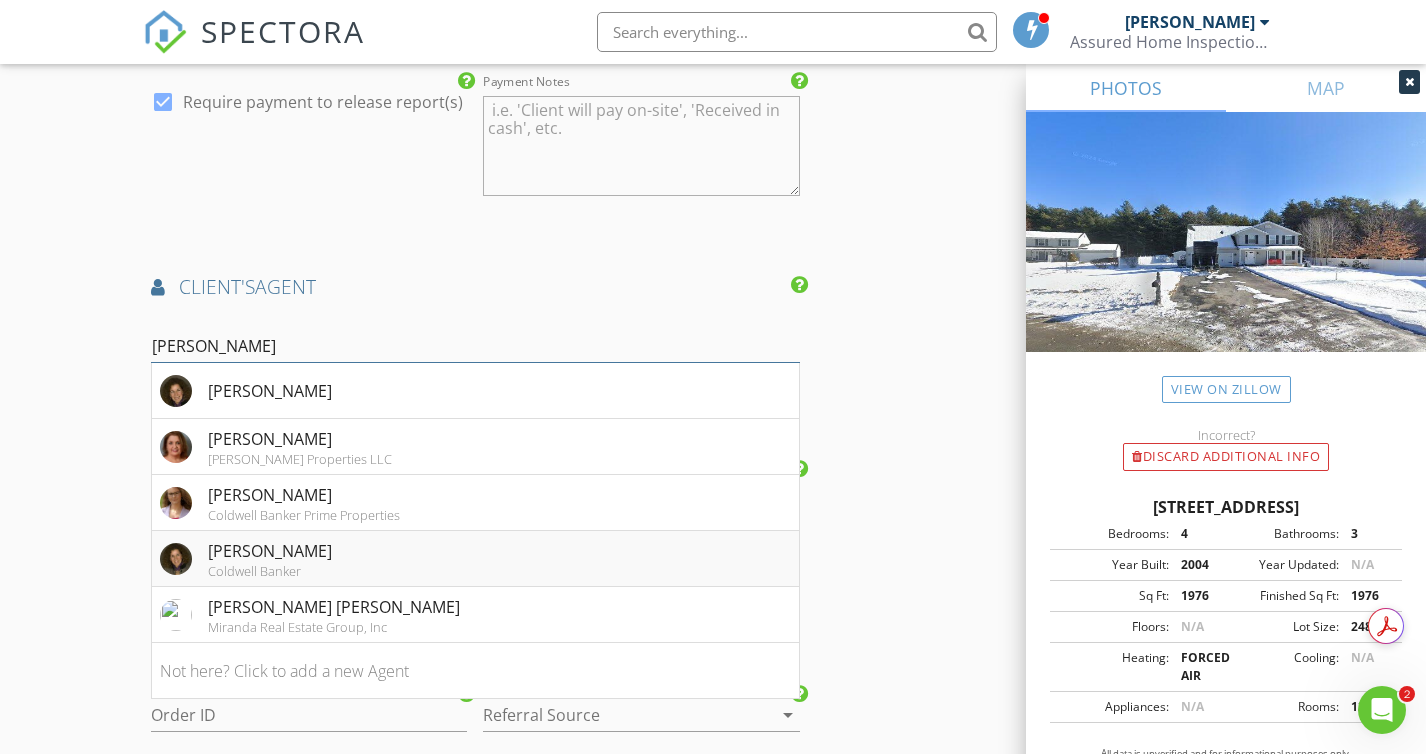 type on "carol" 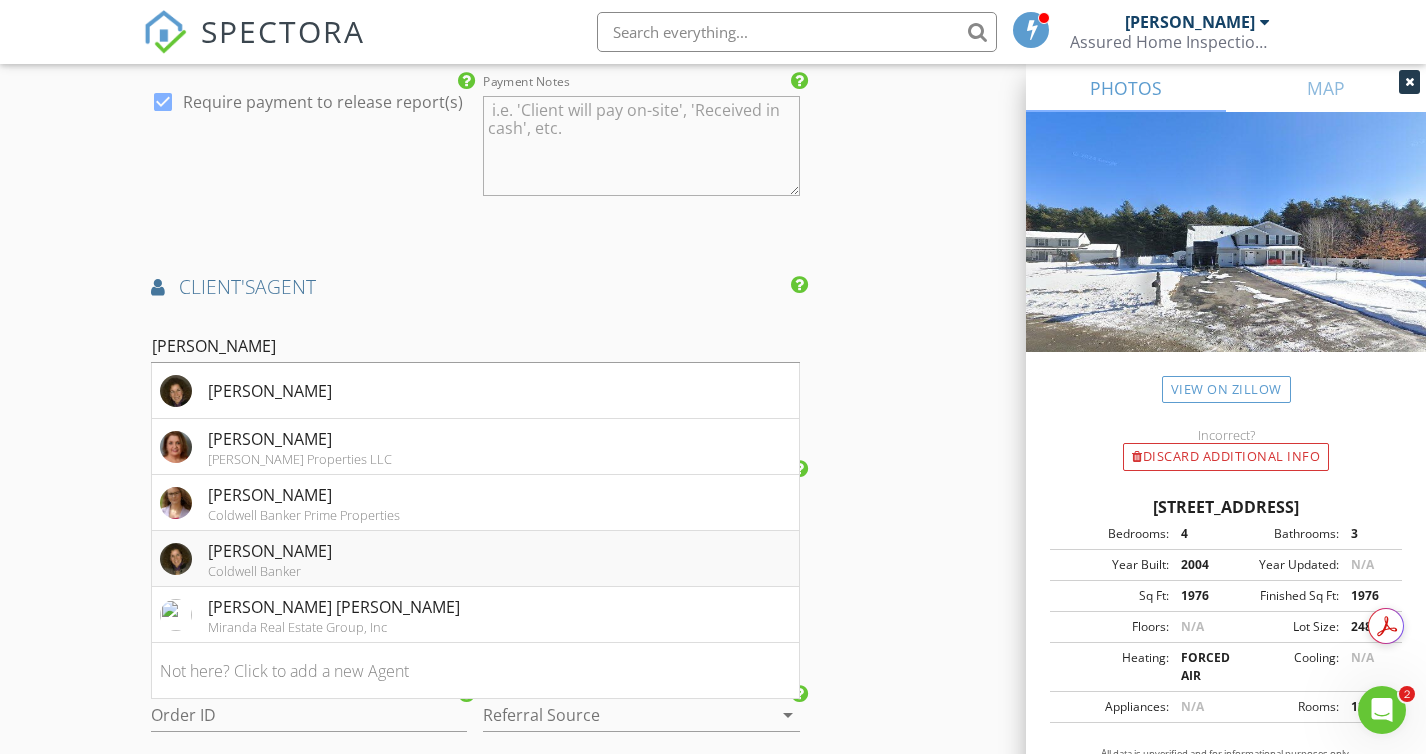 click on "[PERSON_NAME]" at bounding box center (270, 551) 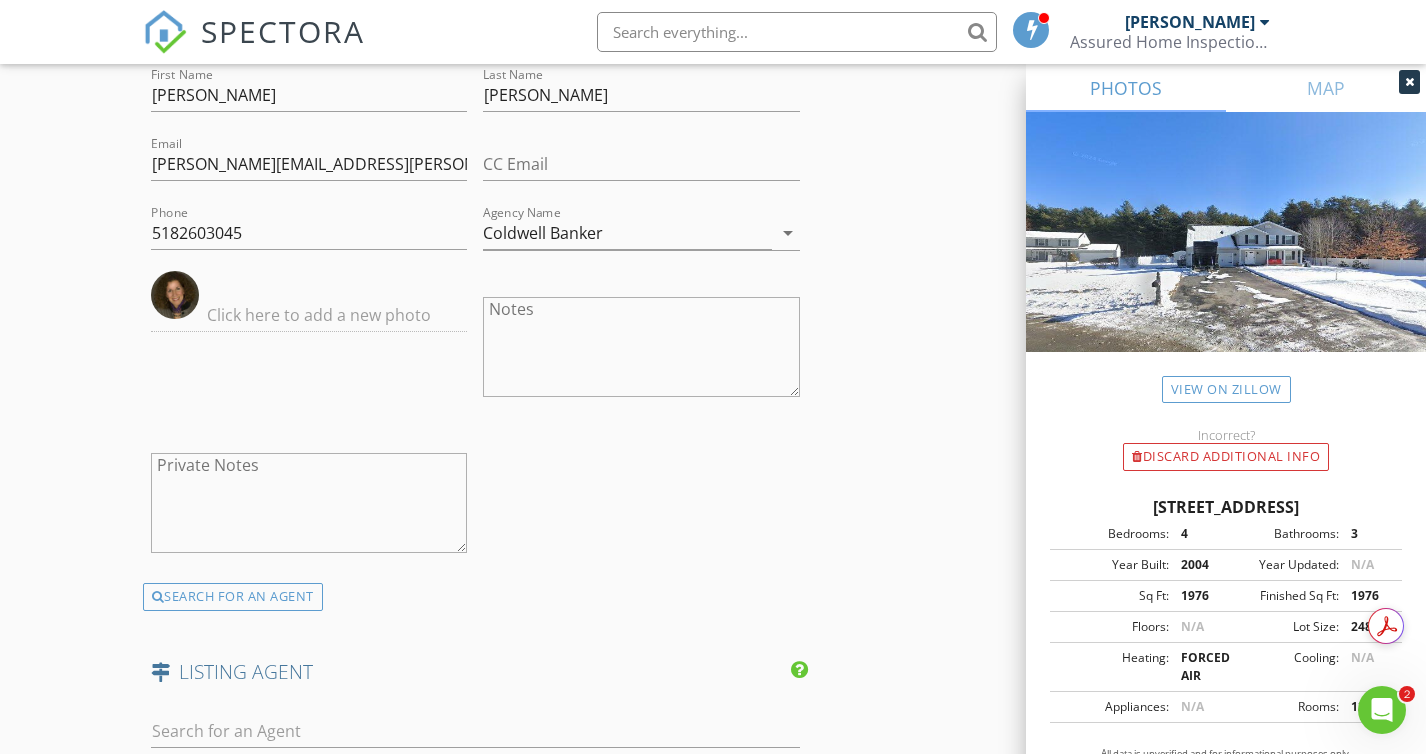 scroll, scrollTop: 2668, scrollLeft: 0, axis: vertical 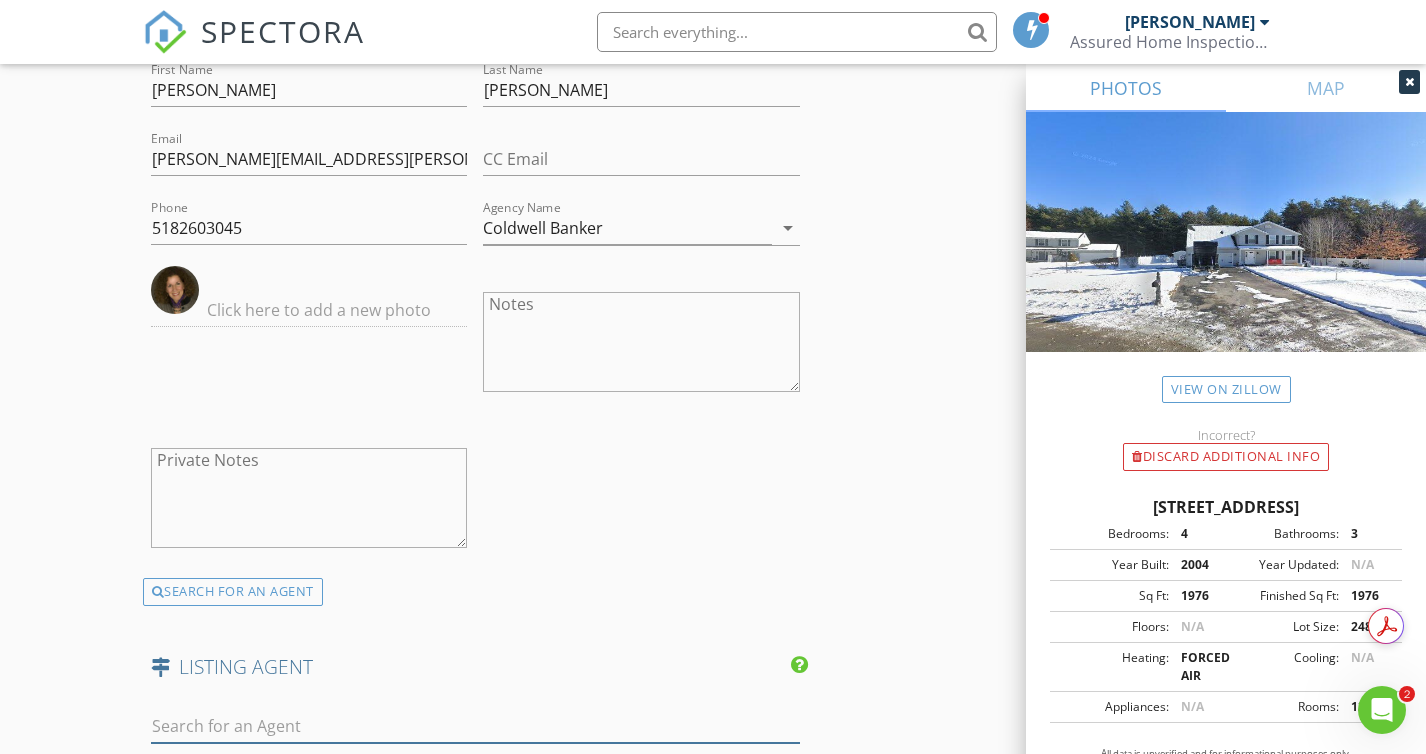 click at bounding box center [475, 726] 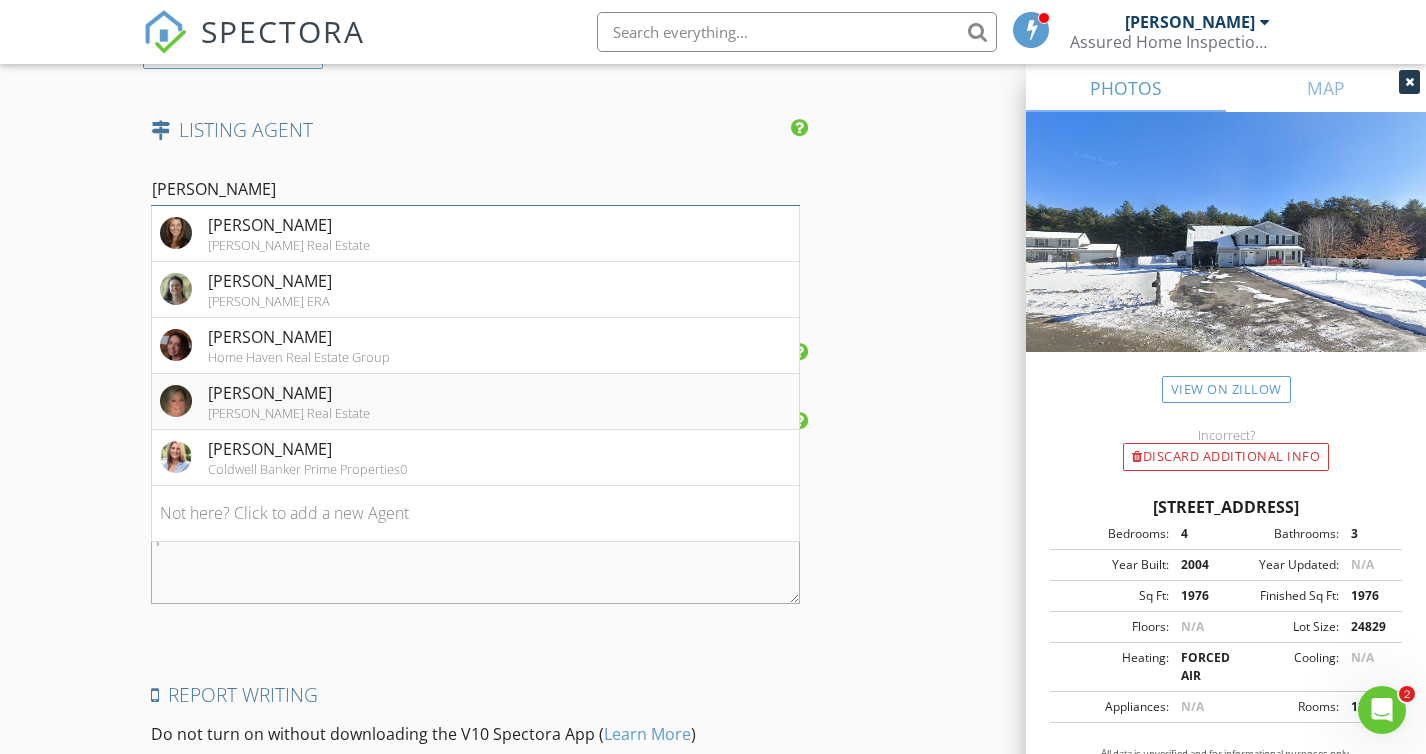 scroll, scrollTop: 3201, scrollLeft: 0, axis: vertical 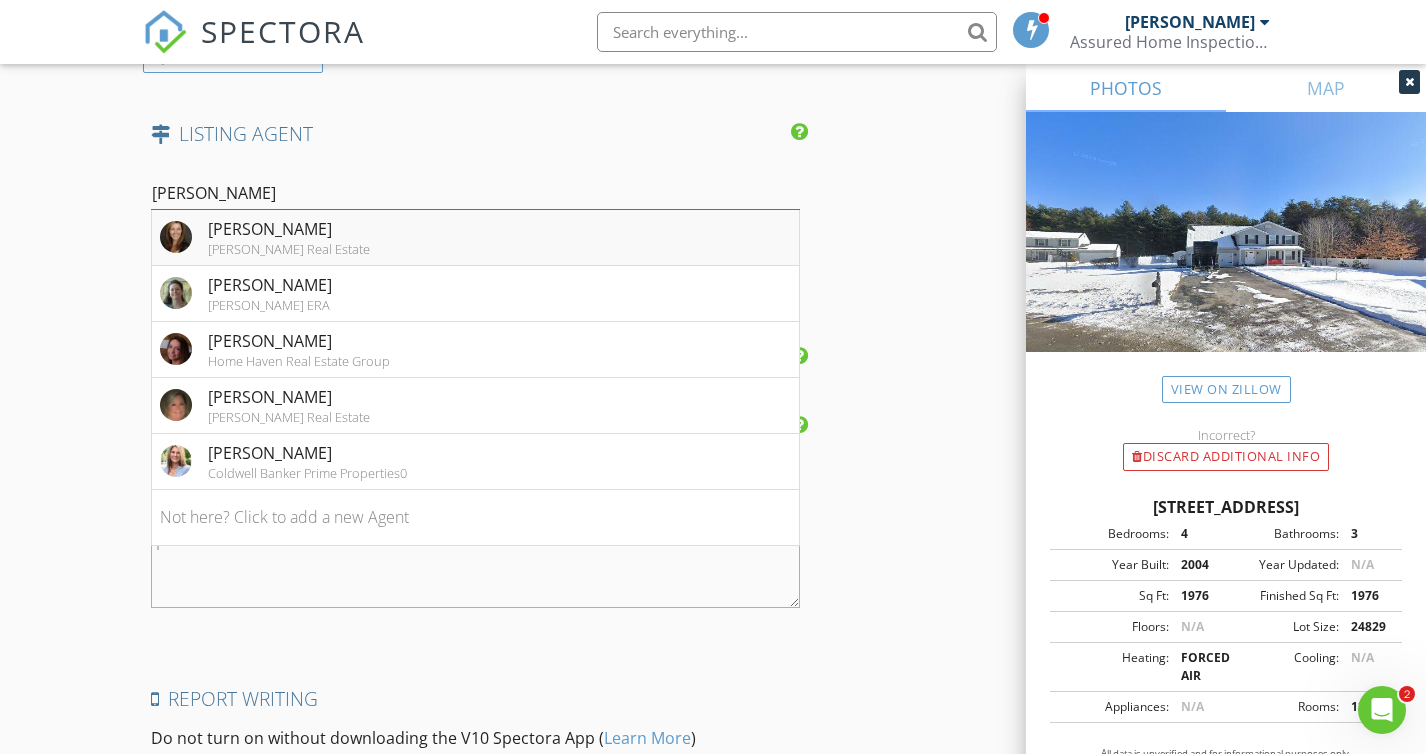 type on "tina" 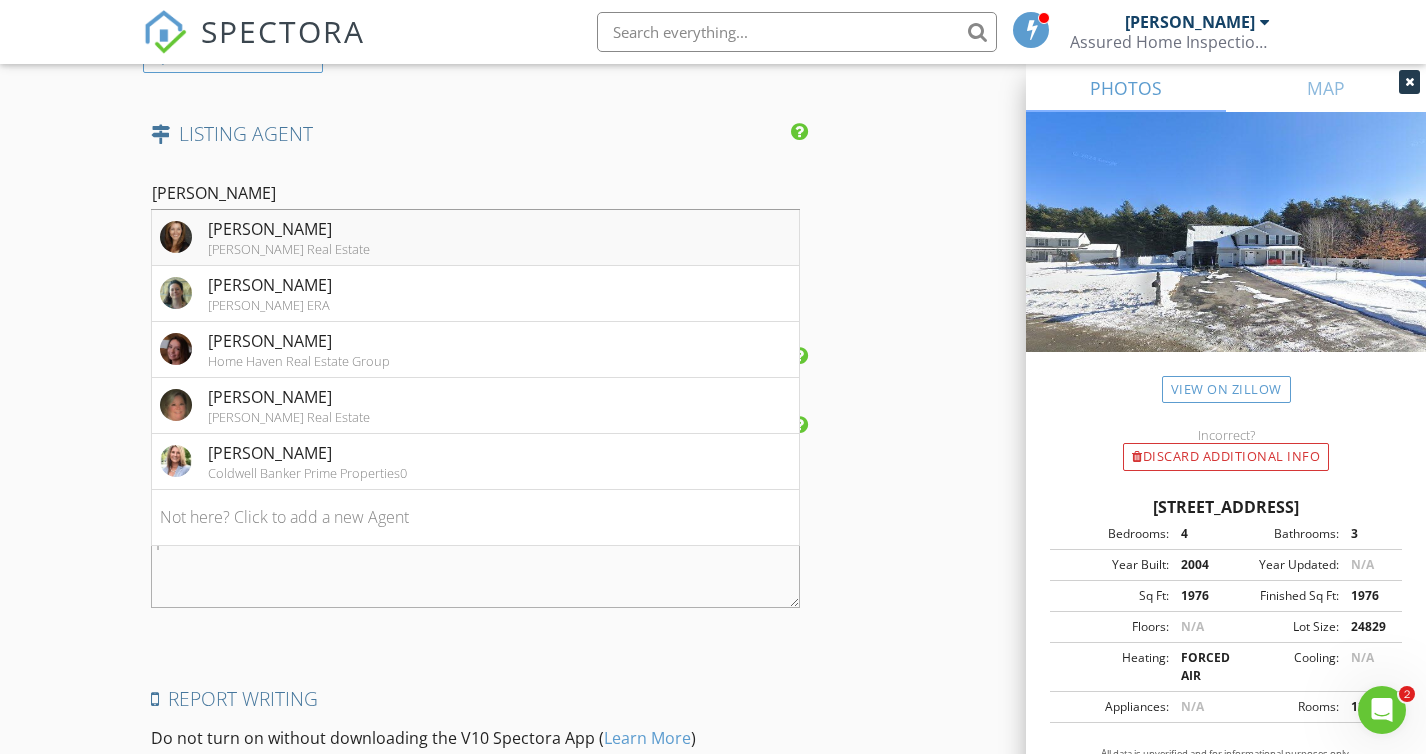 click on "Tina" at bounding box center [289, 229] 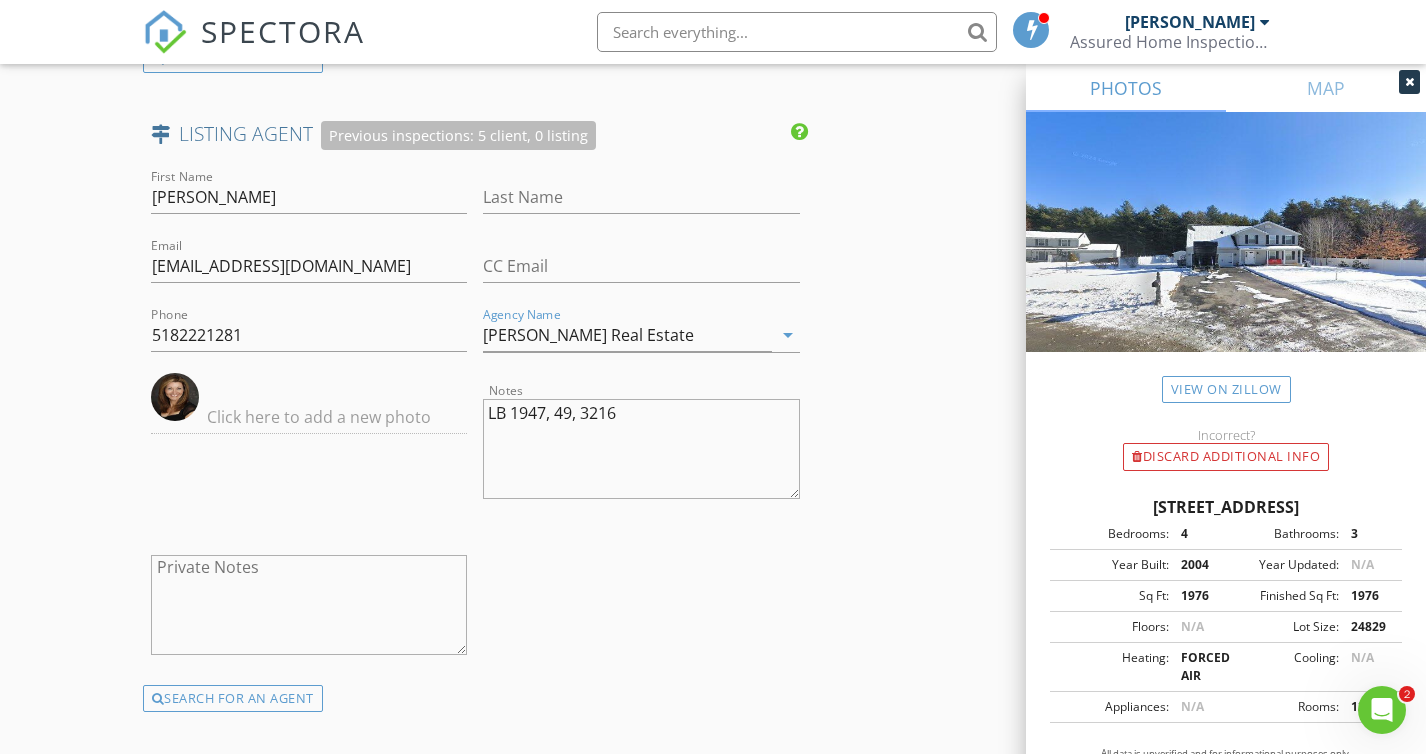 click on "Agency Name DeMarsh Real Estate arrow_drop_down" at bounding box center [641, 338] 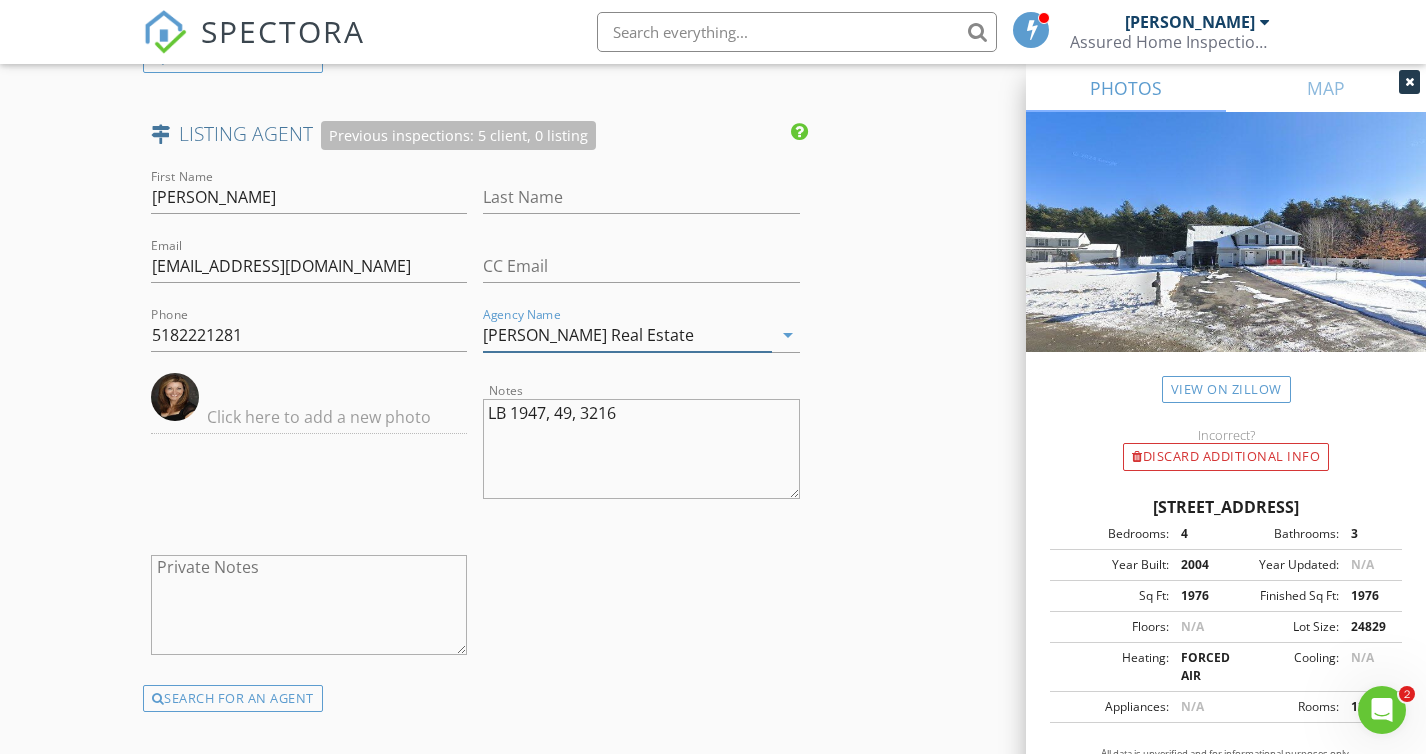 click on "[PERSON_NAME] Real Estate" at bounding box center [627, 335] 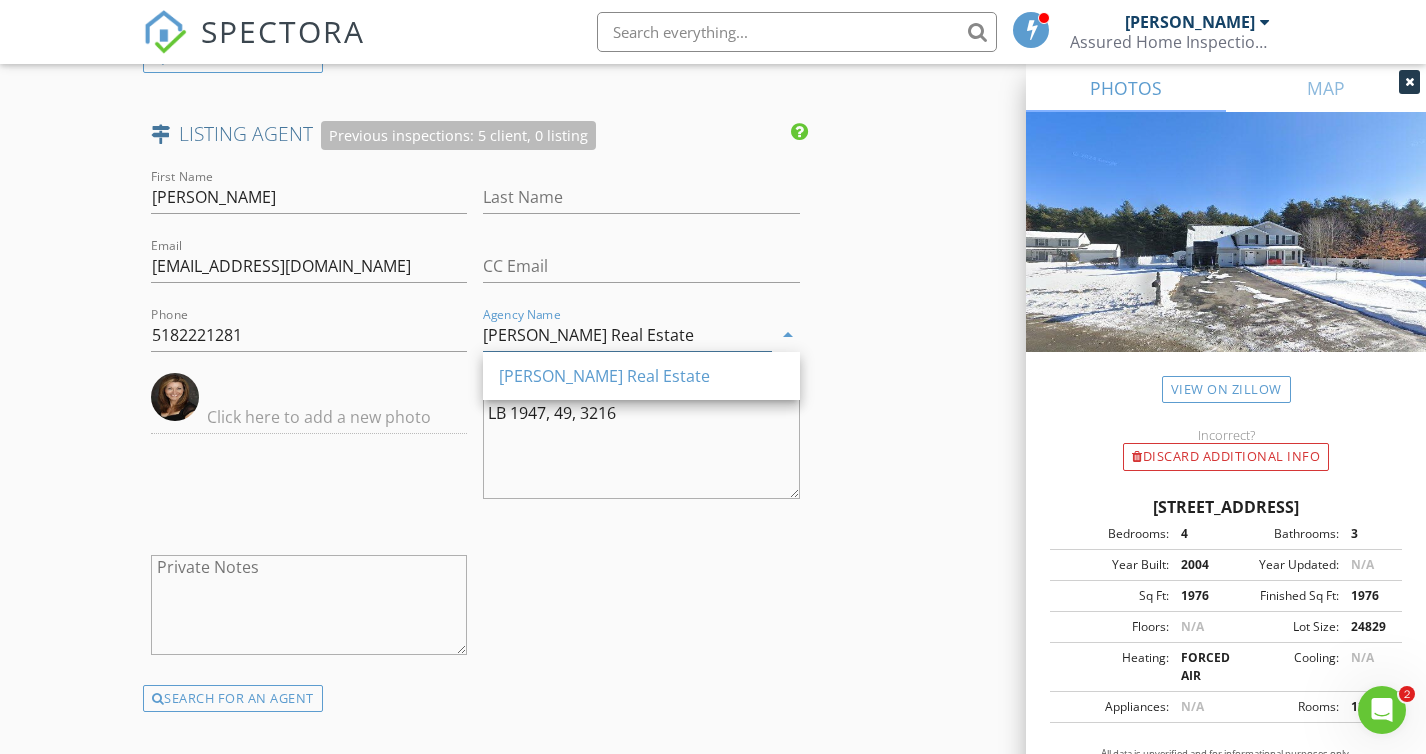 click on "[PERSON_NAME] Real Estate" at bounding box center (627, 335) 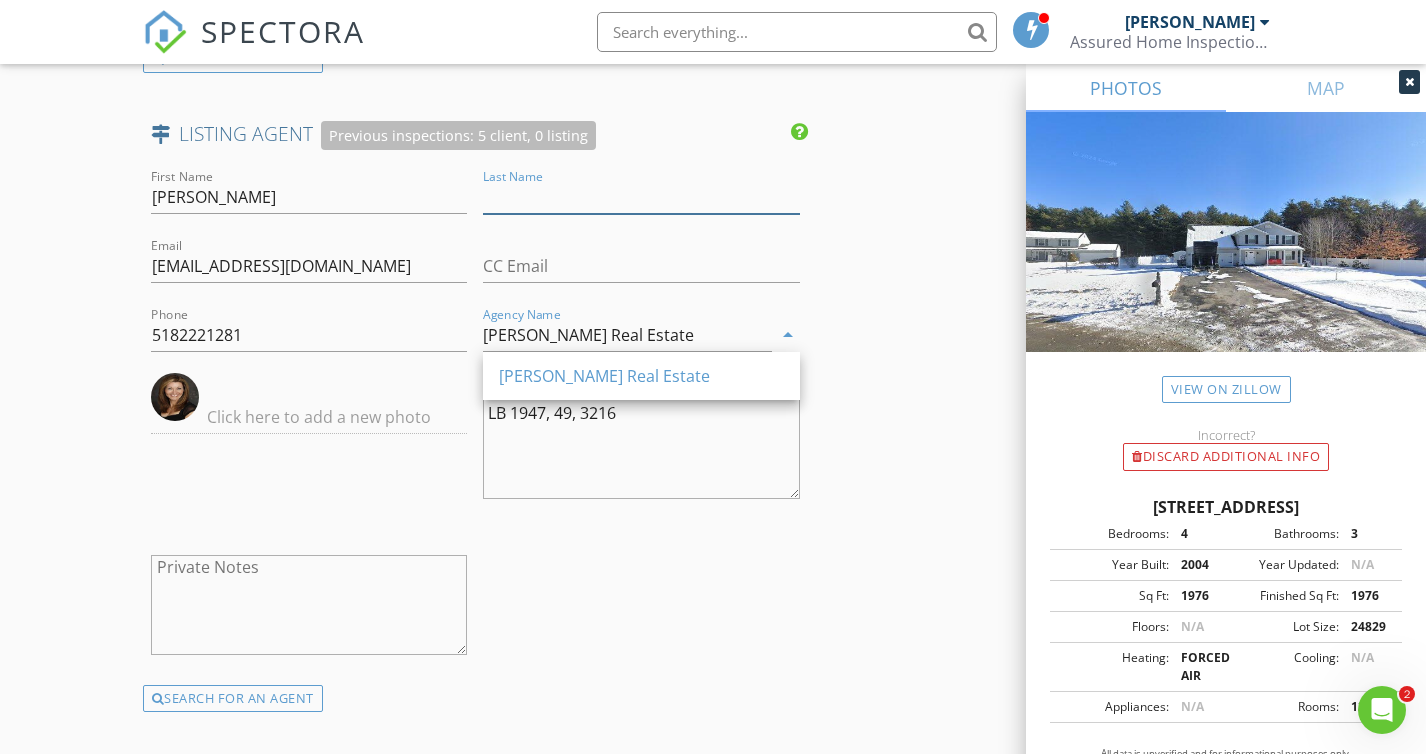 click on "Last Name" at bounding box center (641, 197) 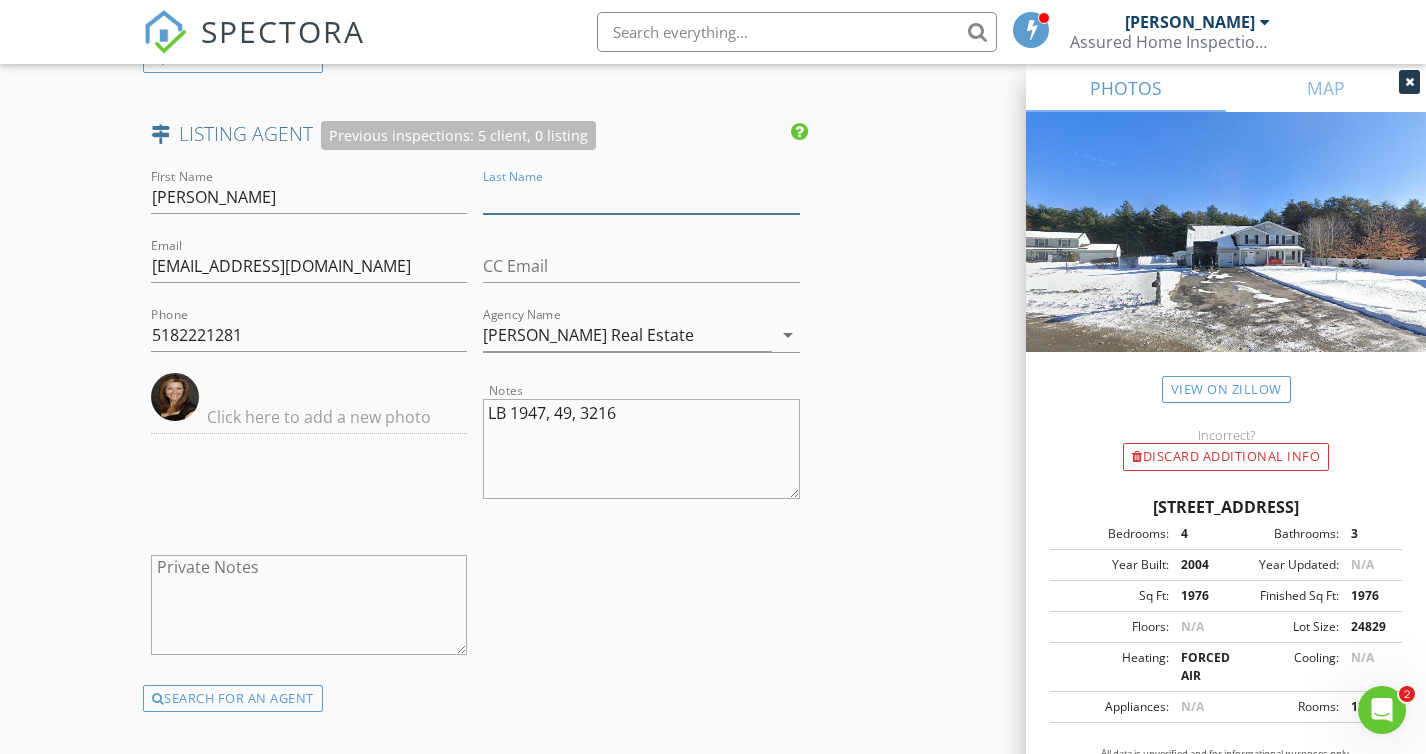 paste on "DeMarsh" 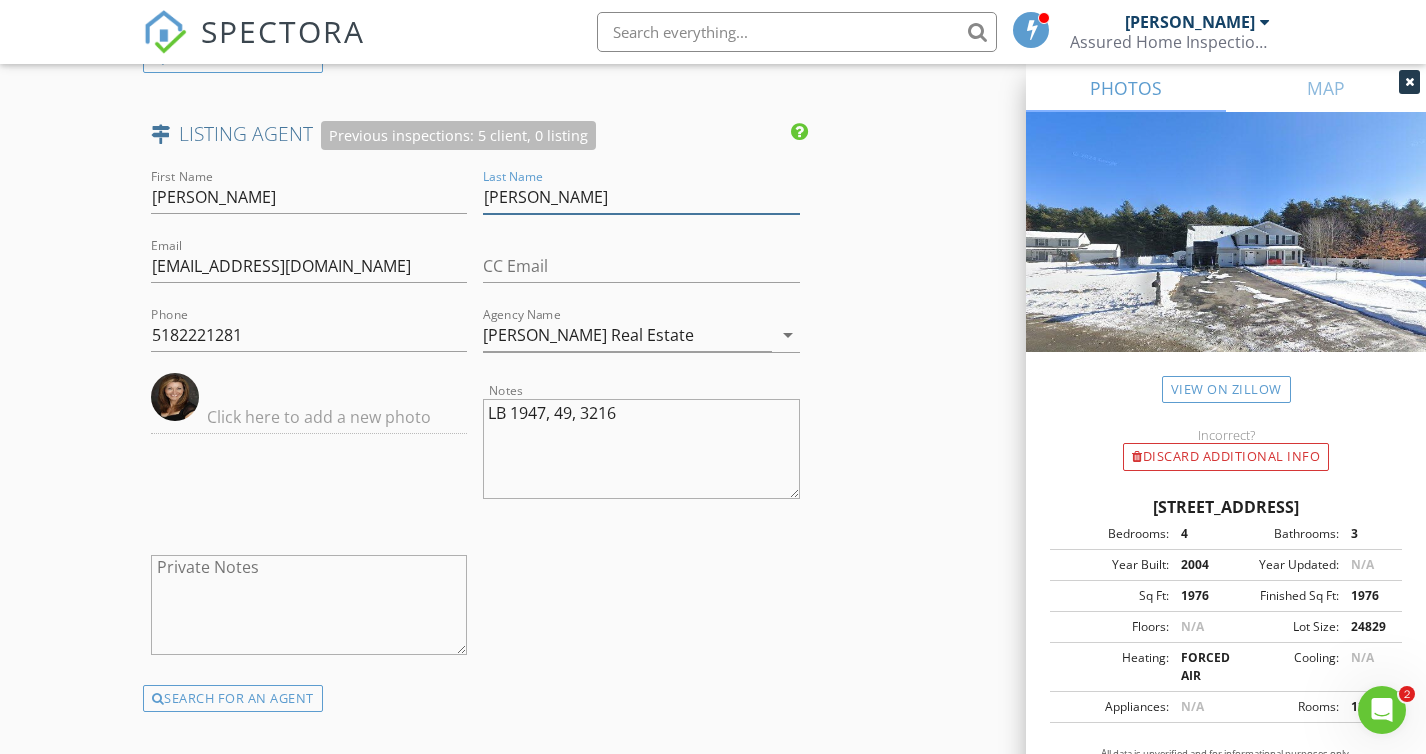type on "DeMarsh" 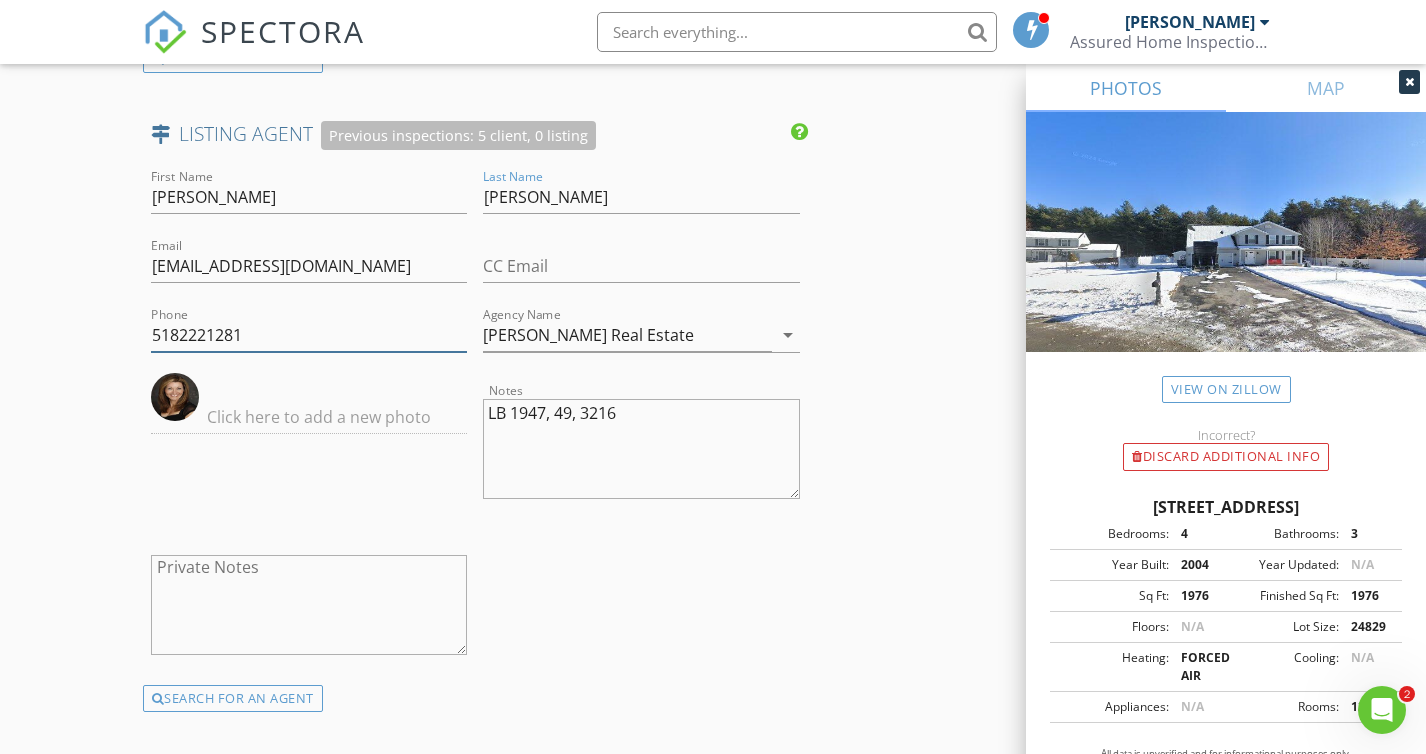 click on "5182221281" at bounding box center [309, 335] 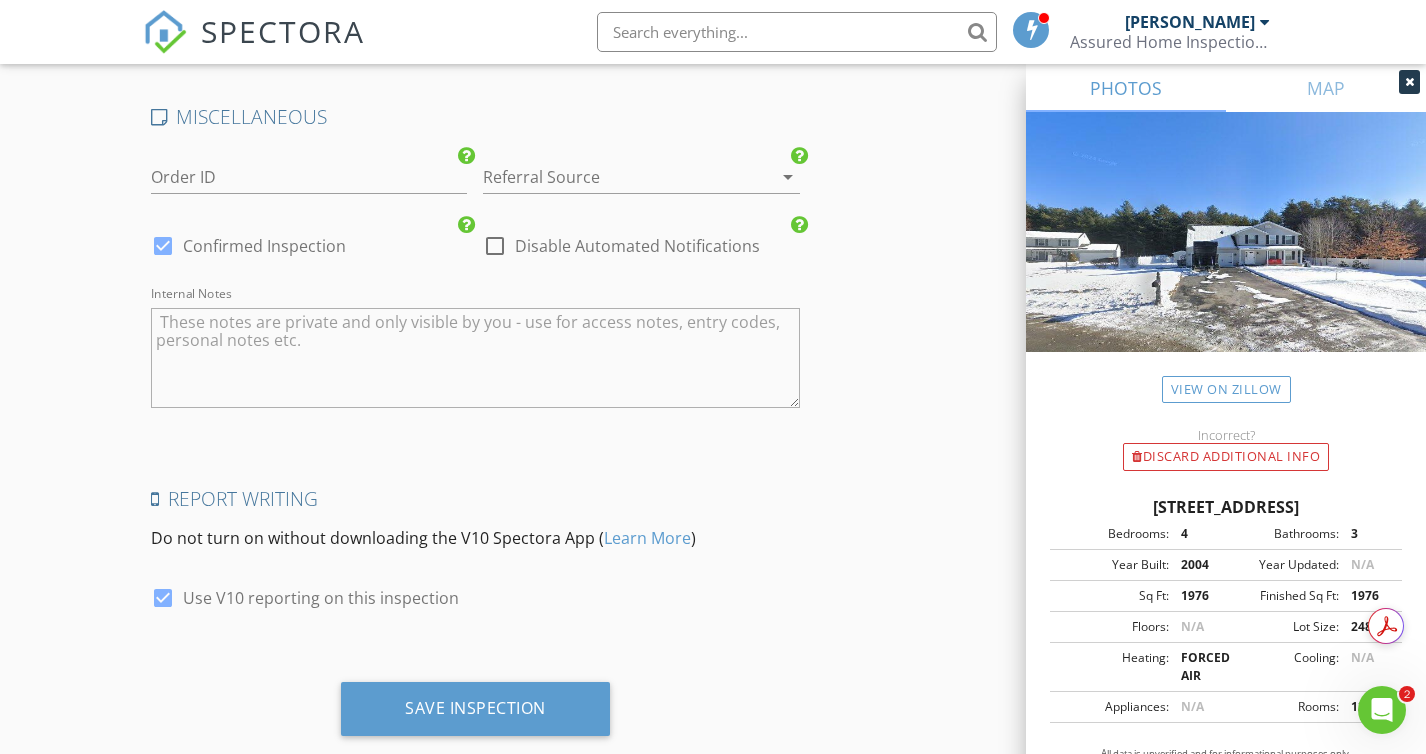 scroll, scrollTop: 3859, scrollLeft: 0, axis: vertical 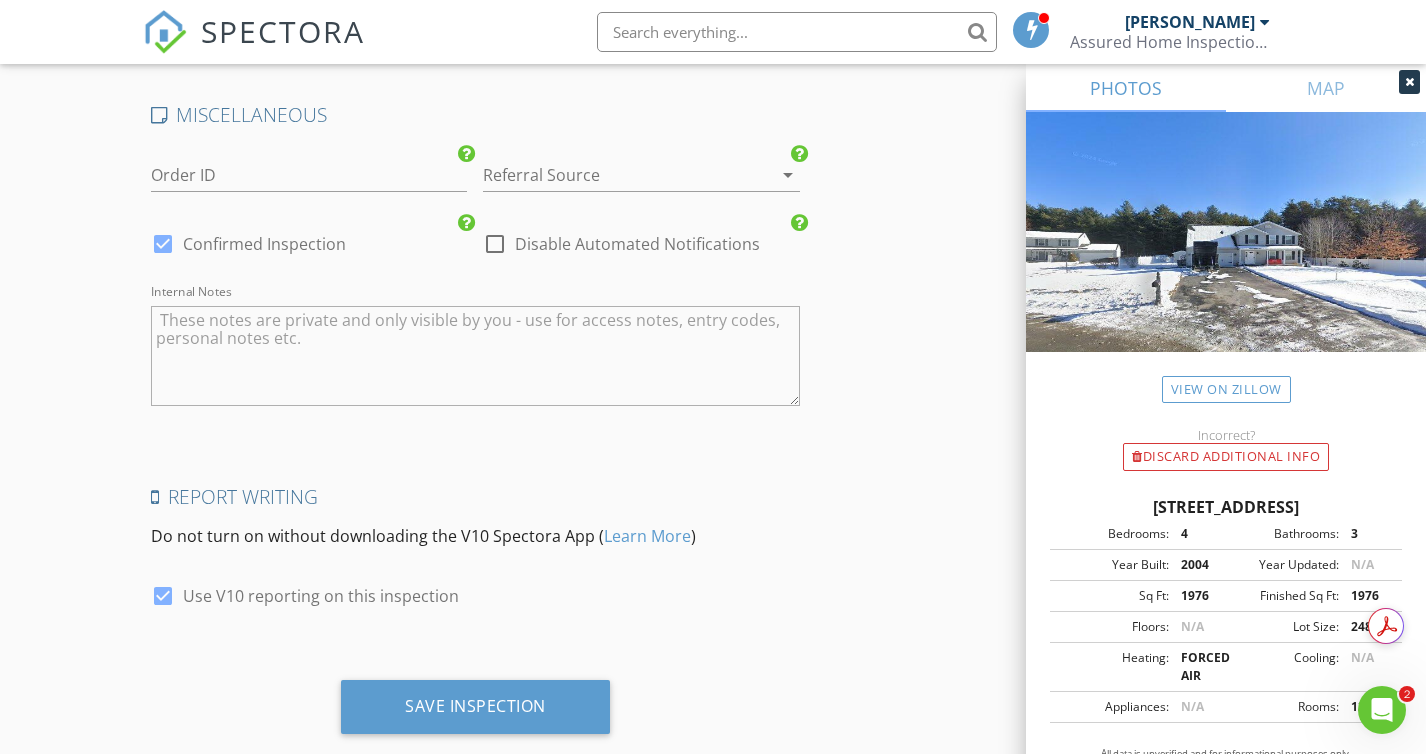 type on "[PHONE_NUMBER]" 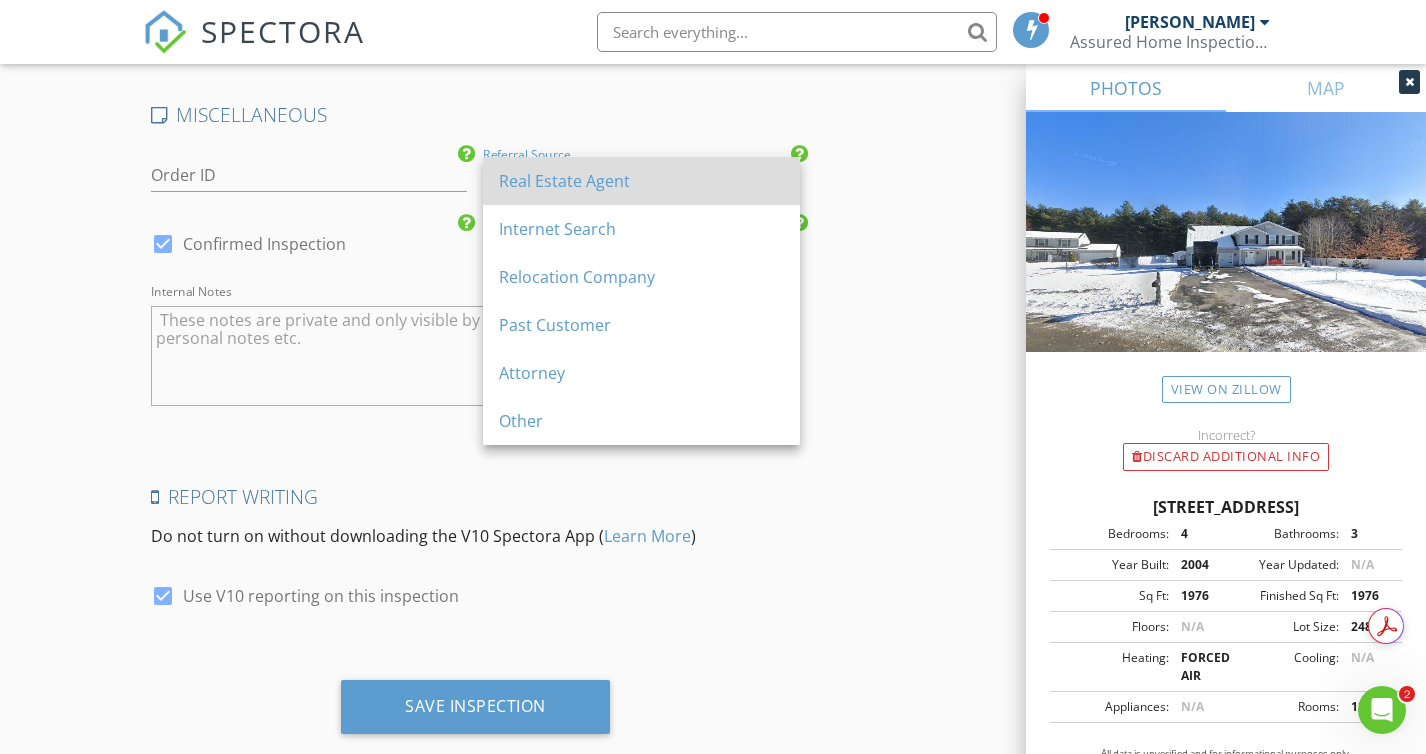 click on "Real Estate Agent" at bounding box center (641, 181) 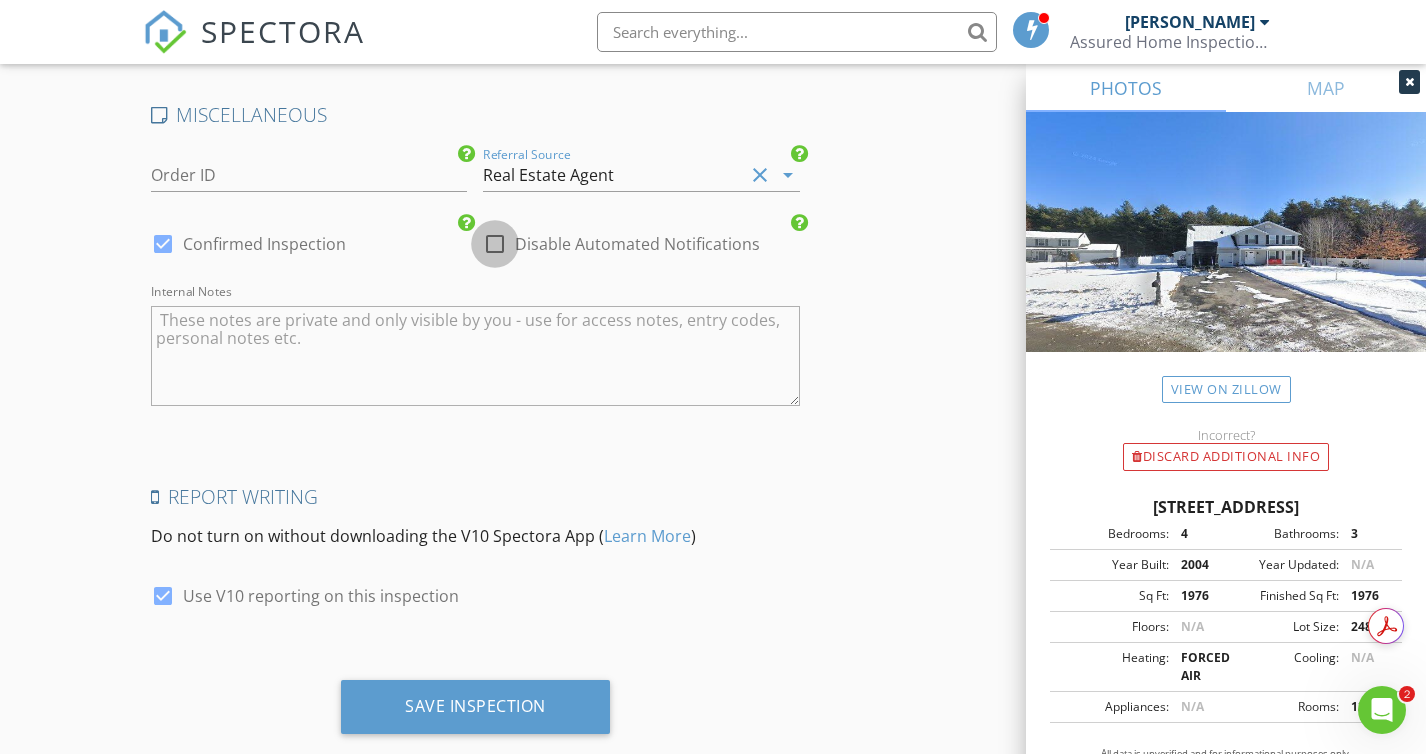 click at bounding box center (495, 244) 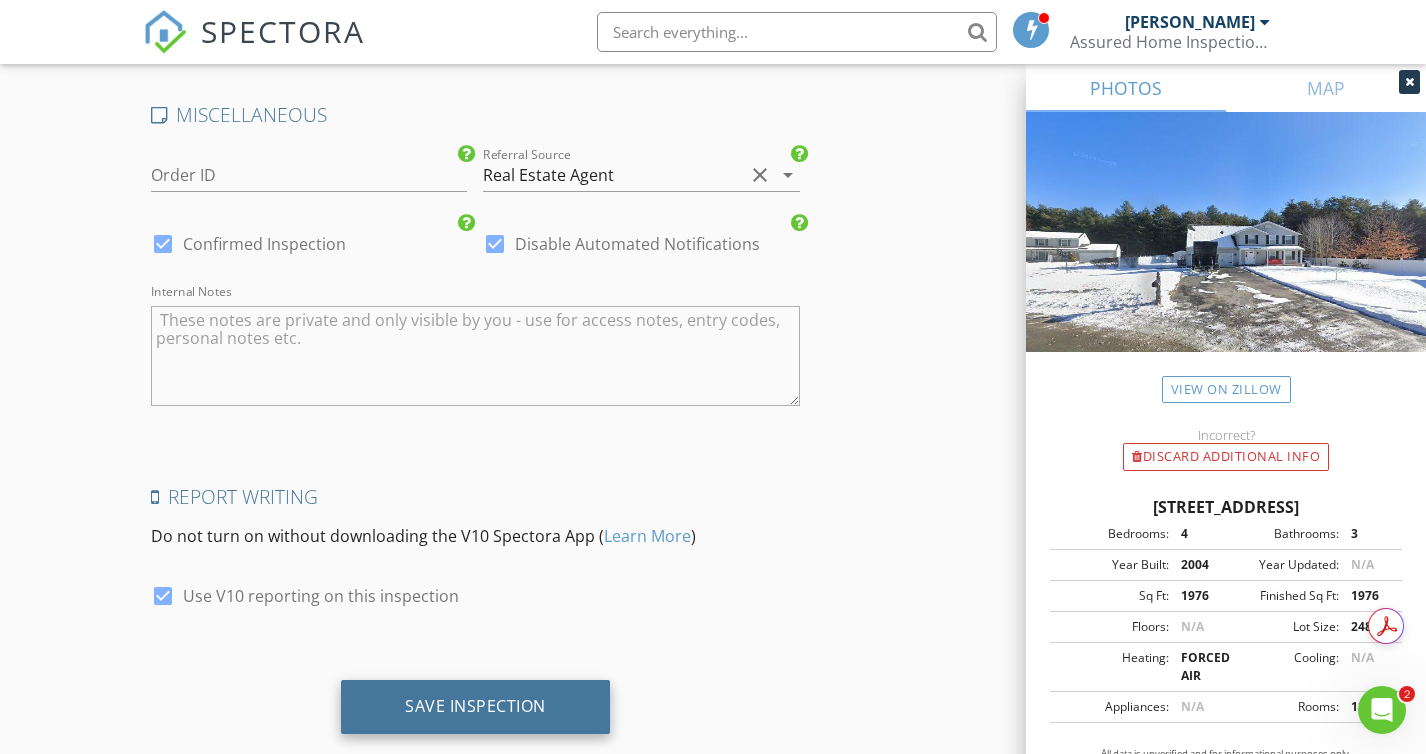 click on "Save Inspection" at bounding box center (475, 706) 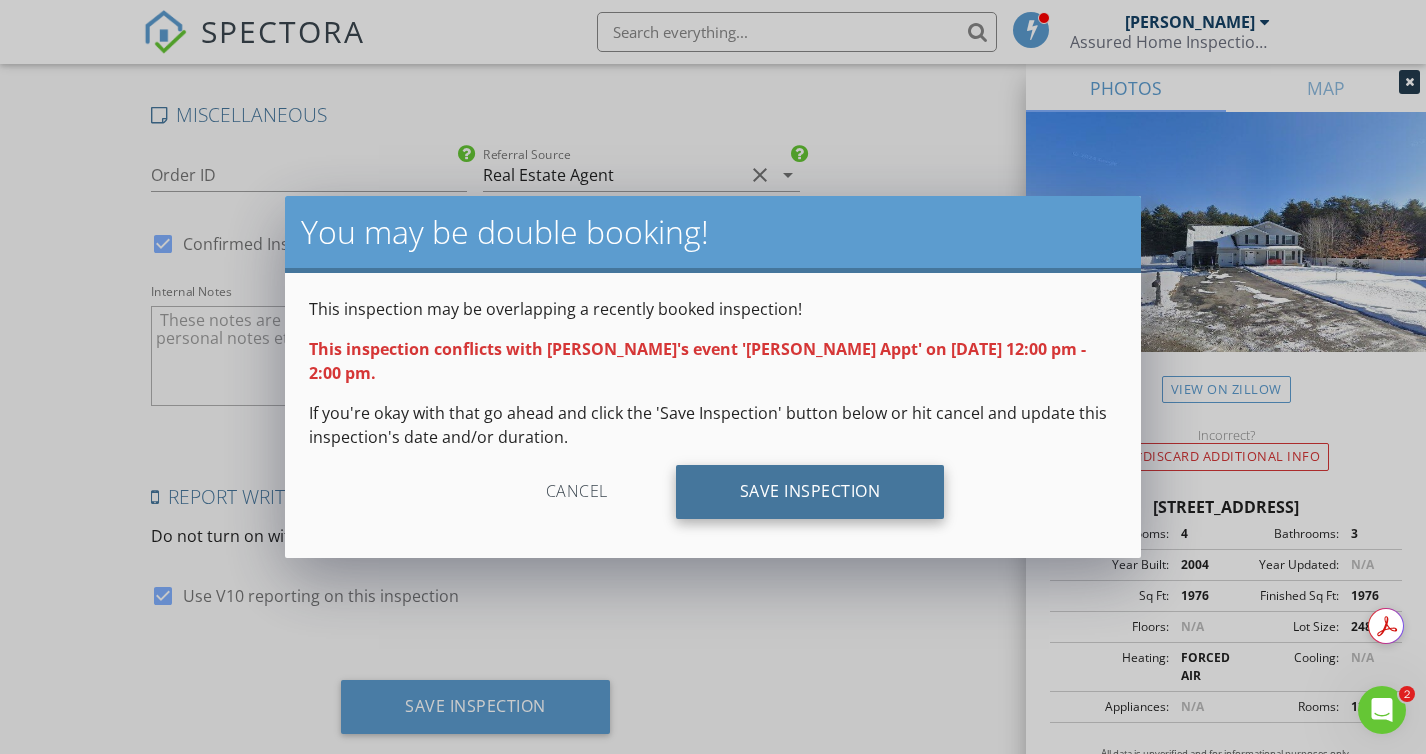 click on "Save Inspection" at bounding box center (810, 492) 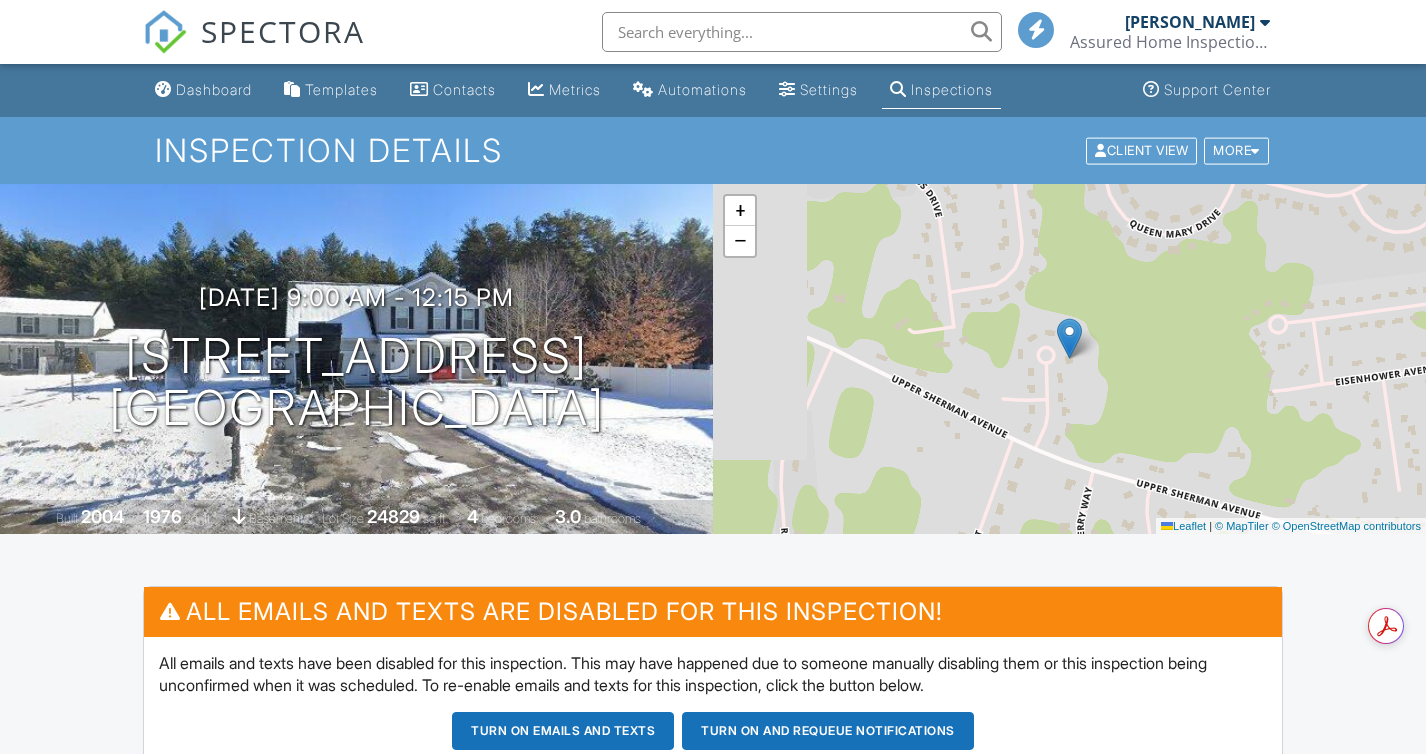 scroll, scrollTop: 0, scrollLeft: 0, axis: both 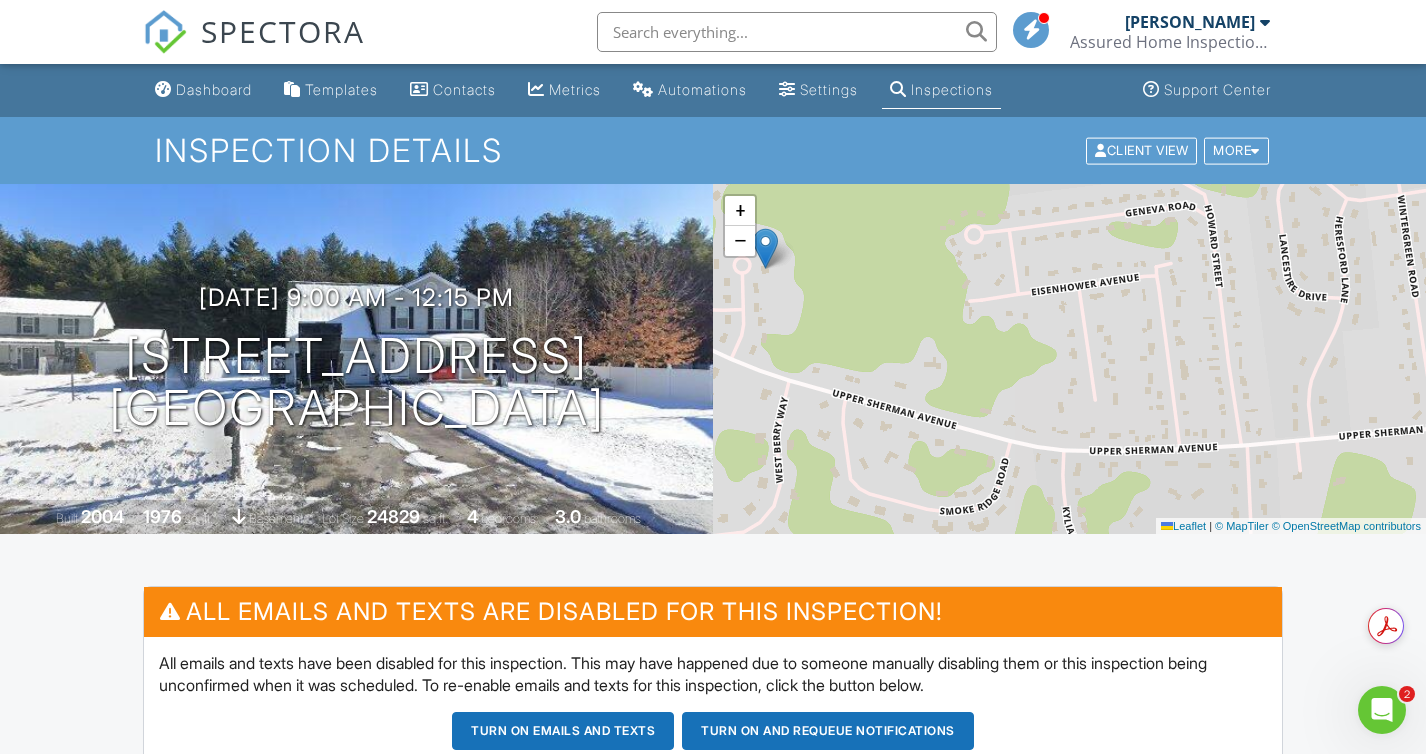 drag, startPoint x: 1165, startPoint y: 460, endPoint x: 861, endPoint y: 370, distance: 317.04257 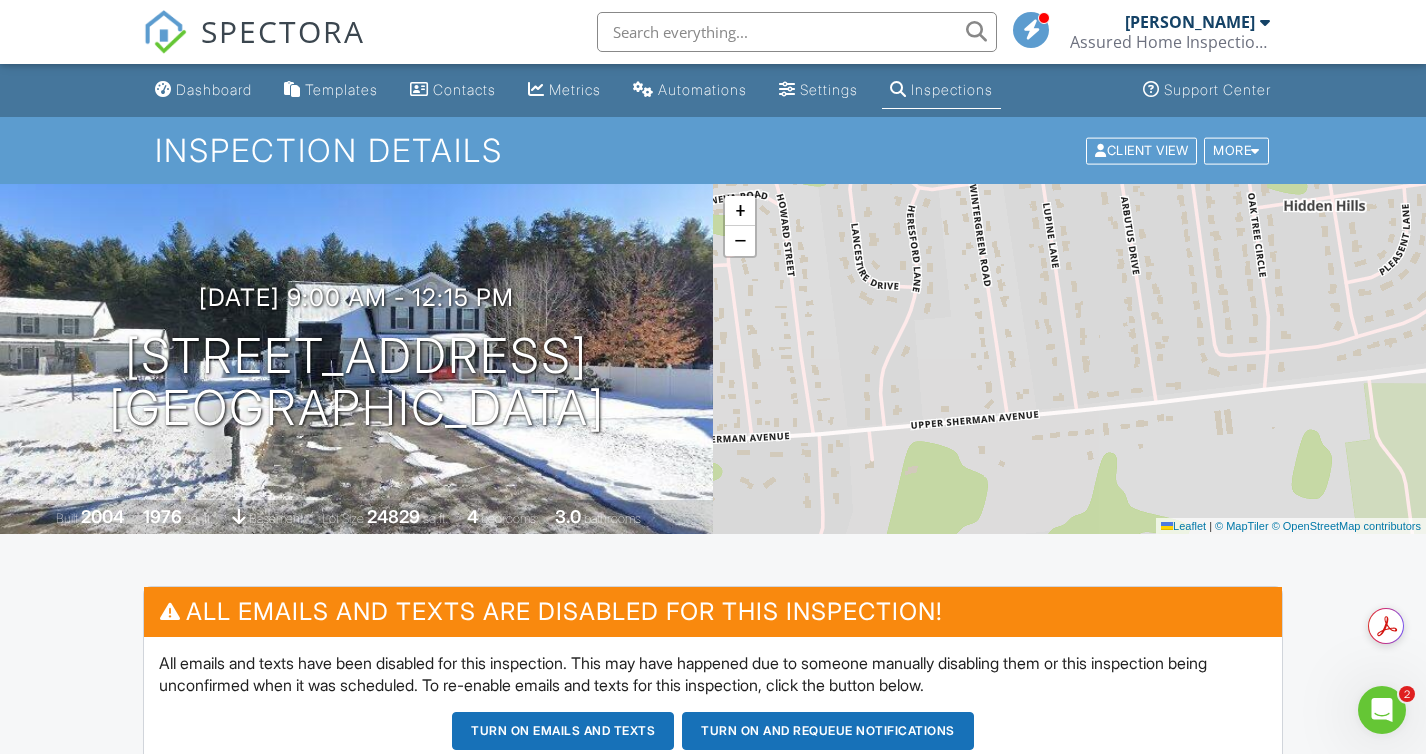 drag, startPoint x: 1314, startPoint y: 394, endPoint x: 887, endPoint y: 383, distance: 427.14166 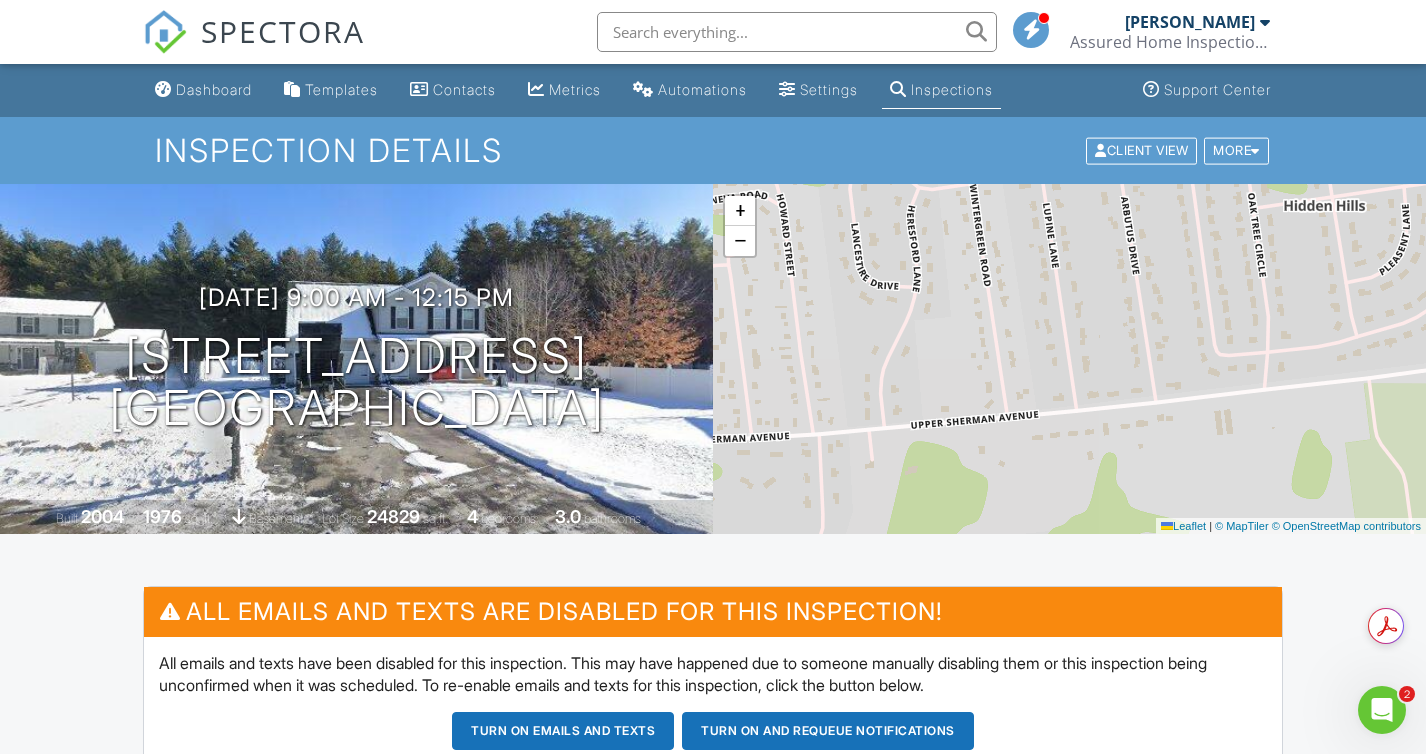 click on "+ −  Leaflet   |   © MapTiler   © OpenStreetMap contributors" at bounding box center (1069, 359) 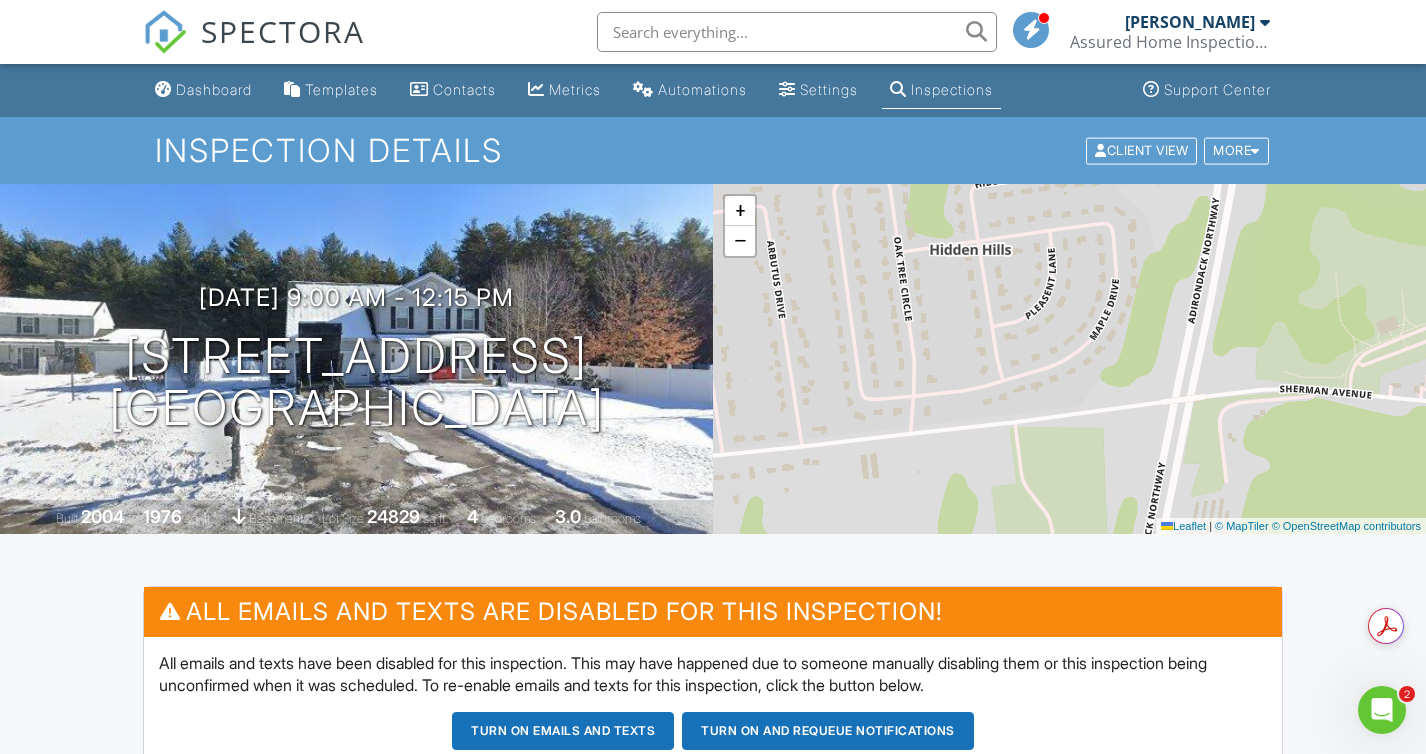 drag, startPoint x: 1376, startPoint y: 282, endPoint x: 1022, endPoint y: 326, distance: 356.72397 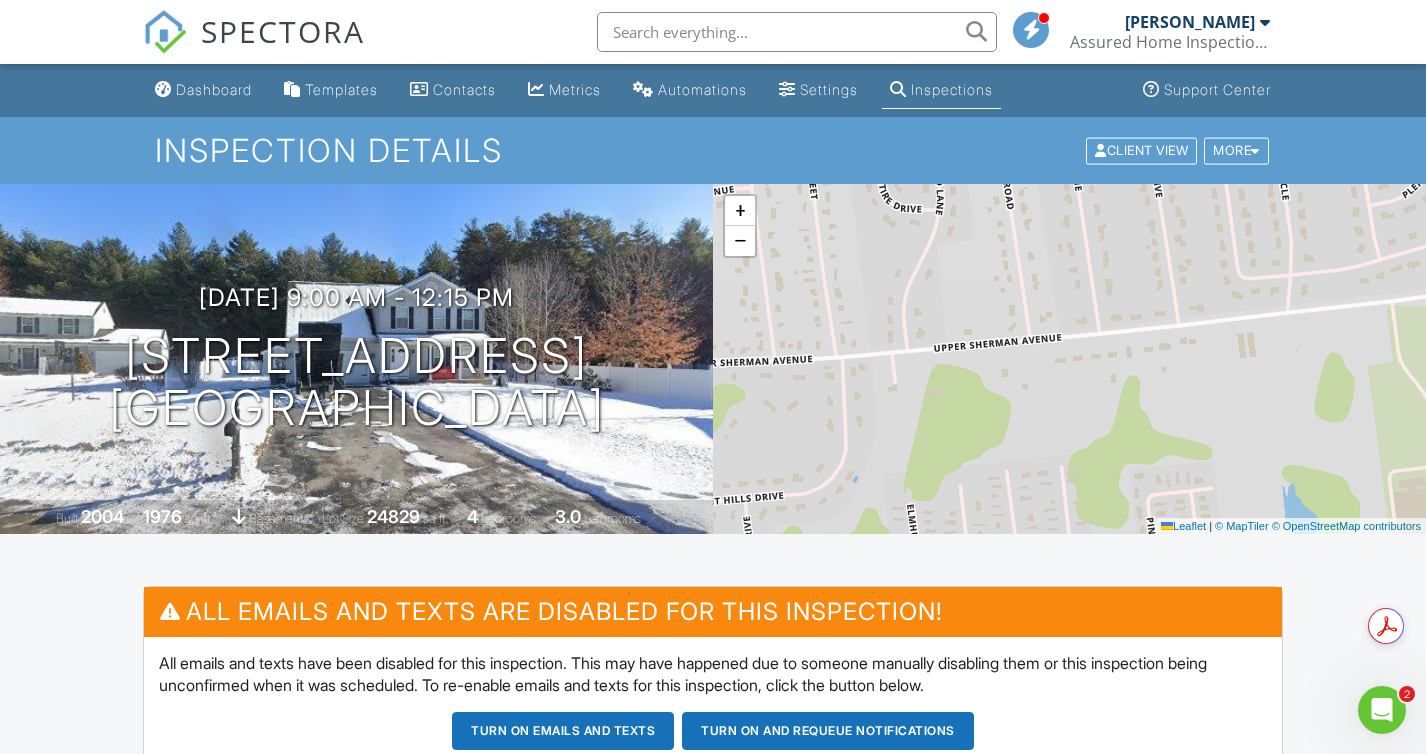 drag, startPoint x: 979, startPoint y: 359, endPoint x: 1356, endPoint y: 238, distance: 395.94193 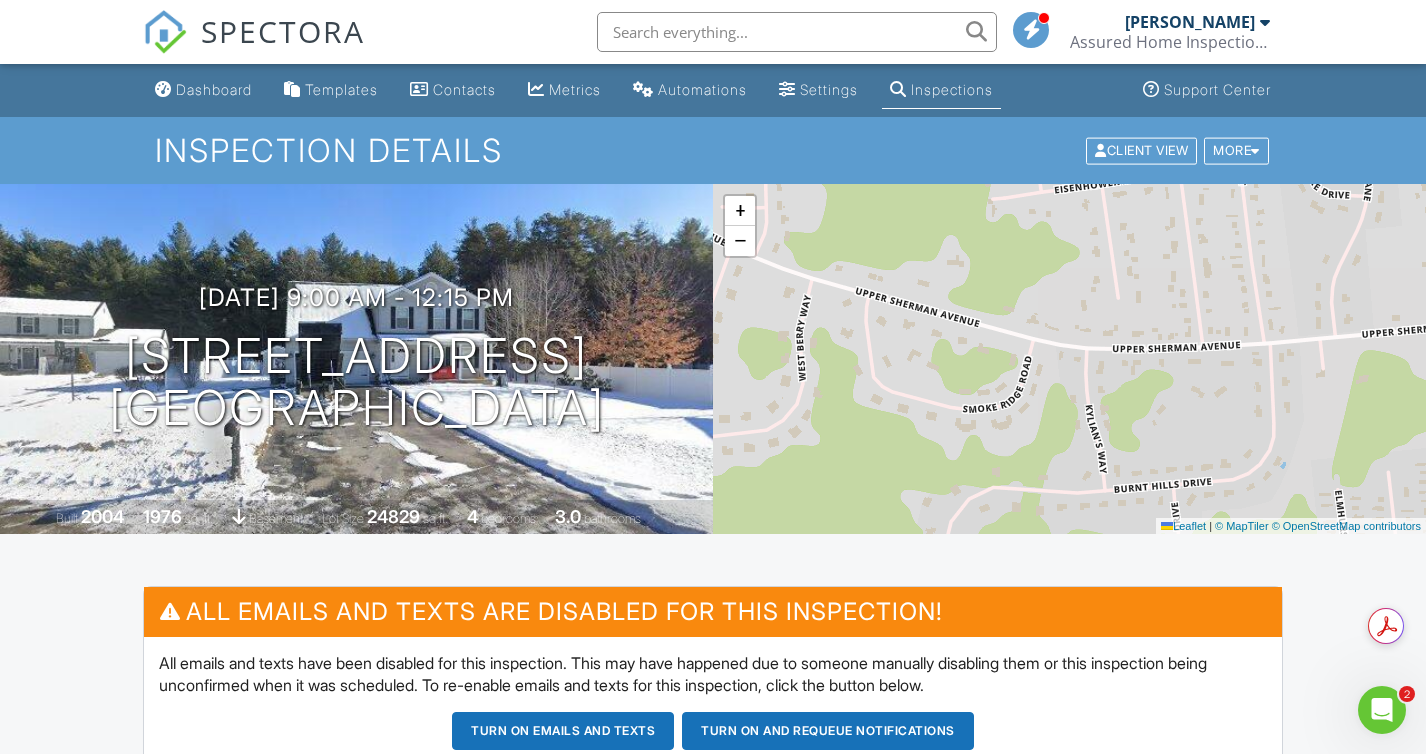 drag, startPoint x: 917, startPoint y: 300, endPoint x: 1345, endPoint y: 286, distance: 428.2289 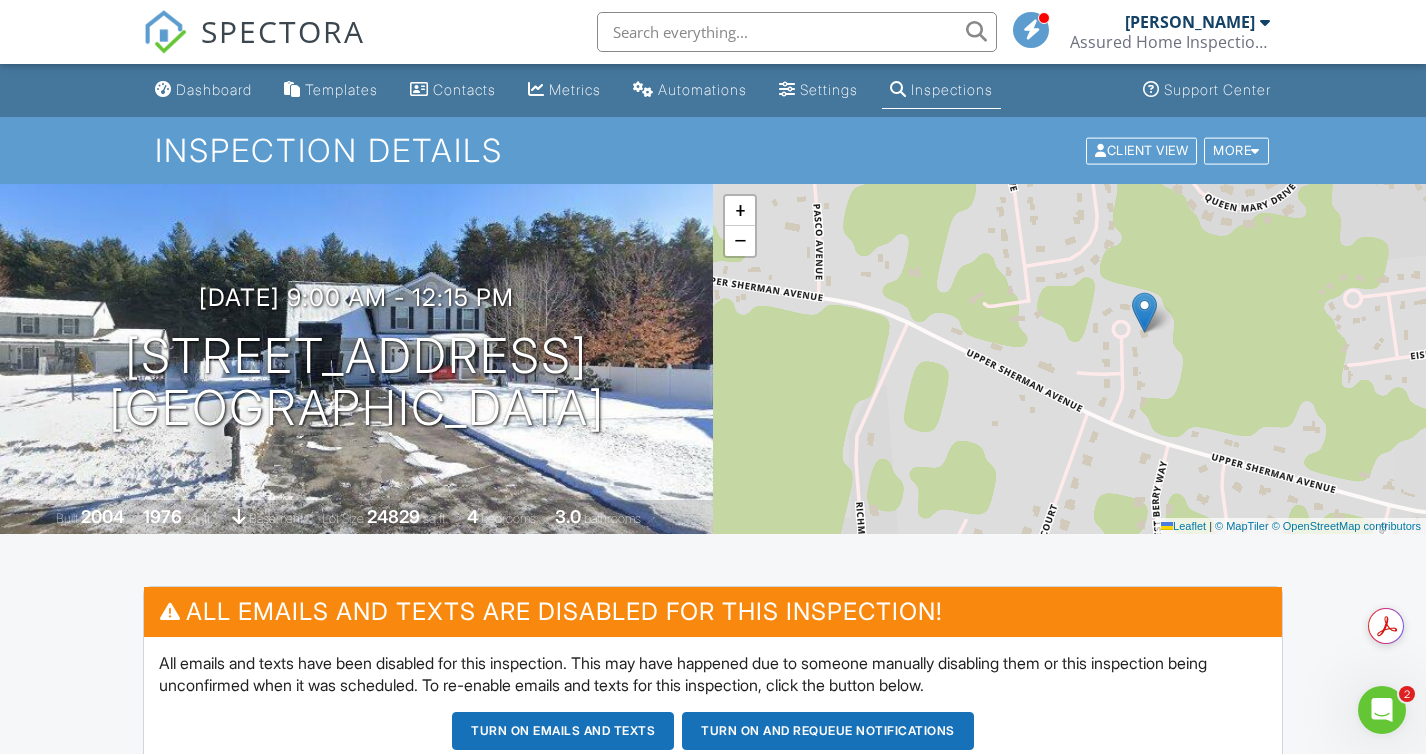 drag, startPoint x: 823, startPoint y: 346, endPoint x: 1179, endPoint y: 512, distance: 392.8002 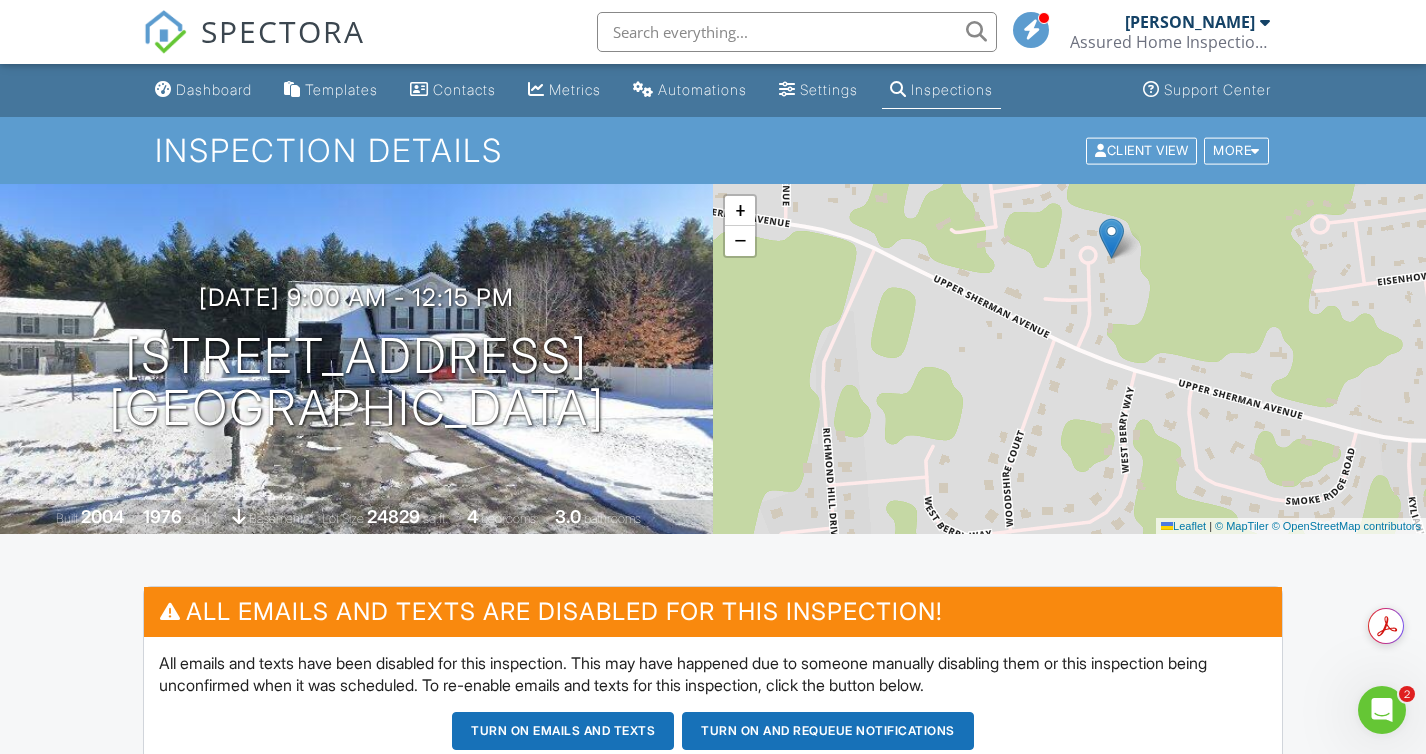 drag, startPoint x: 1146, startPoint y: 399, endPoint x: 1113, endPoint y: 325, distance: 81.02469 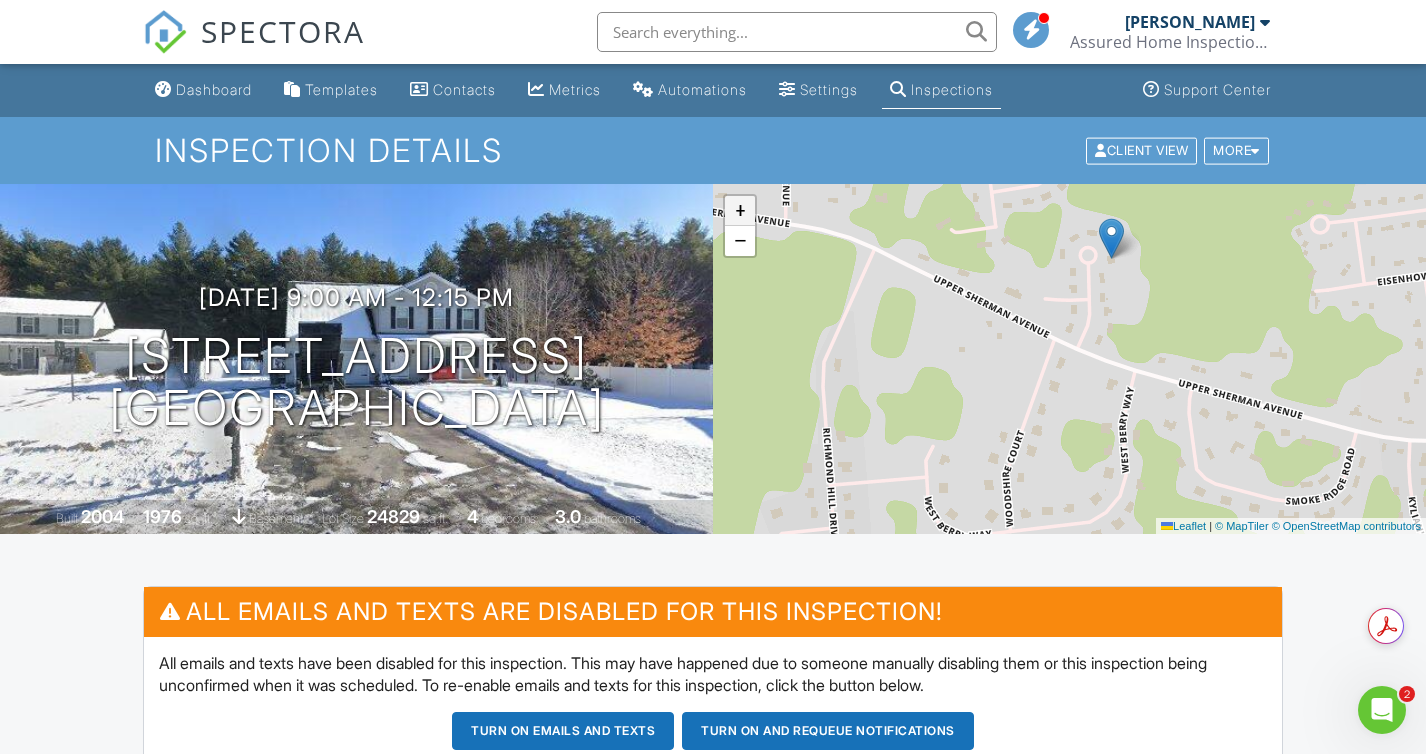 click on "+" at bounding box center [740, 211] 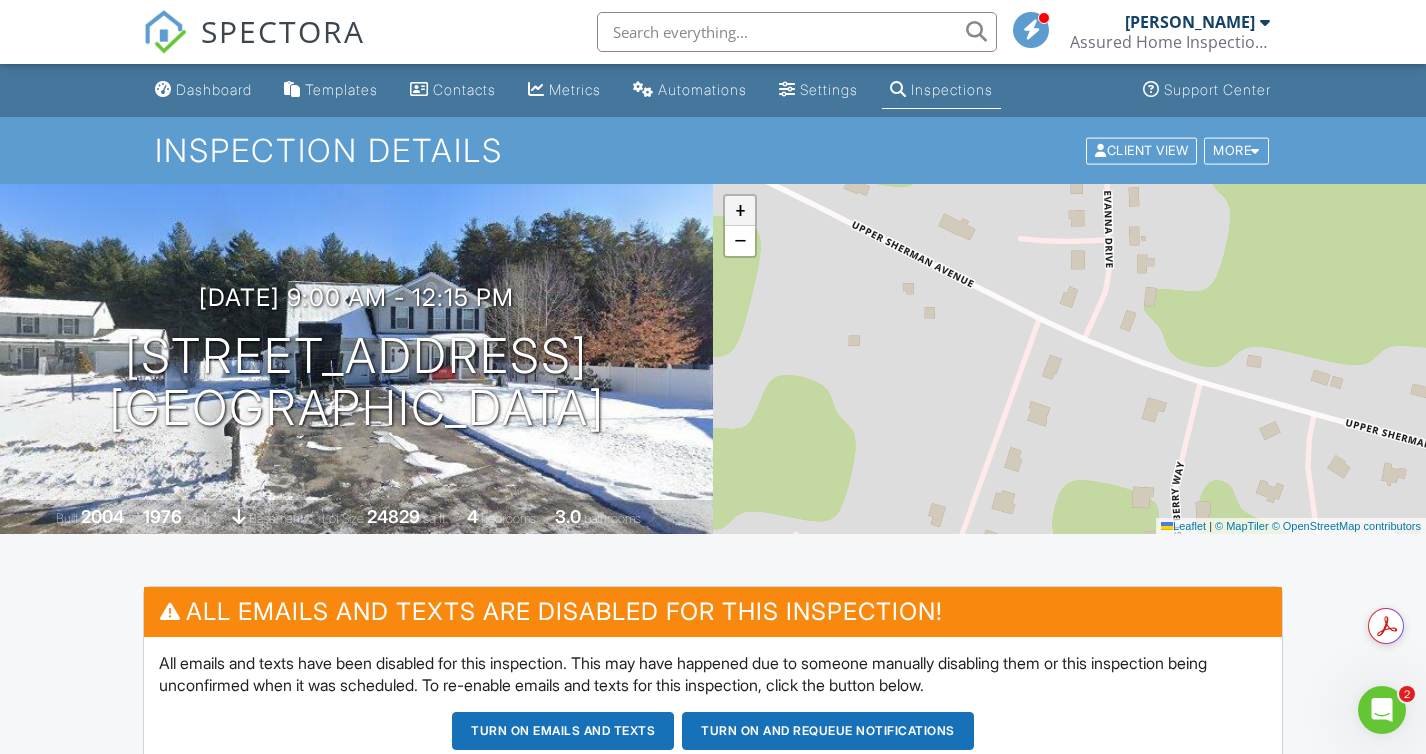 click on "+" at bounding box center (740, 211) 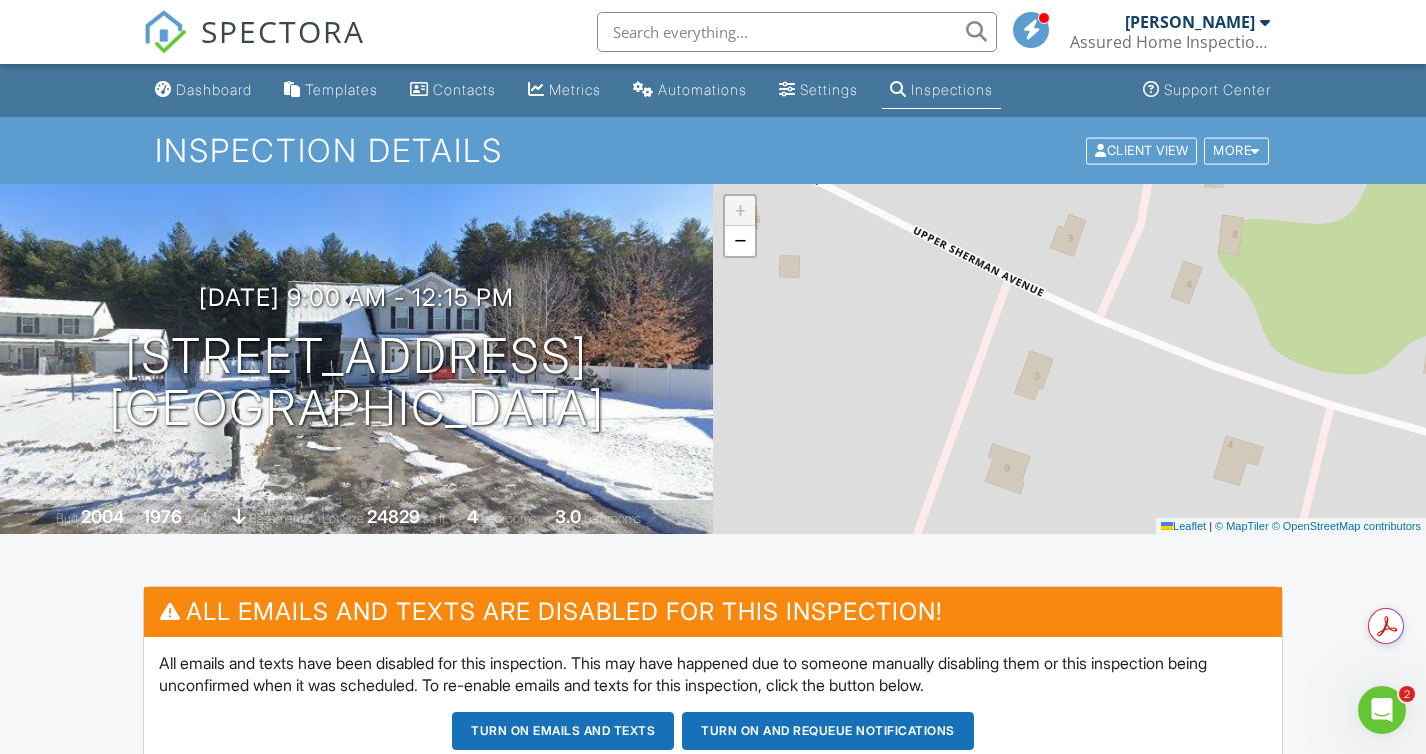 drag, startPoint x: 1119, startPoint y: 261, endPoint x: 1065, endPoint y: 471, distance: 216.83173 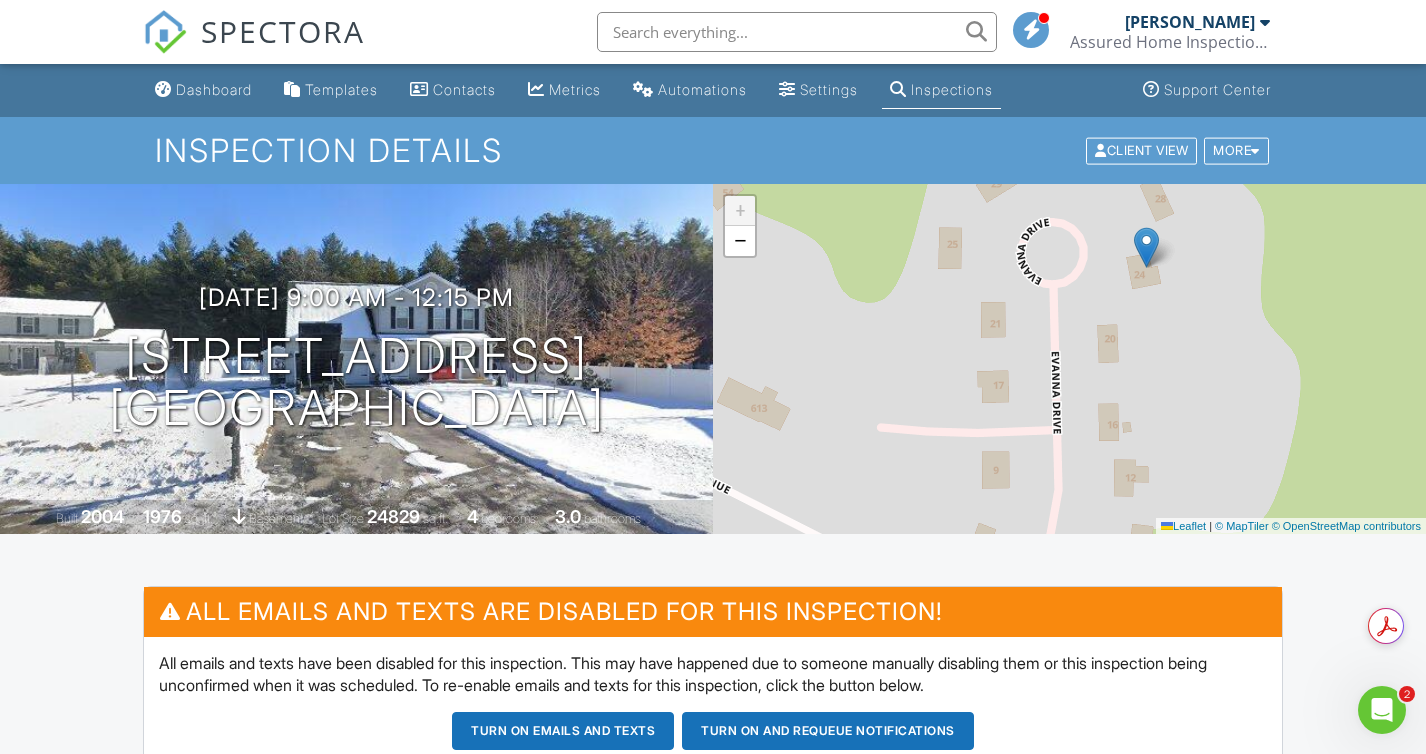 drag, startPoint x: 1161, startPoint y: 243, endPoint x: 1071, endPoint y: 552, distance: 321.84003 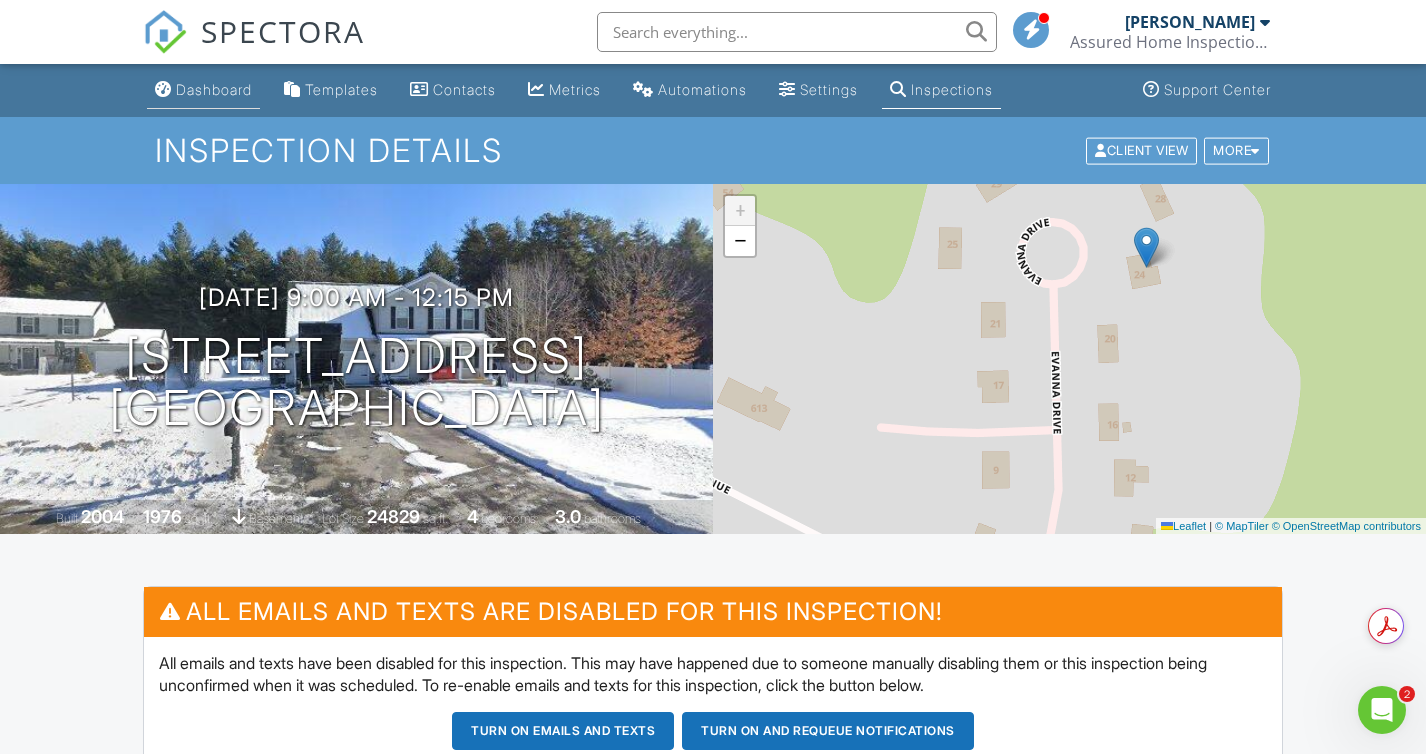 click on "Dashboard" at bounding box center (214, 89) 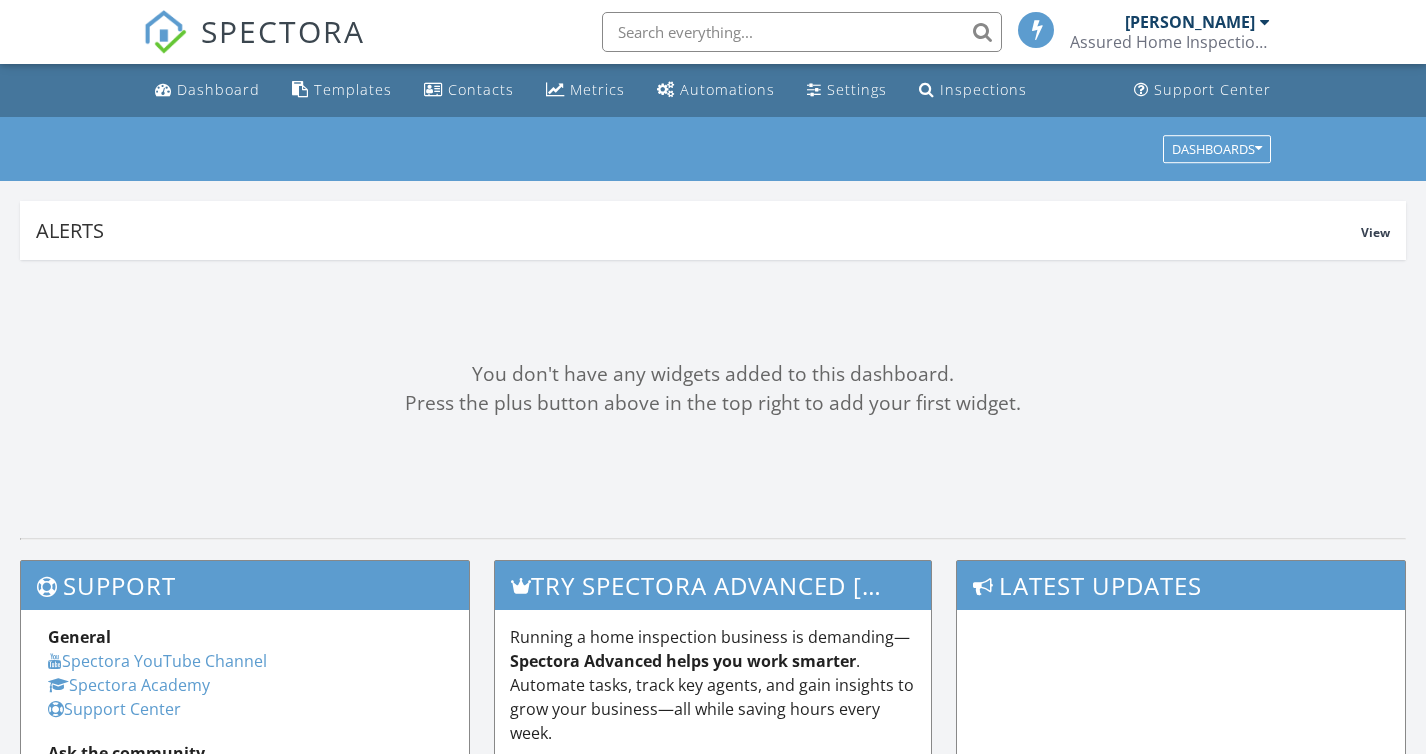 scroll, scrollTop: 0, scrollLeft: 0, axis: both 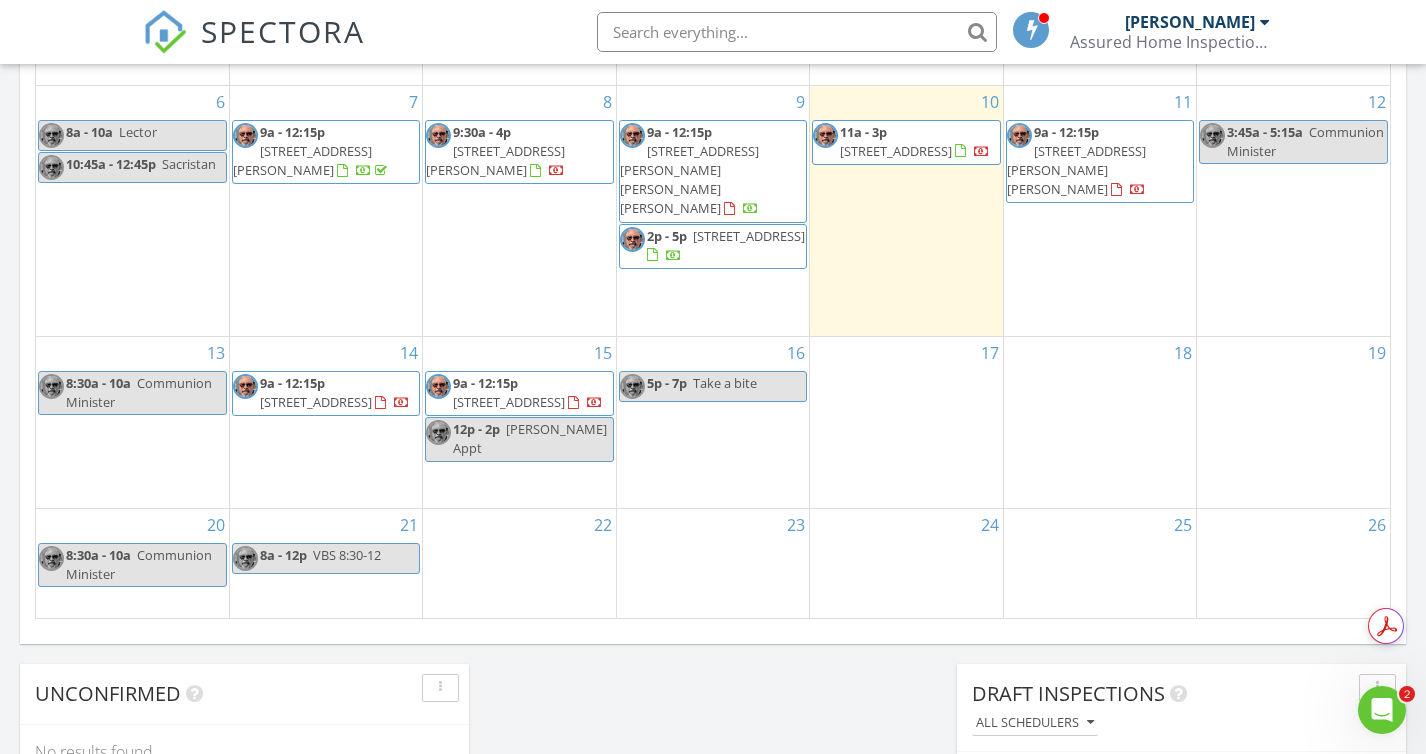 click on "17" at bounding box center [906, 422] 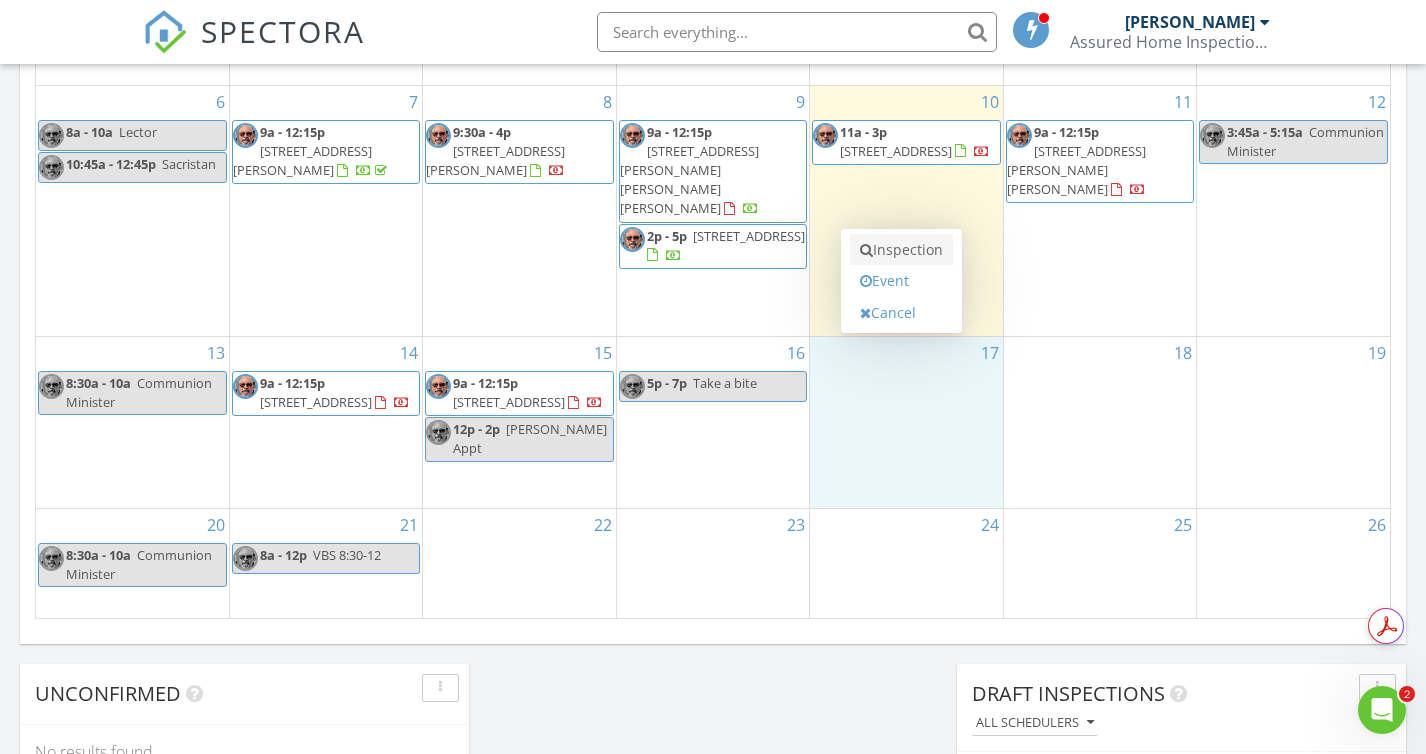 click on "Inspection" at bounding box center (901, 250) 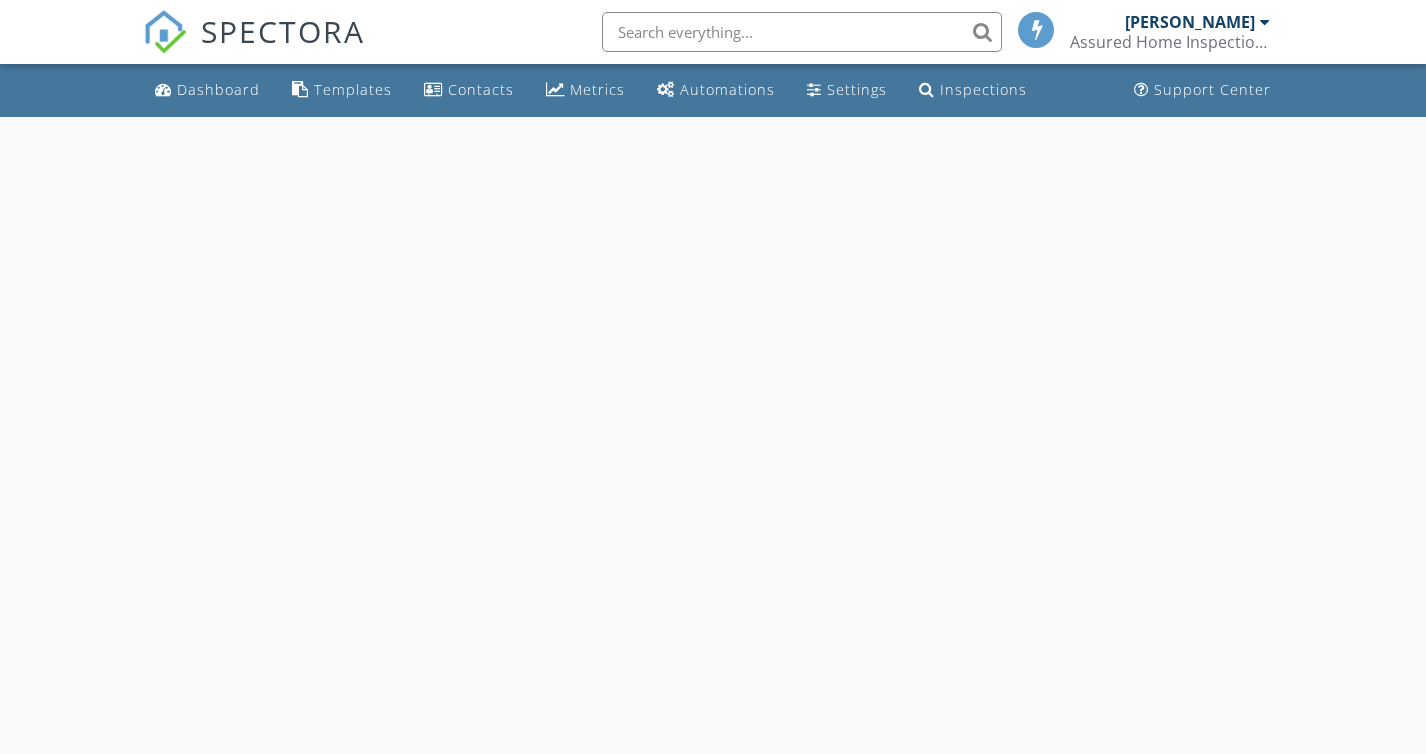 scroll, scrollTop: 0, scrollLeft: 0, axis: both 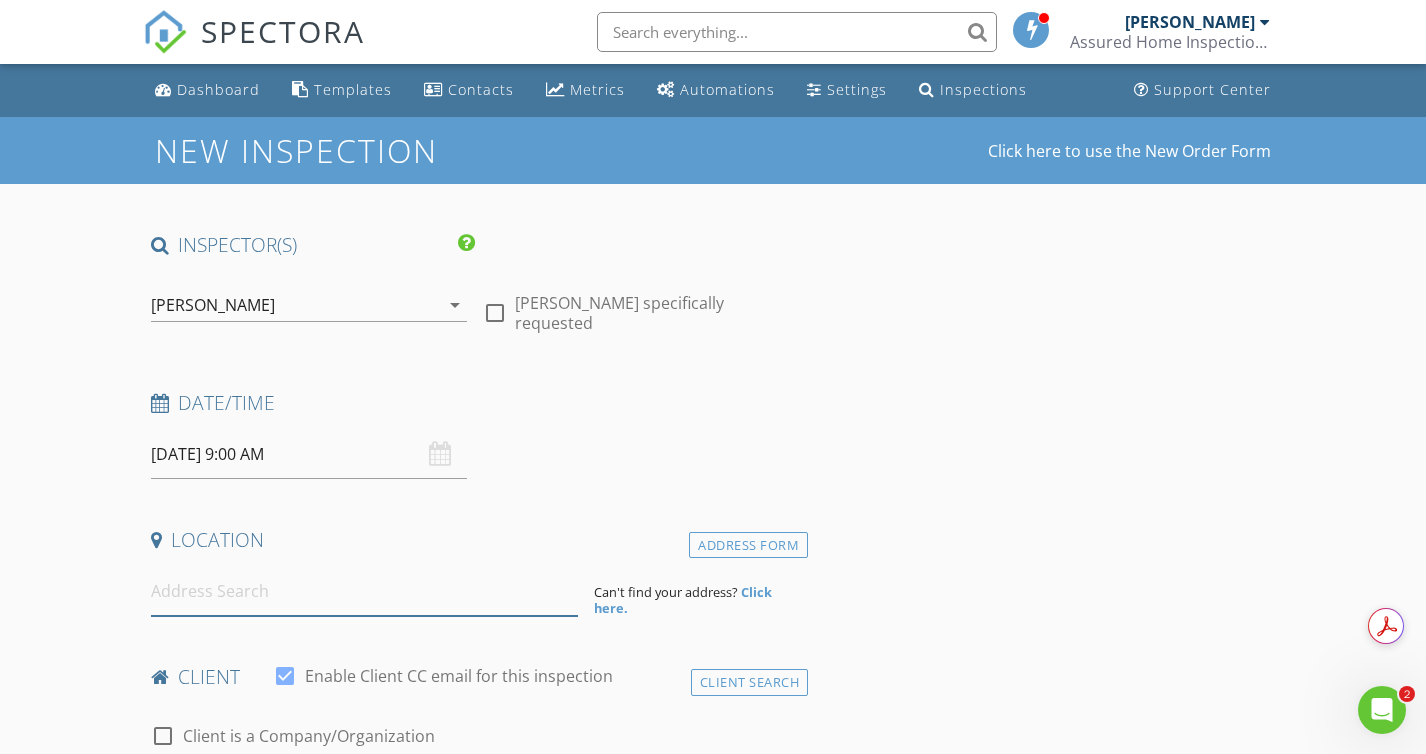 click at bounding box center [365, 591] 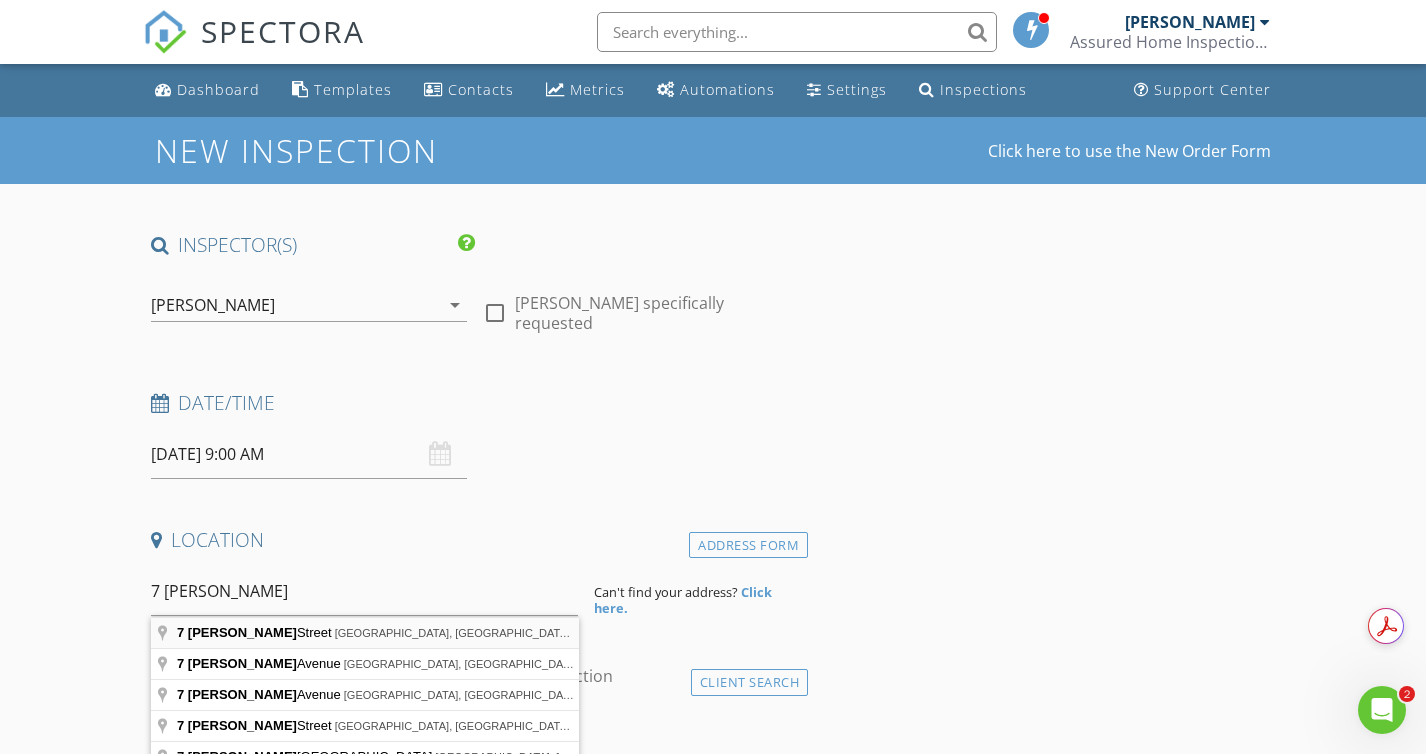 type on "[STREET_ADDRESS][PERSON_NAME]" 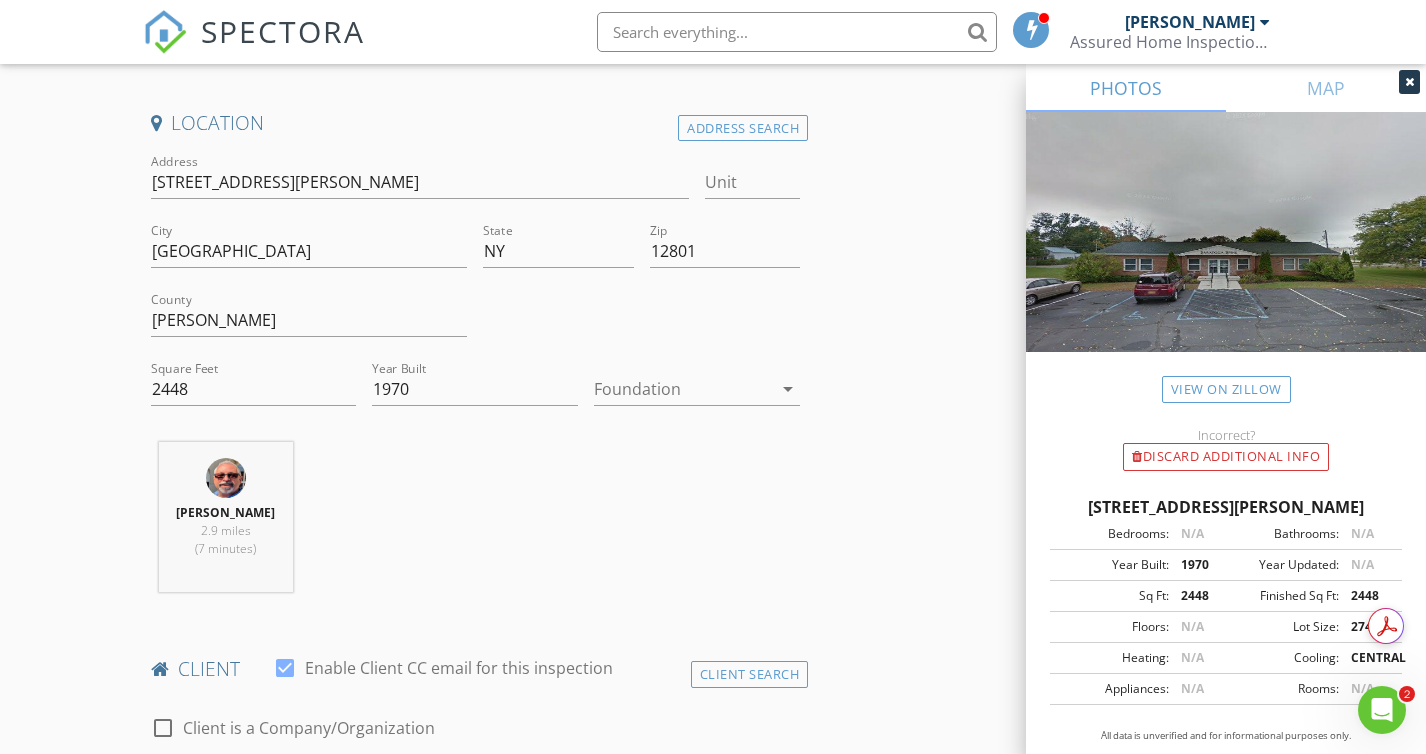 scroll, scrollTop: 407, scrollLeft: 0, axis: vertical 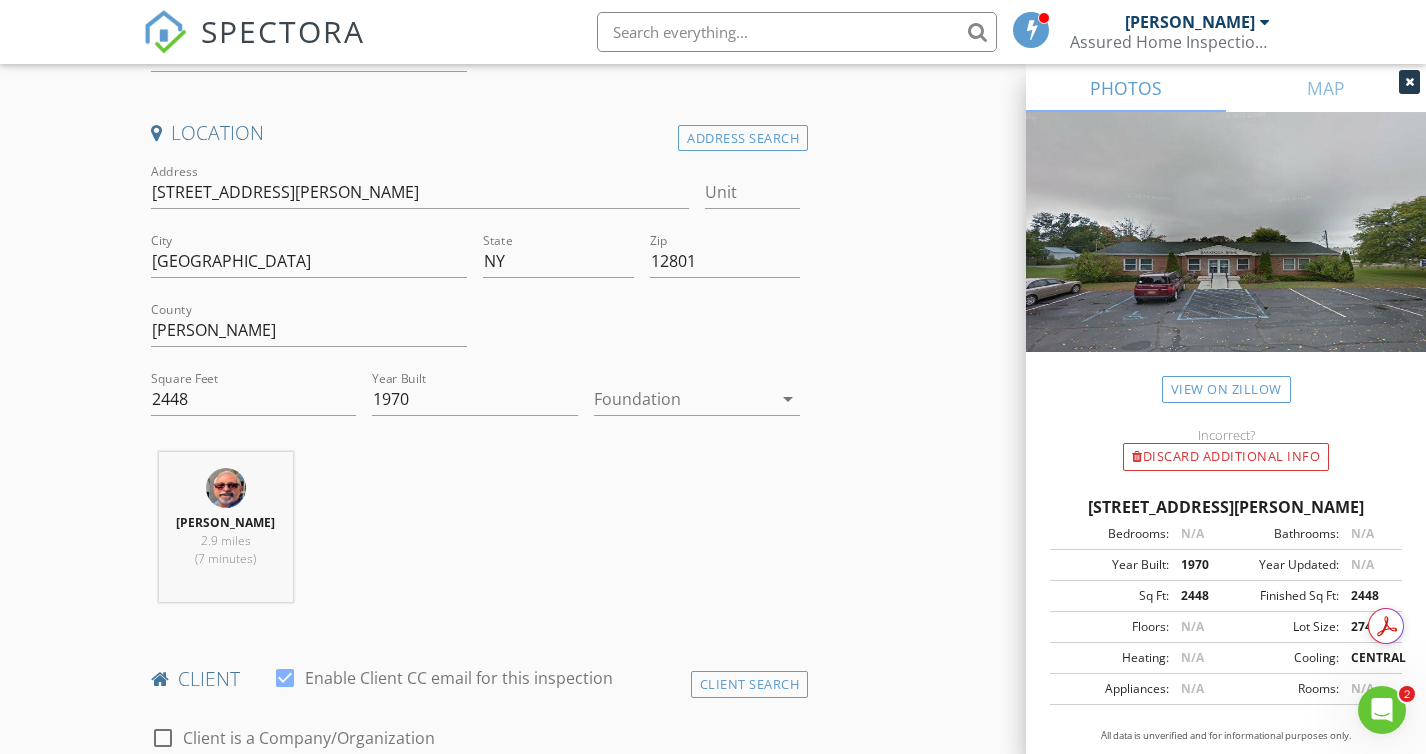 click at bounding box center (683, 399) 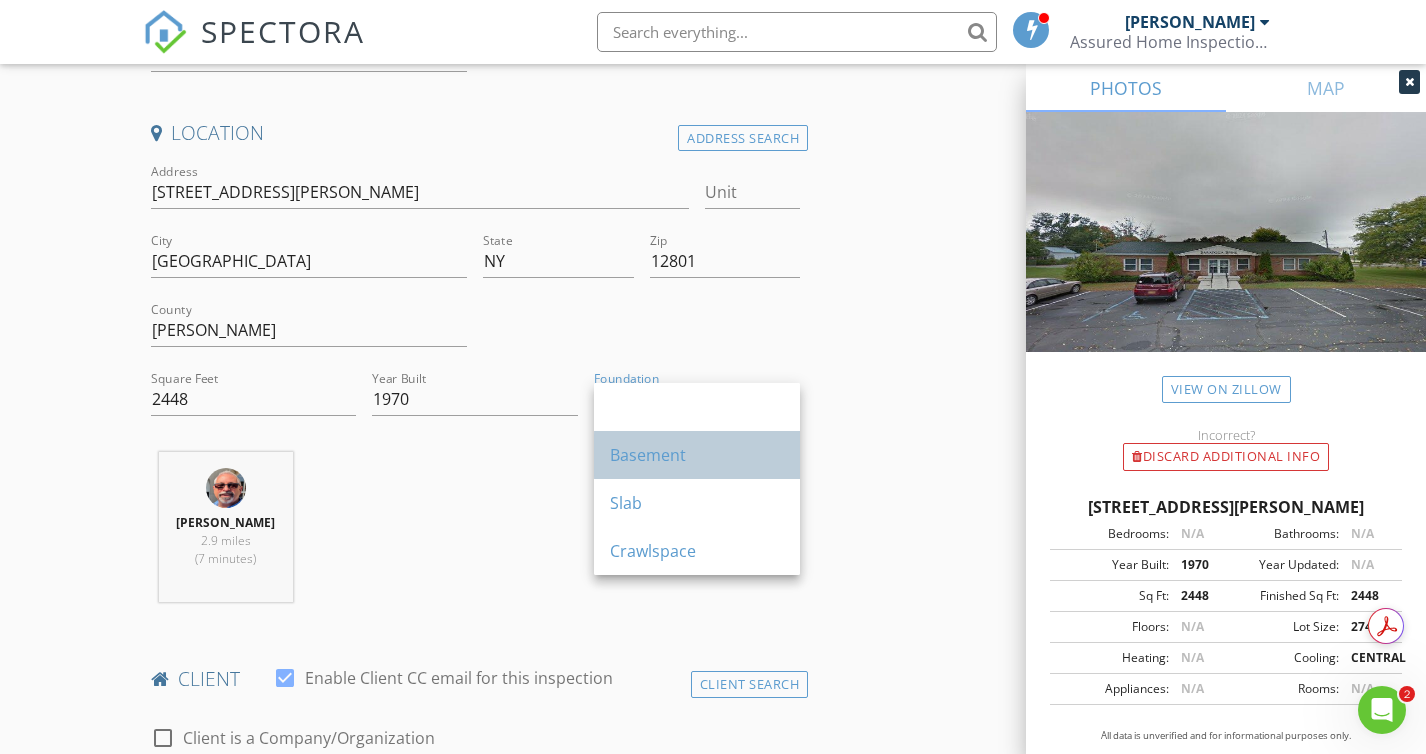 click on "Basement" at bounding box center [697, 455] 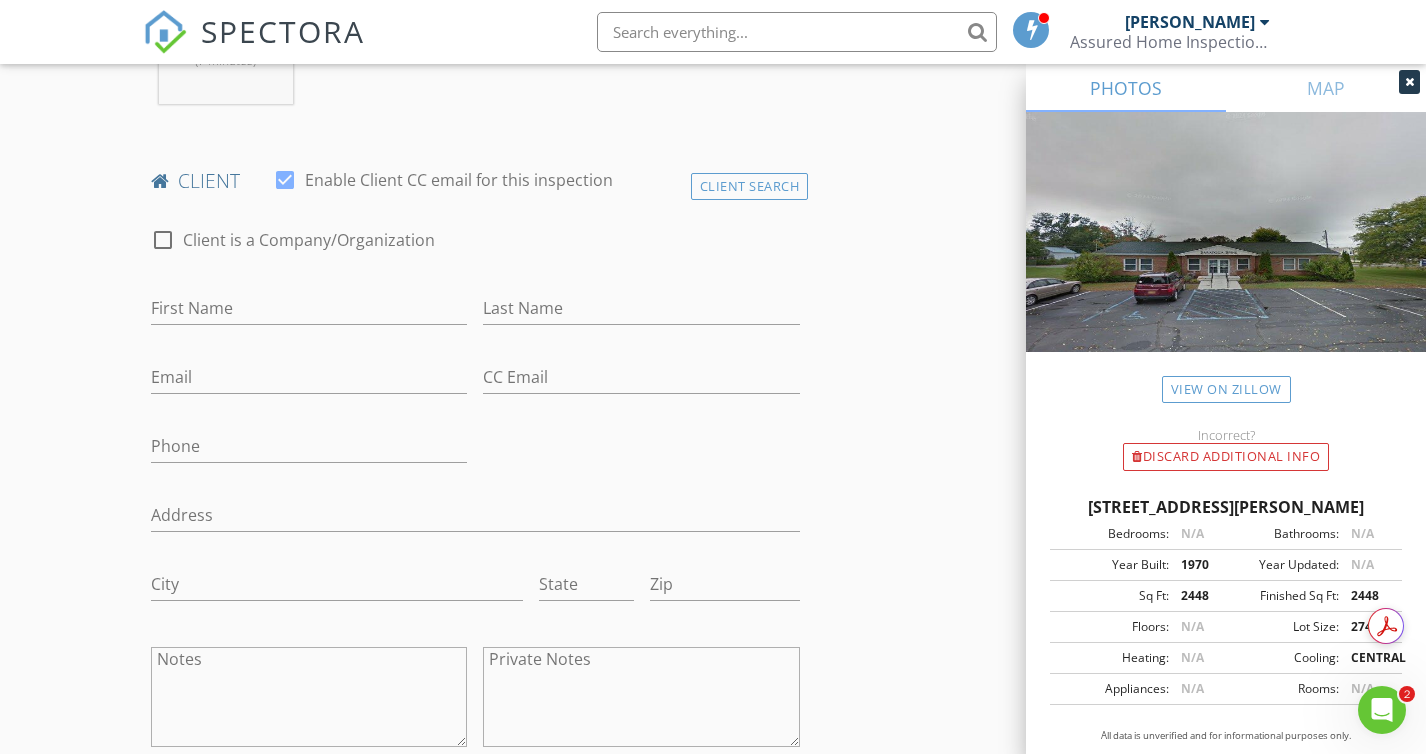 scroll, scrollTop: 909, scrollLeft: 0, axis: vertical 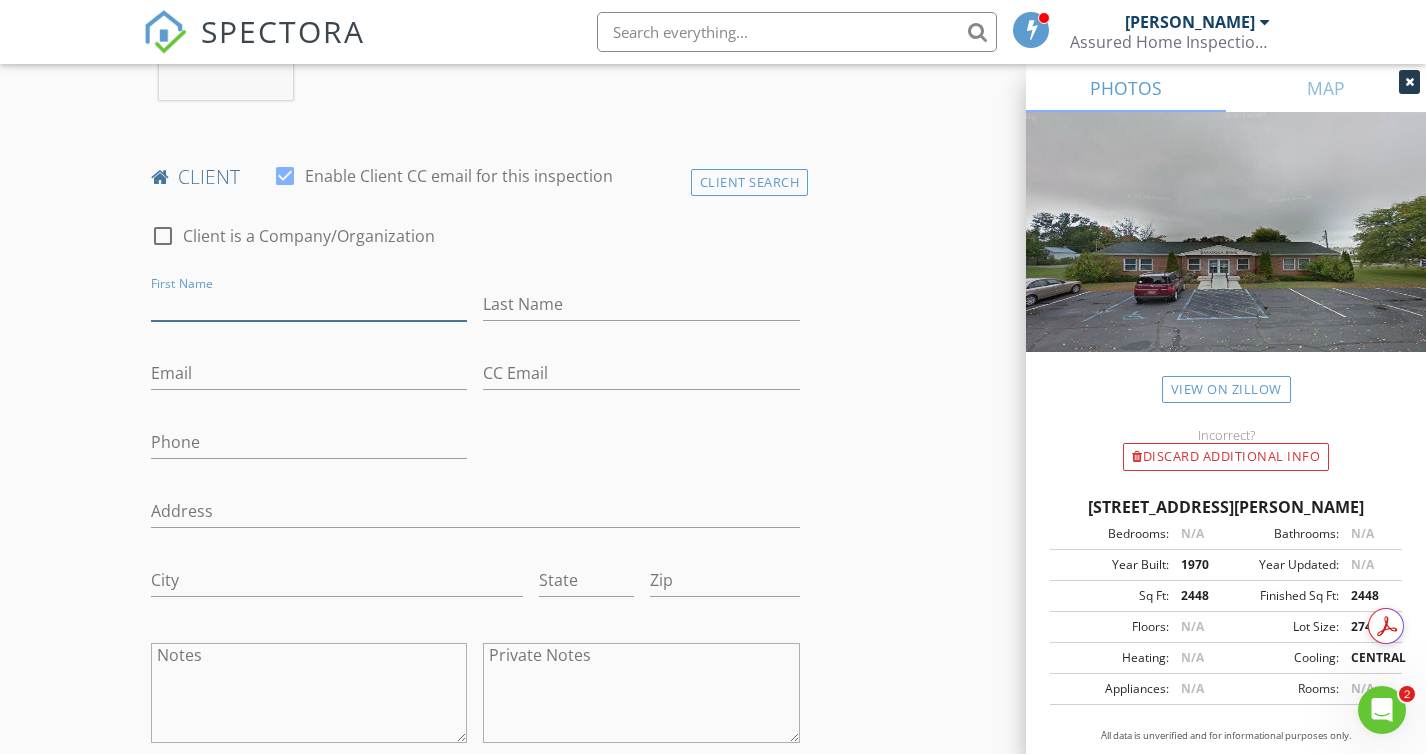 click on "First Name" at bounding box center [309, 304] 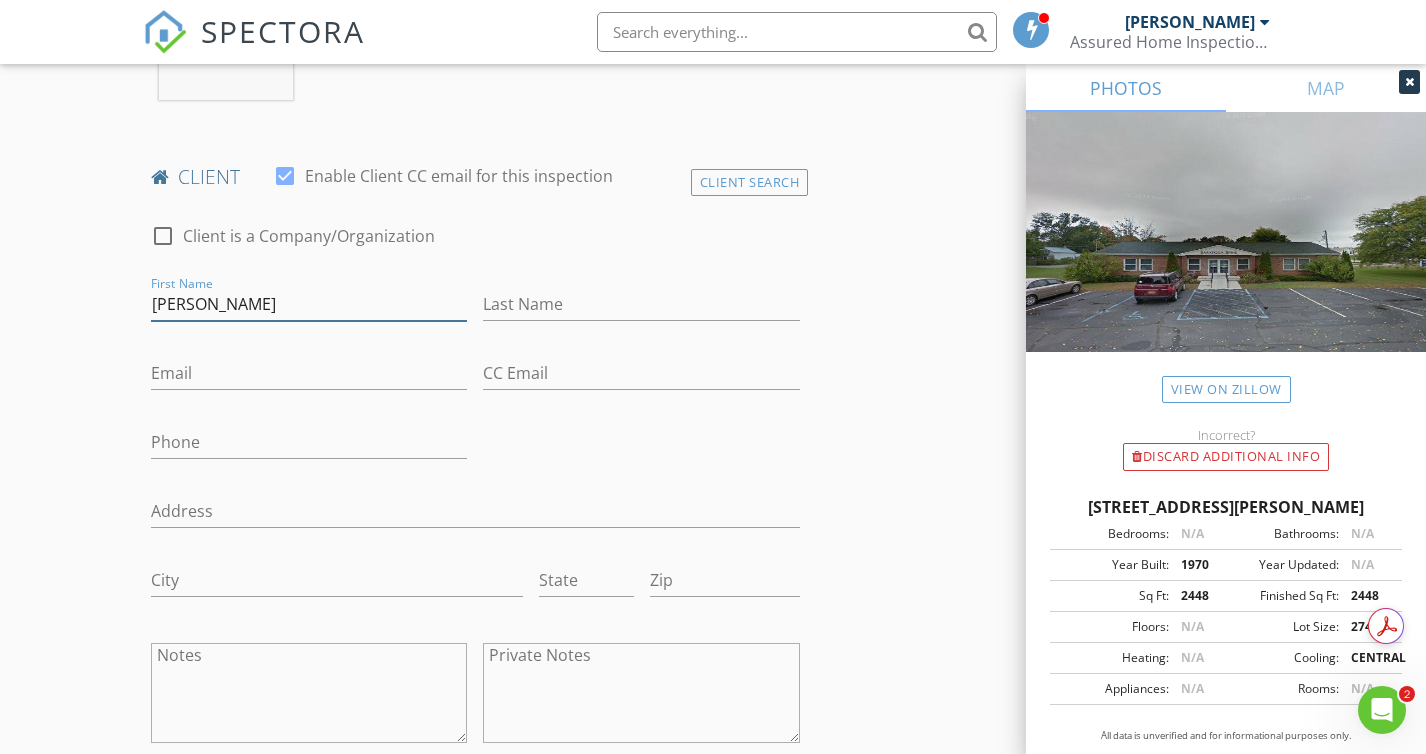 click on "Daniel" at bounding box center [309, 304] 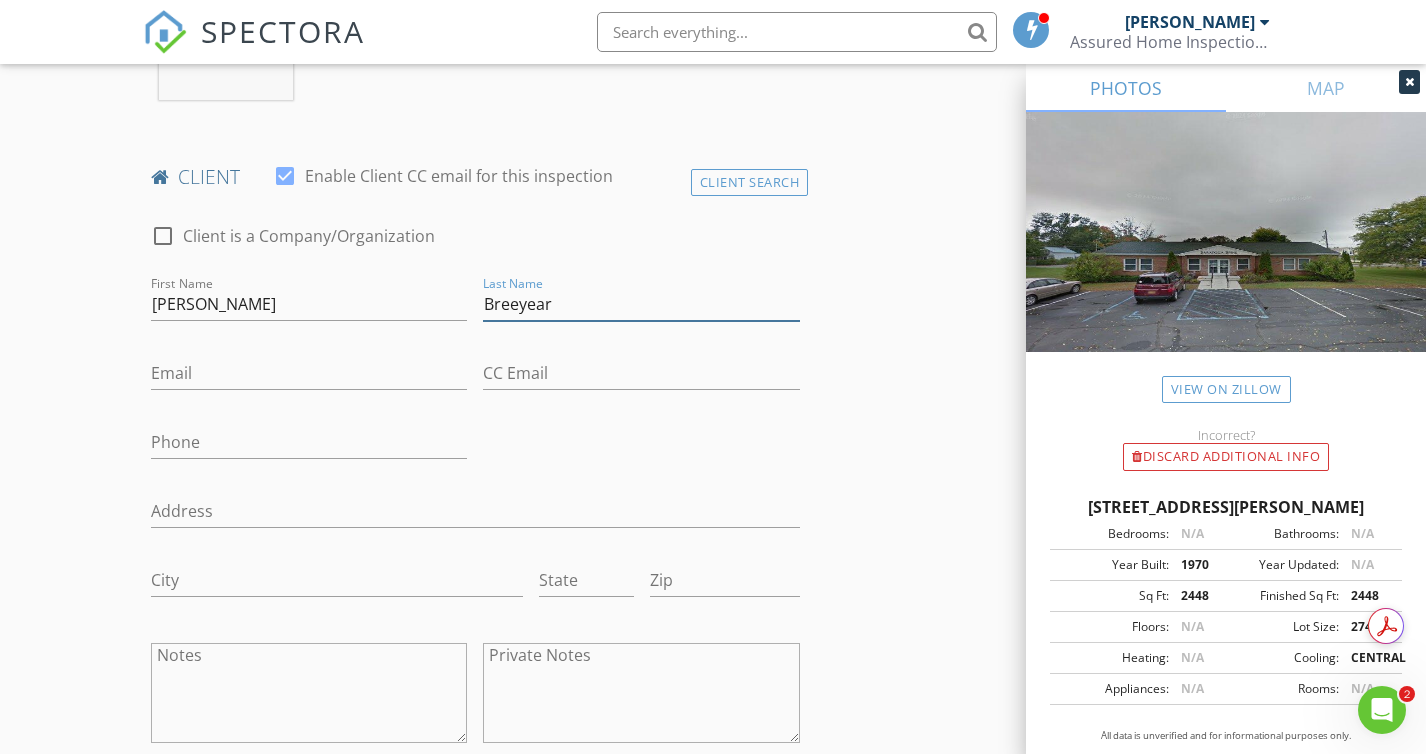 type on "Breeyear" 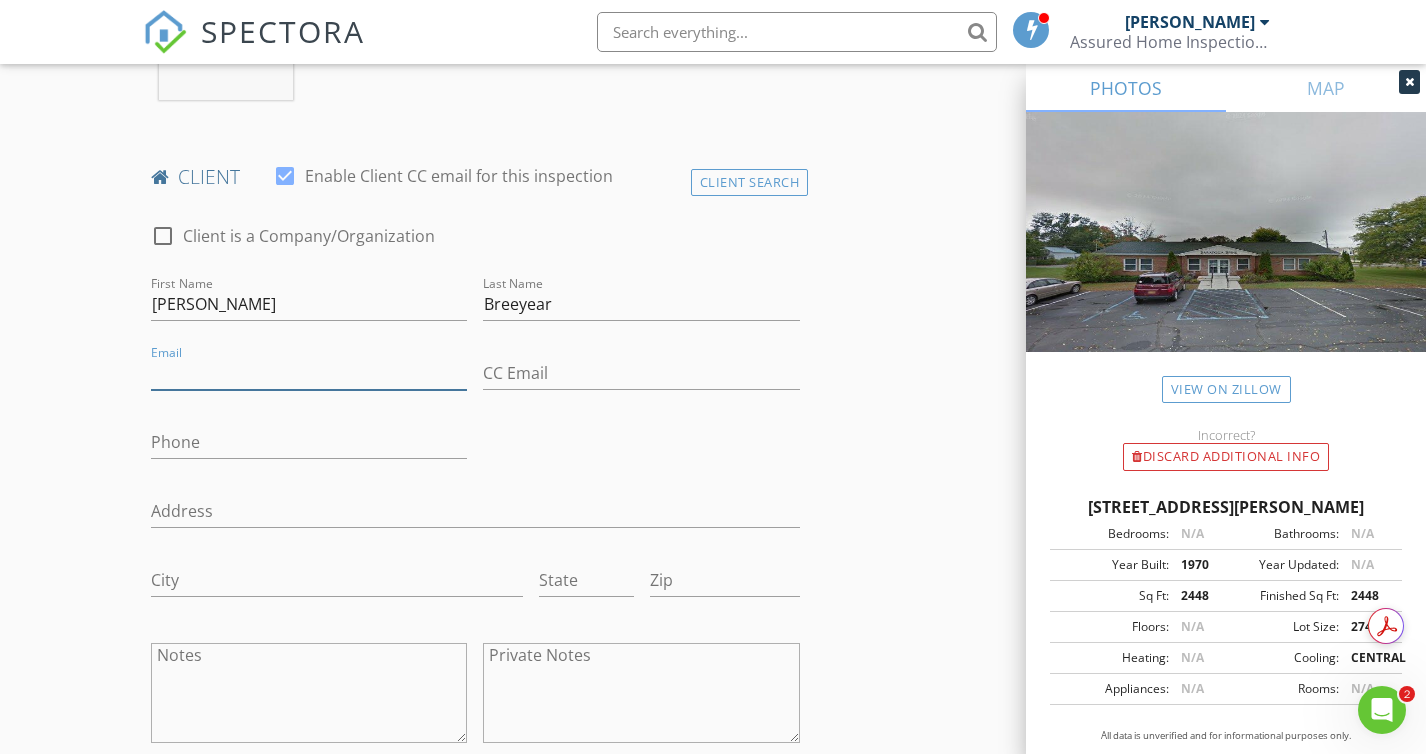 paste on "[EMAIL_ADDRESS][DOMAIN_NAME]" 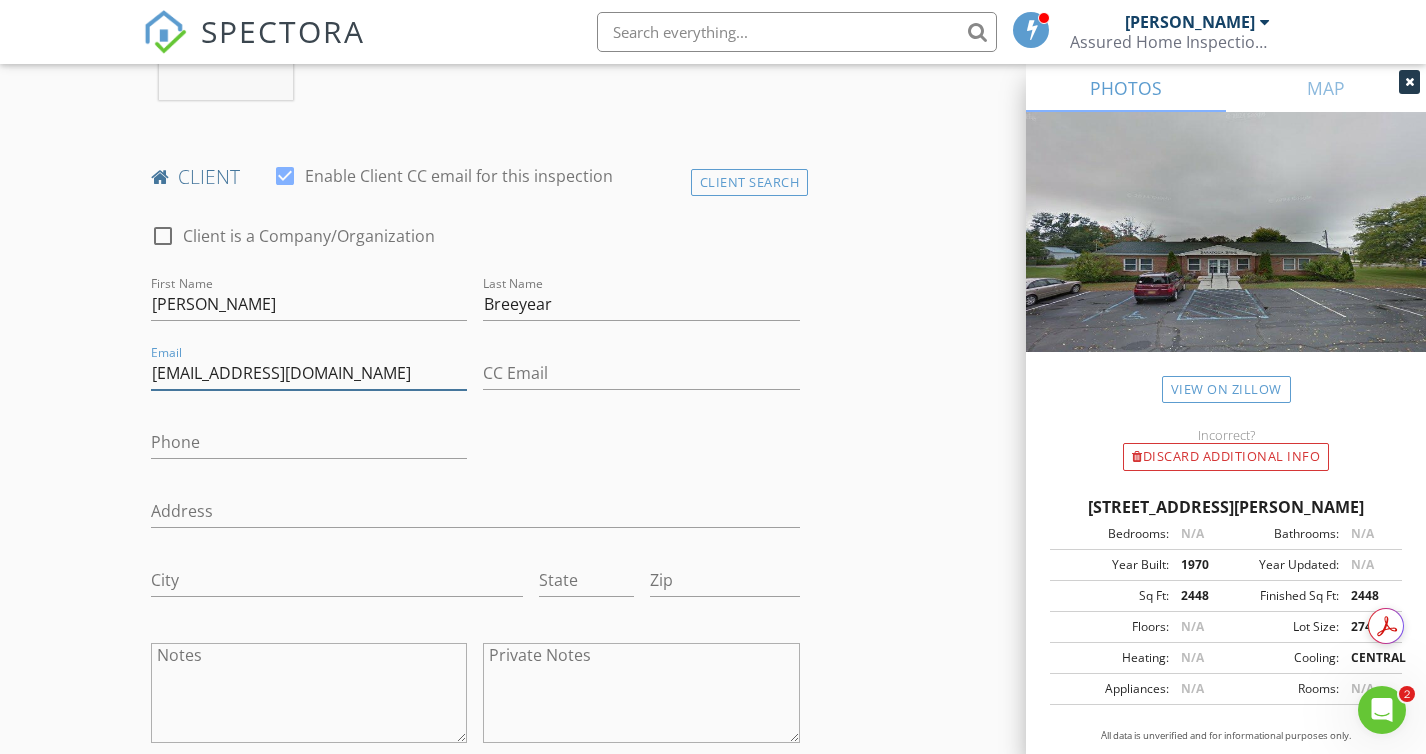 type on "[EMAIL_ADDRESS][DOMAIN_NAME]" 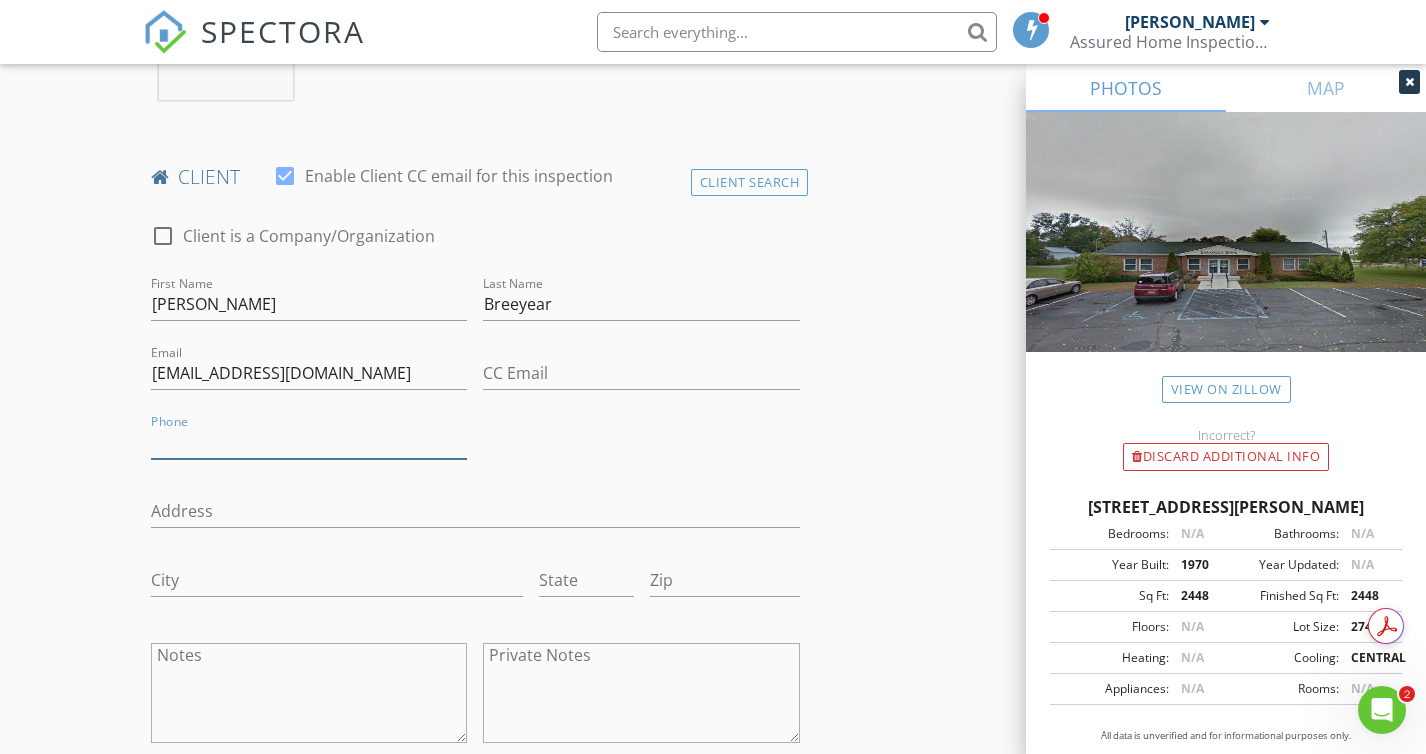 click on "Phone" at bounding box center [309, 442] 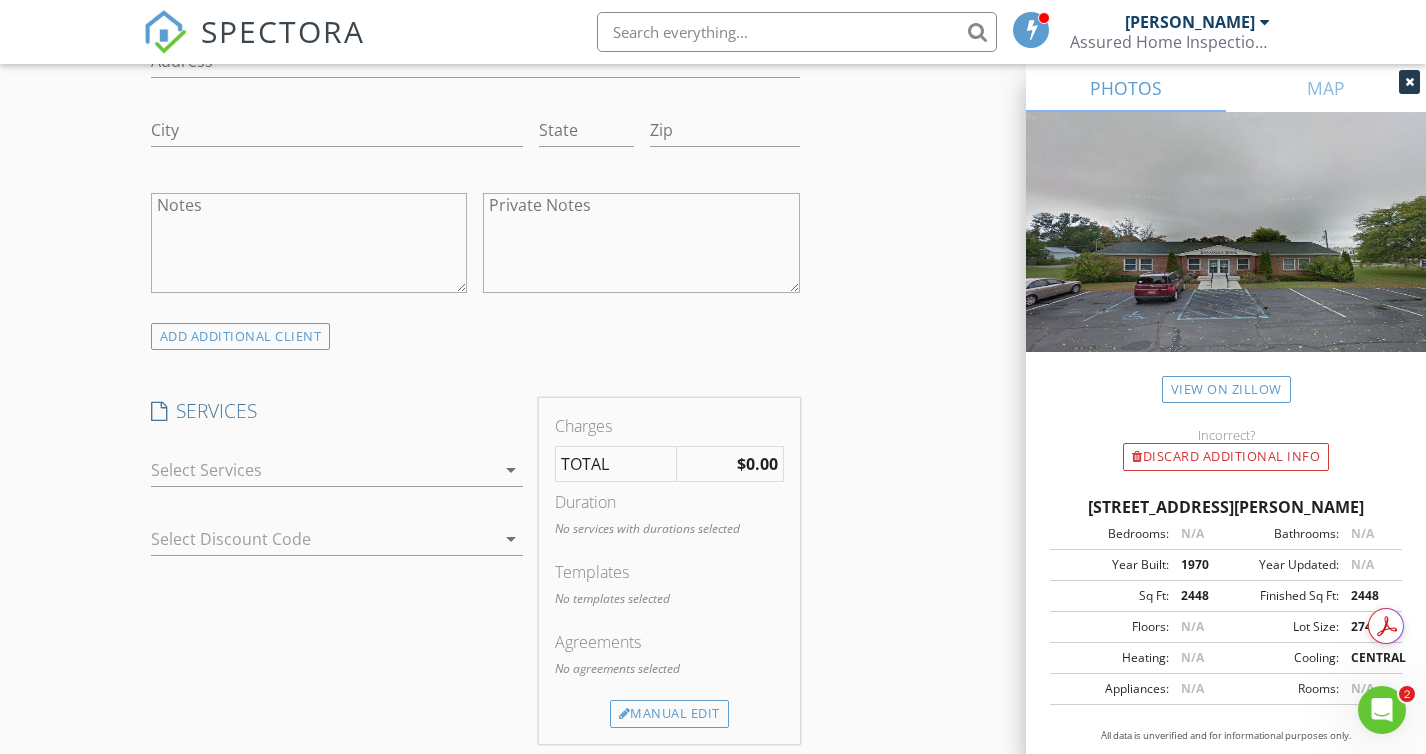 scroll, scrollTop: 1367, scrollLeft: 0, axis: vertical 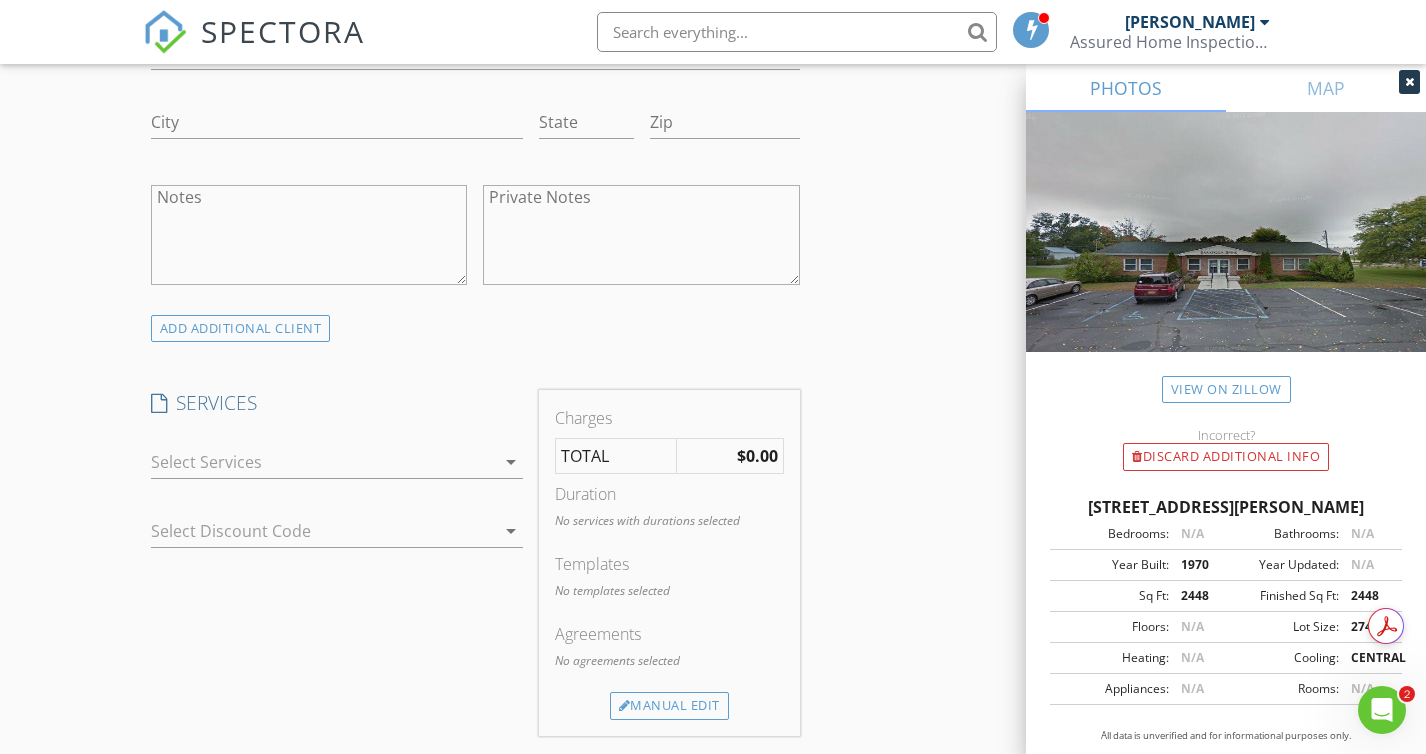 type on "[PHONE_NUMBER]" 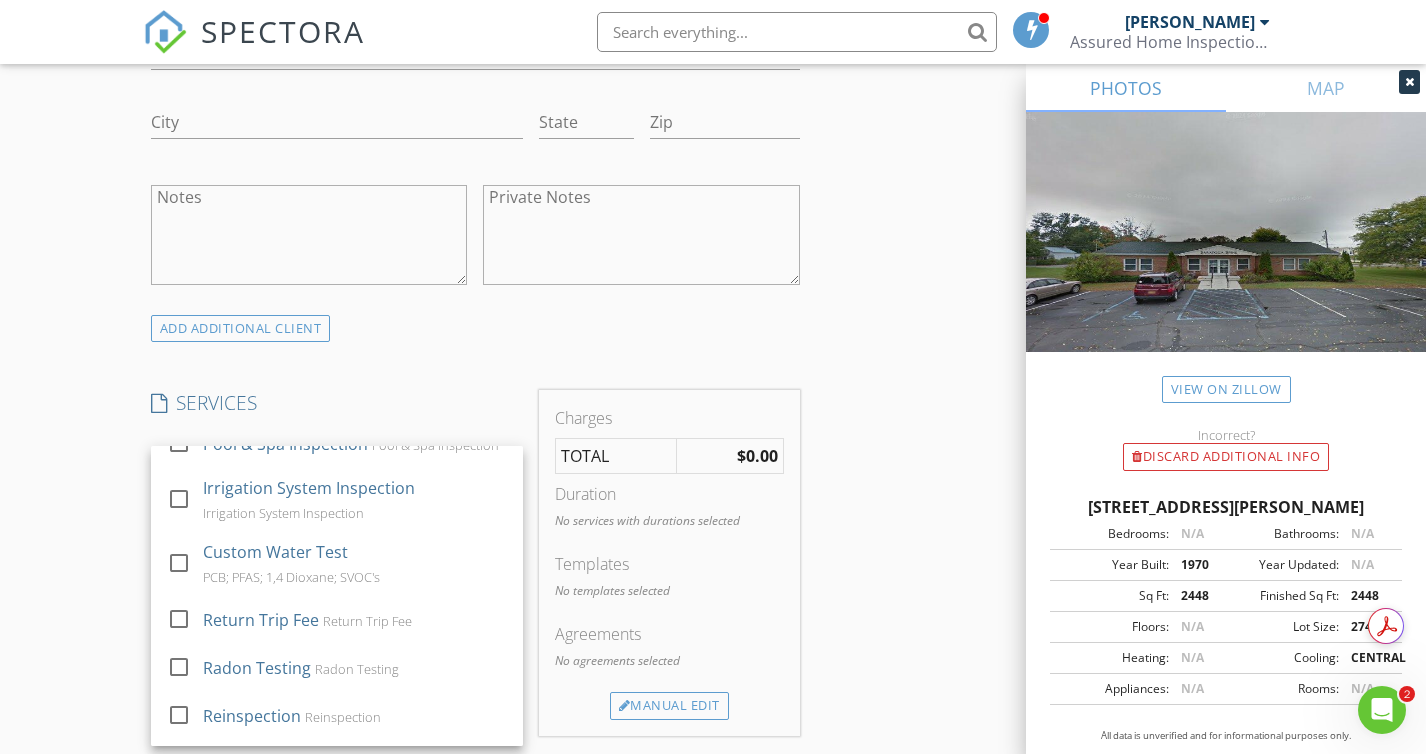 scroll, scrollTop: 718, scrollLeft: 0, axis: vertical 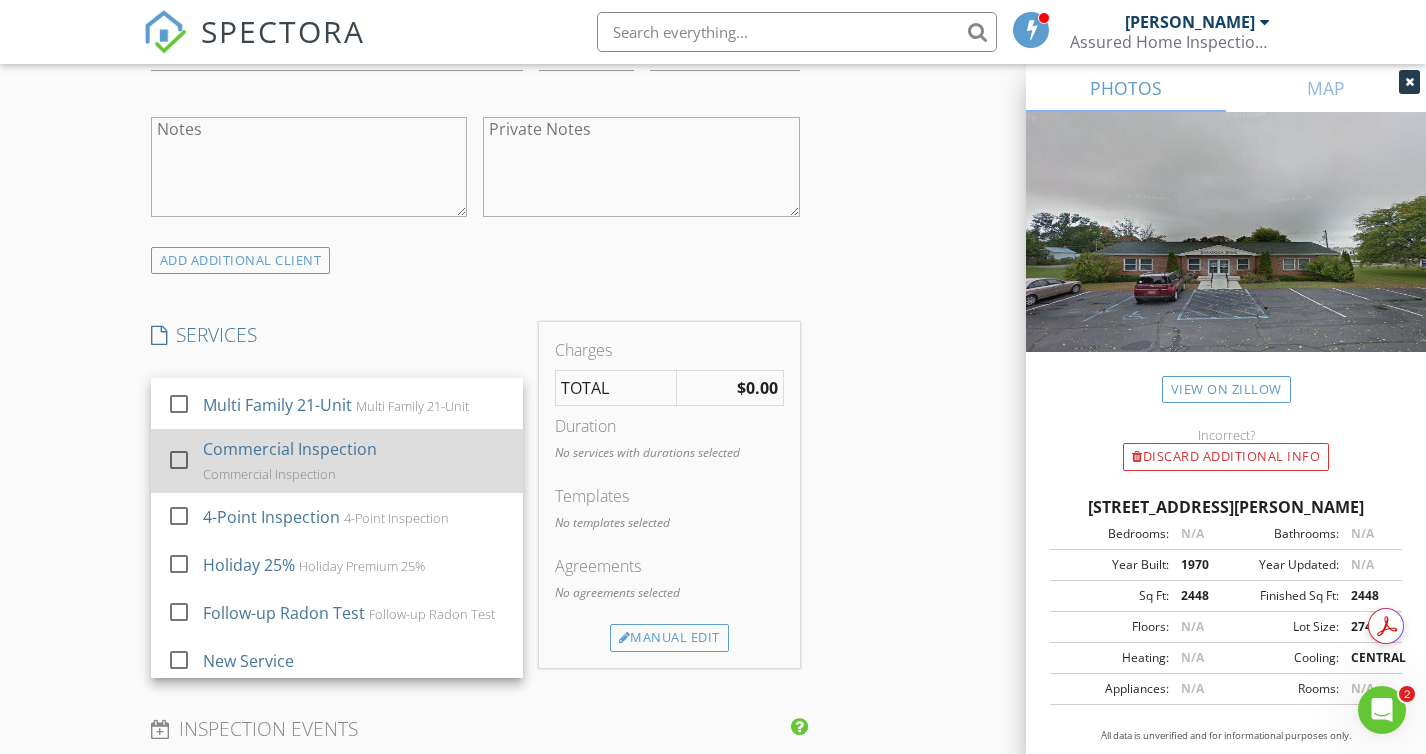 click at bounding box center (179, 460) 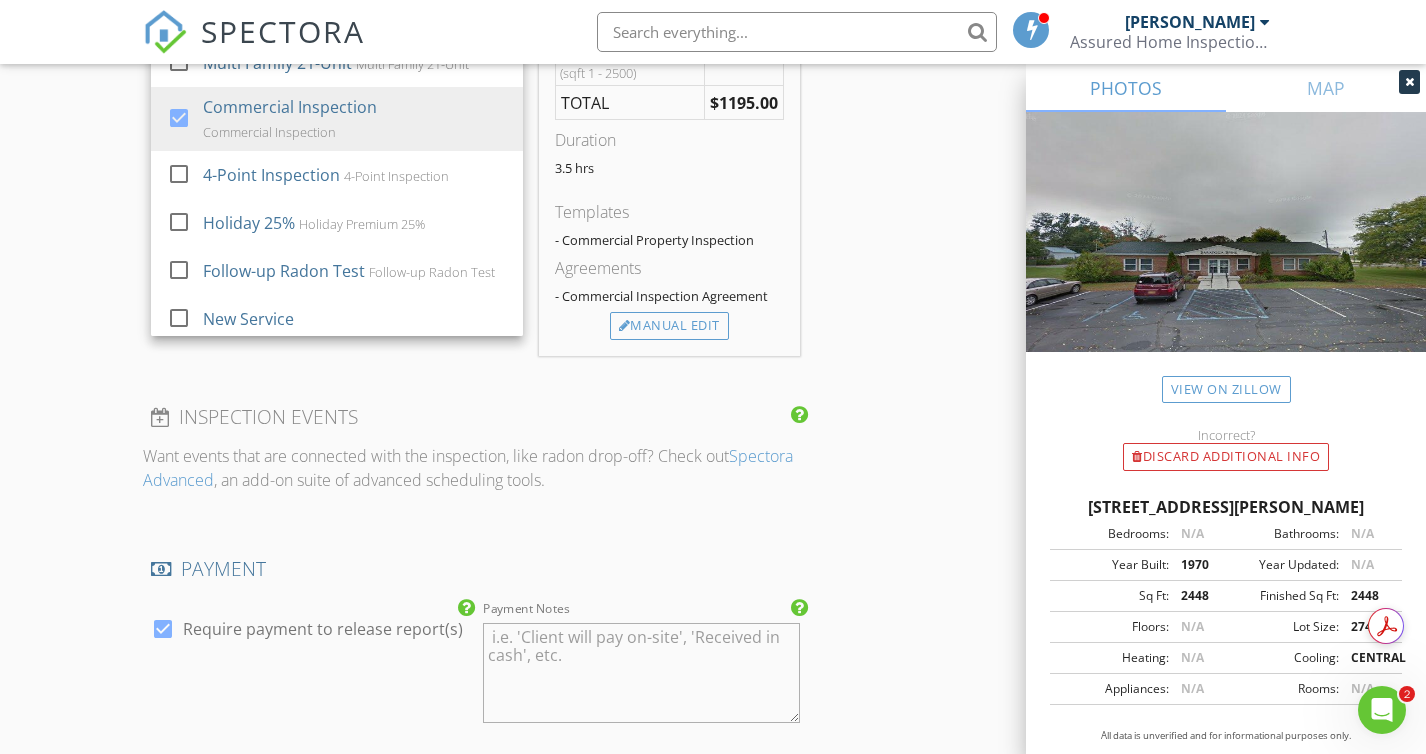 scroll, scrollTop: 1778, scrollLeft: 0, axis: vertical 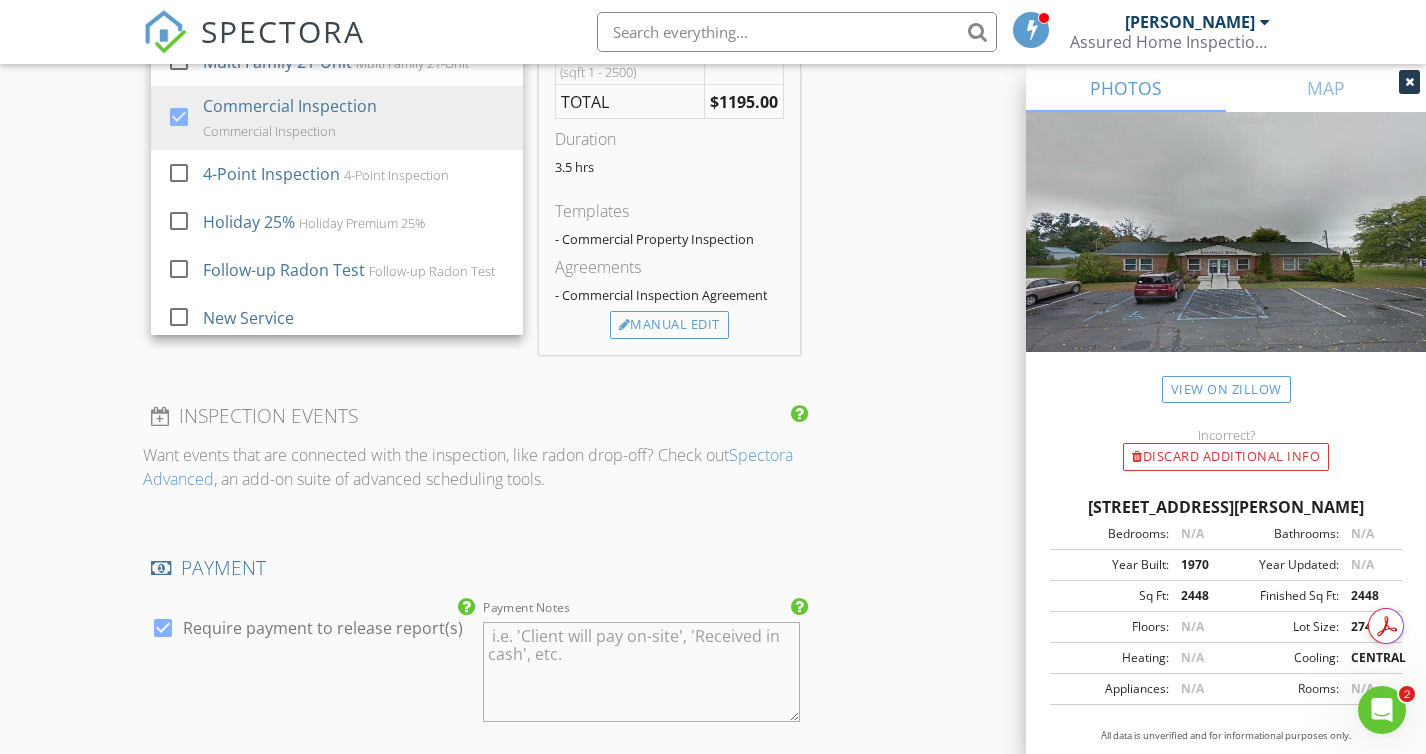click on "INSPECTOR(S)
check_box   Mike Feeder   PRIMARY   check_box_outline_blank   Shaun Carbotti     Mike Feeder arrow_drop_down   check_box_outline_blank Mike Feeder specifically requested
Date/Time
07/17/2025 9:00 AM
Location
Address Search       Address 7 Murray St   Unit   City Glens Falls   State NY   Zip 12801   County Warren     Square Feet 2448   Year Built 1970   Foundation Basement arrow_drop_down     Mike Feeder     2.9 miles     (7 minutes)
client
check_box Enable Client CC email for this inspection   Client Search     check_box_outline_blank Client is a Company/Organization     First Name Dan   Last Name Breeyear   Email rdi965@yahoo.com   CC Email   Phone 518-932-9407   Address   City   State   Zip       Notes   Private Notes
ADD ADDITIONAL client
SERVICES" at bounding box center (713, 134) 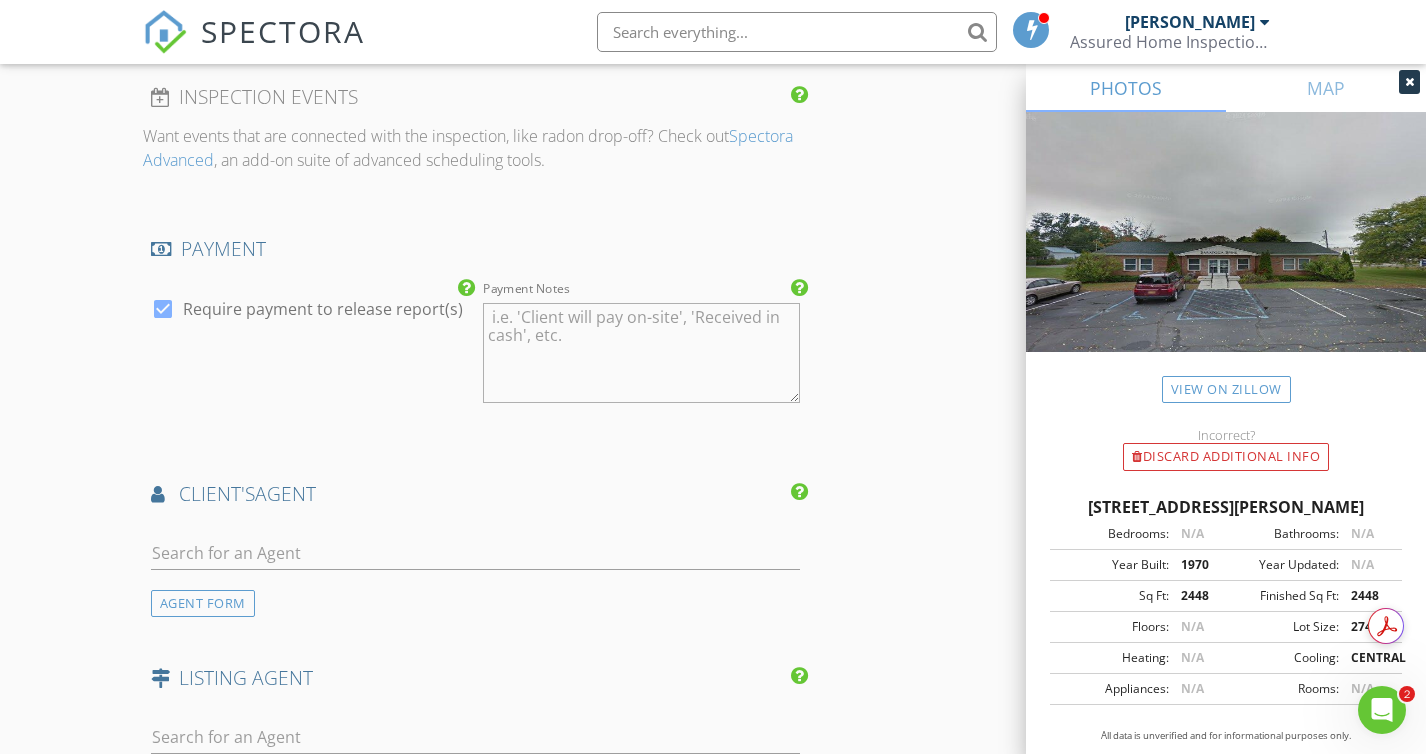 scroll, scrollTop: 2101, scrollLeft: 0, axis: vertical 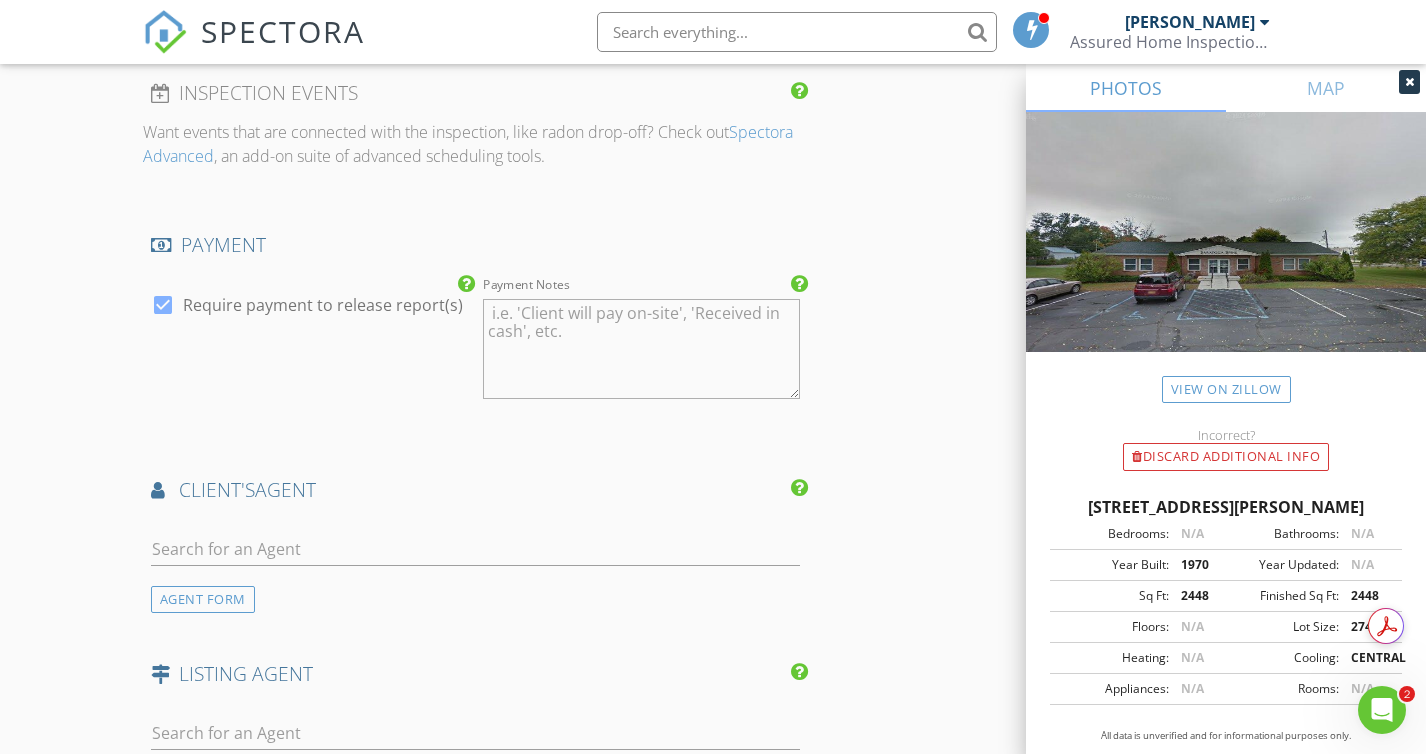 click at bounding box center (475, 553) 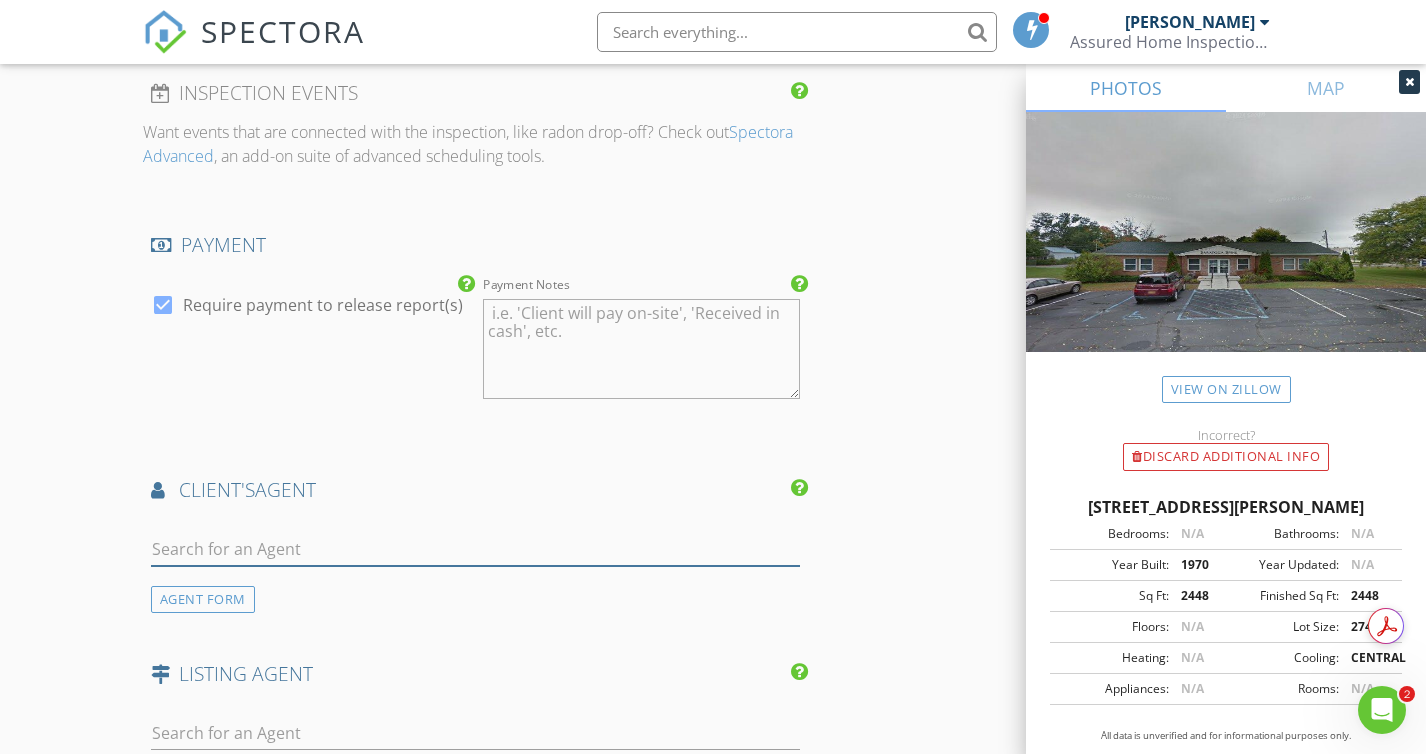 click at bounding box center (475, 549) 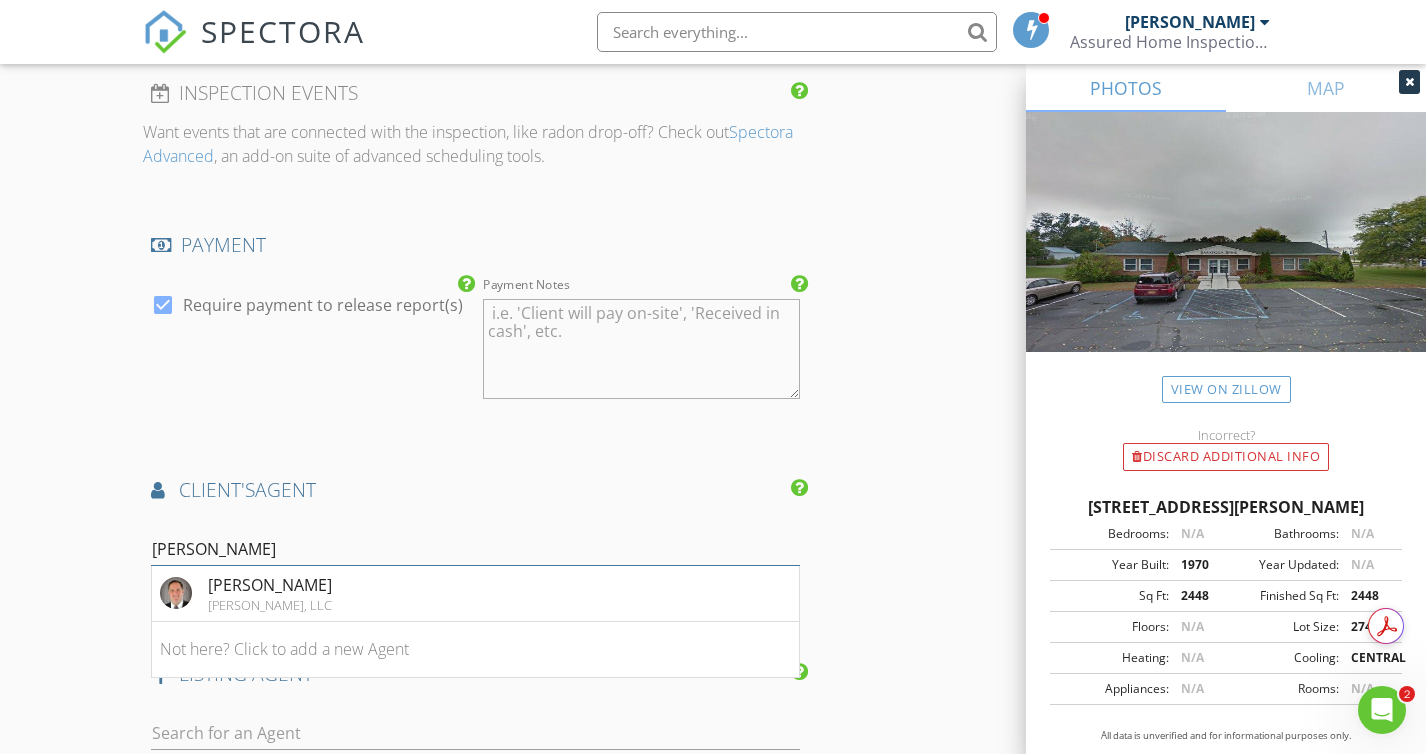 type on "[PERSON_NAME]" 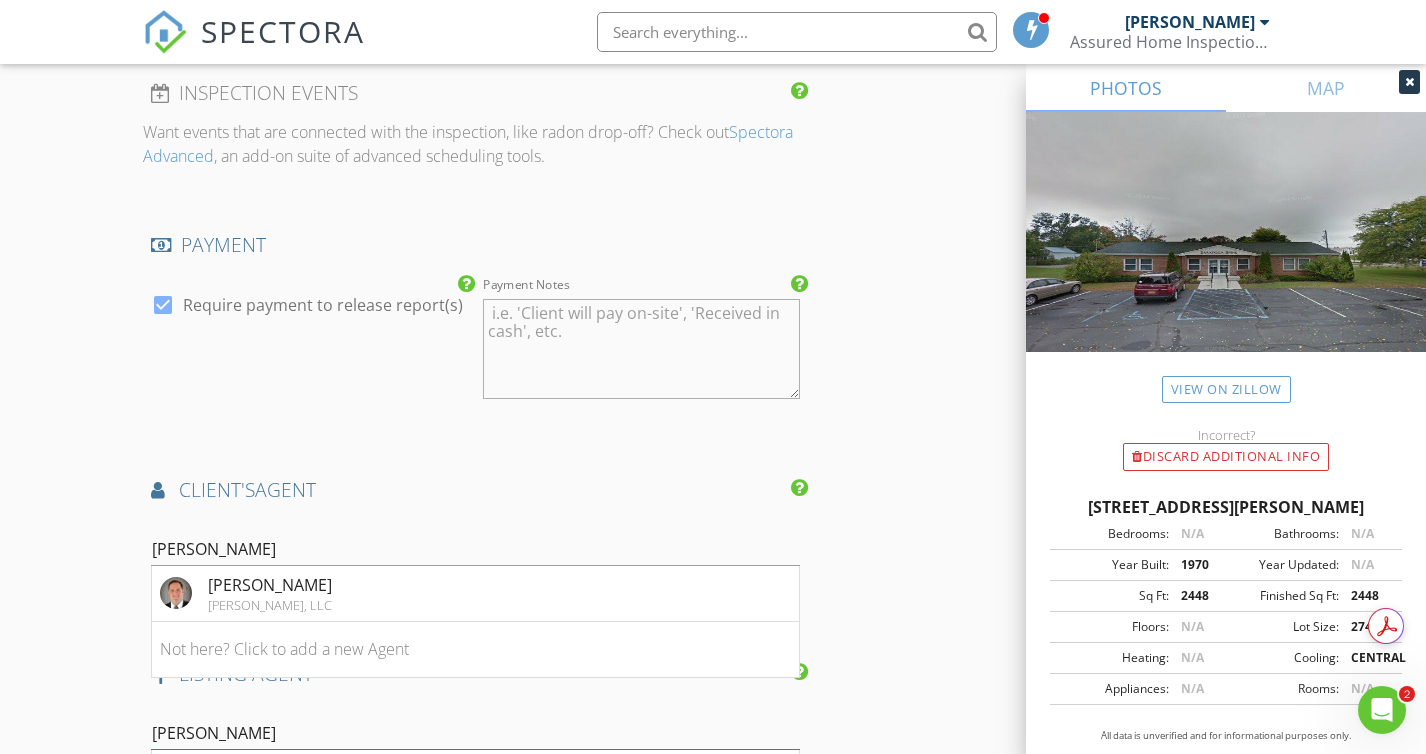 type on "Mondello" 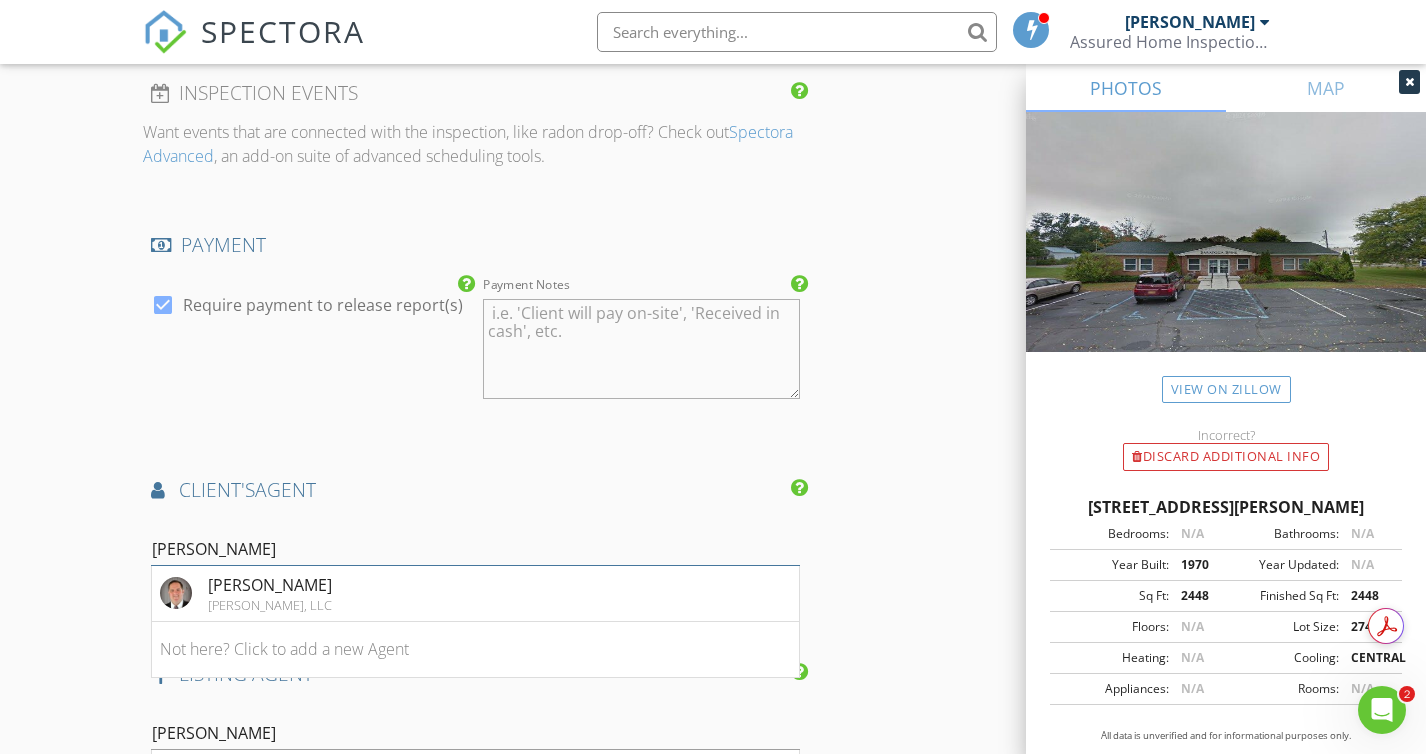 click on "[PERSON_NAME]" at bounding box center [475, 549] 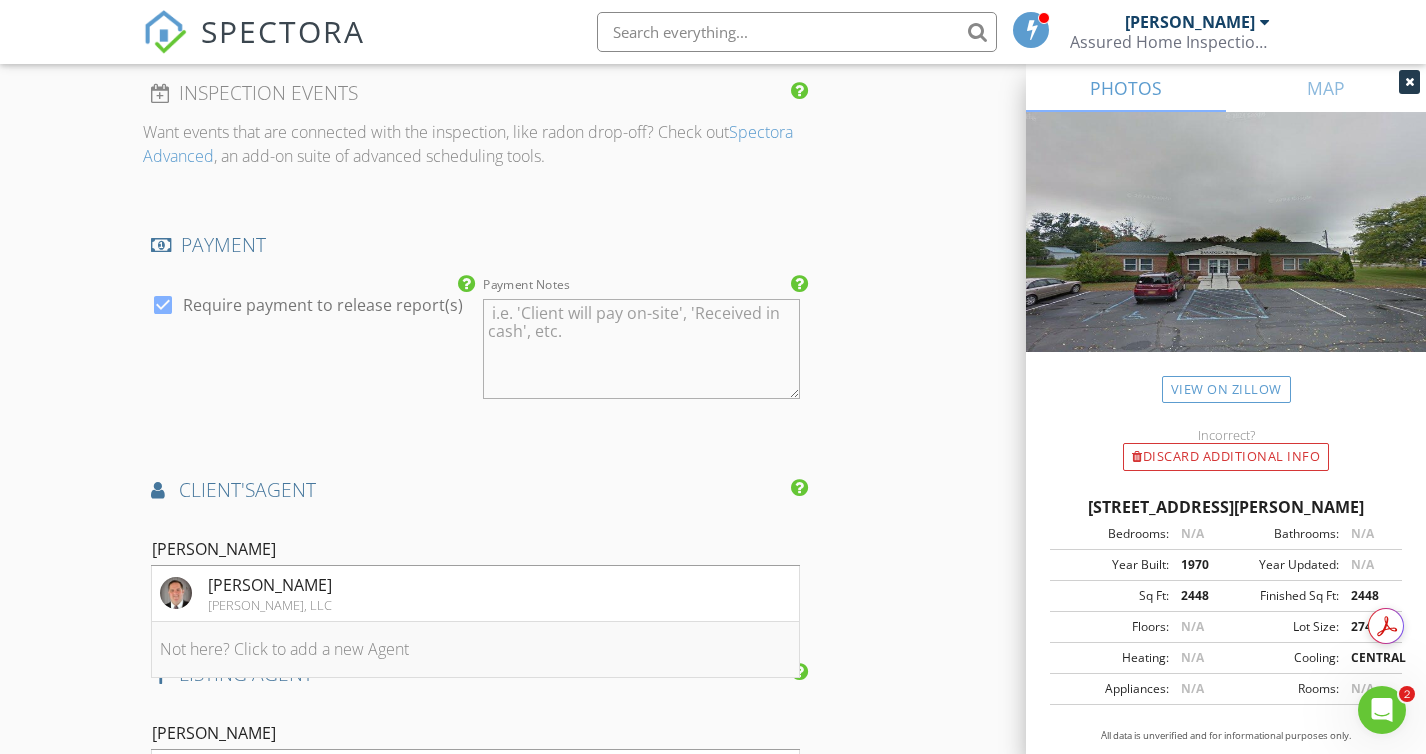 click on "Not here? Click to add a new Agent" at bounding box center (475, 650) 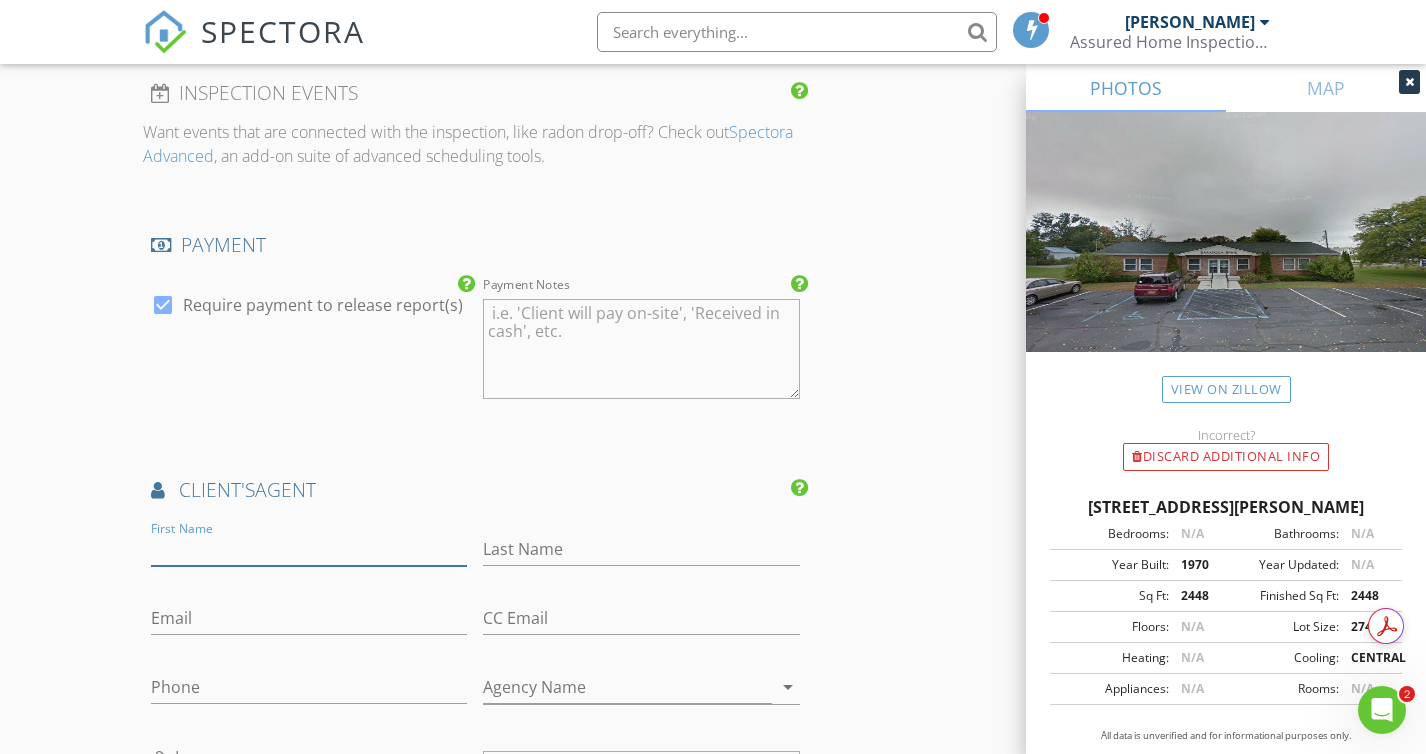click on "First Name" at bounding box center [309, 549] 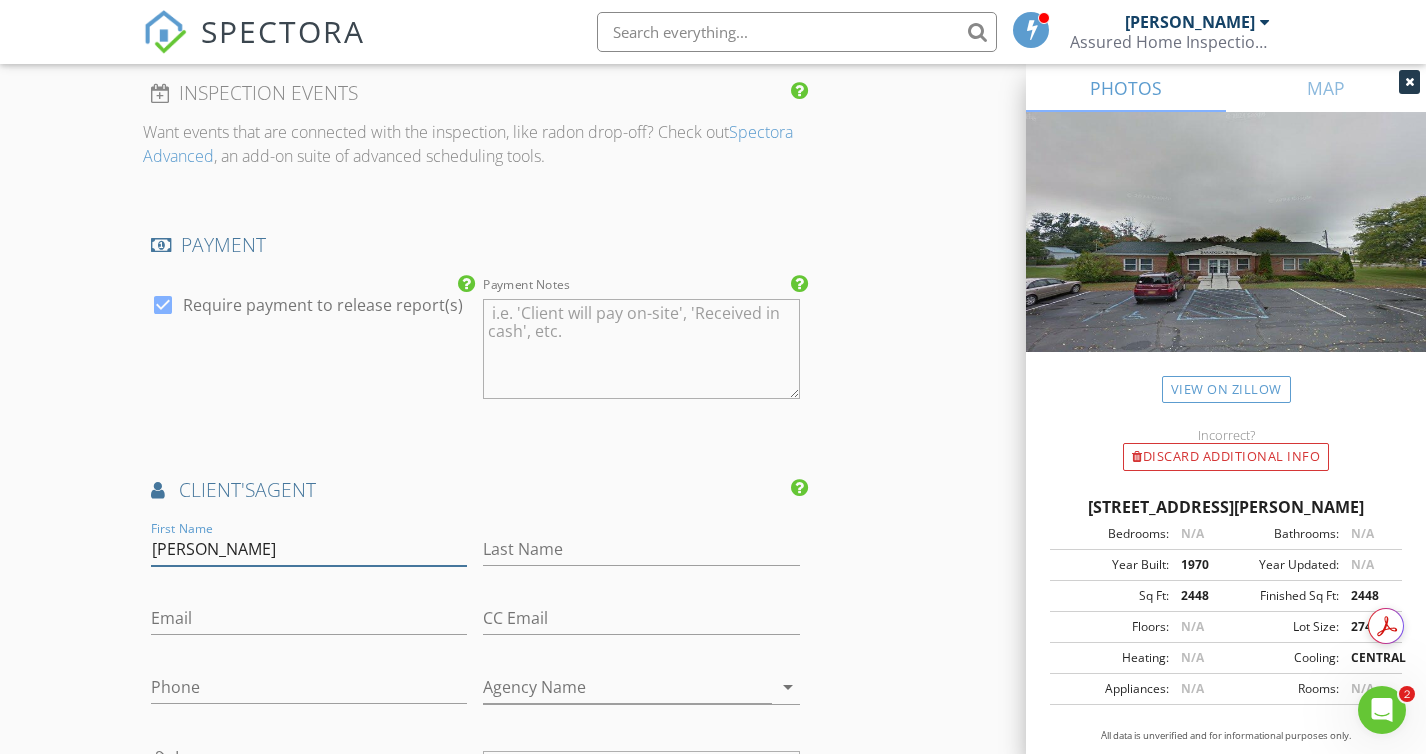 type on "[PERSON_NAME]" 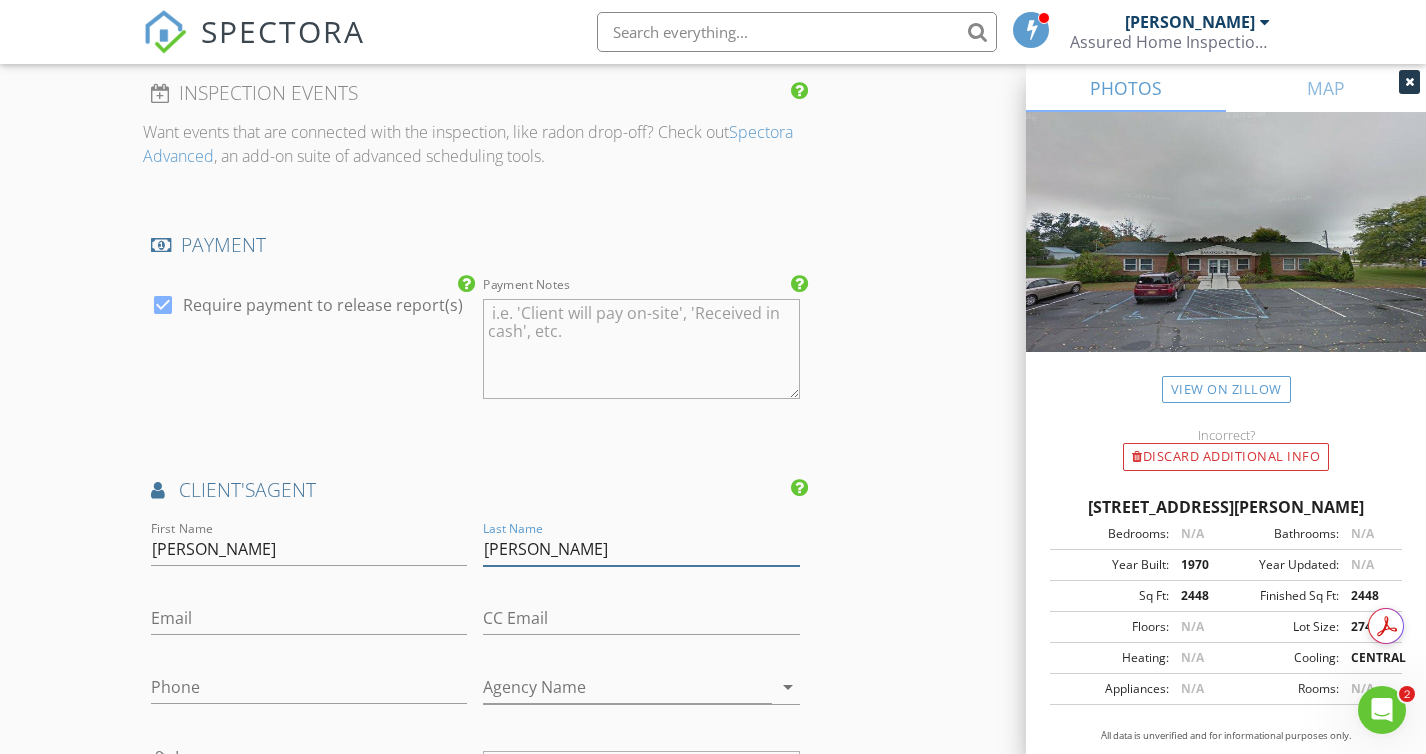 type on "[PERSON_NAME]" 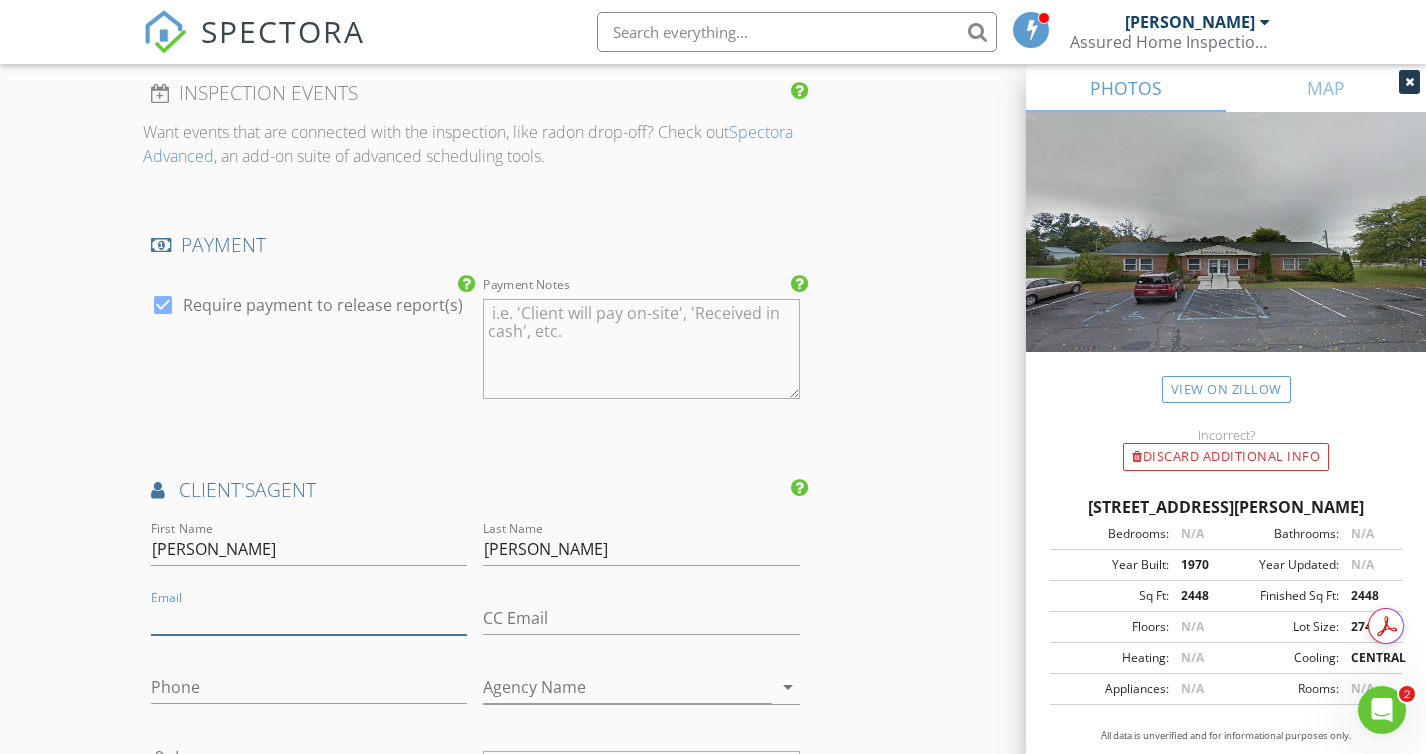 type on "n" 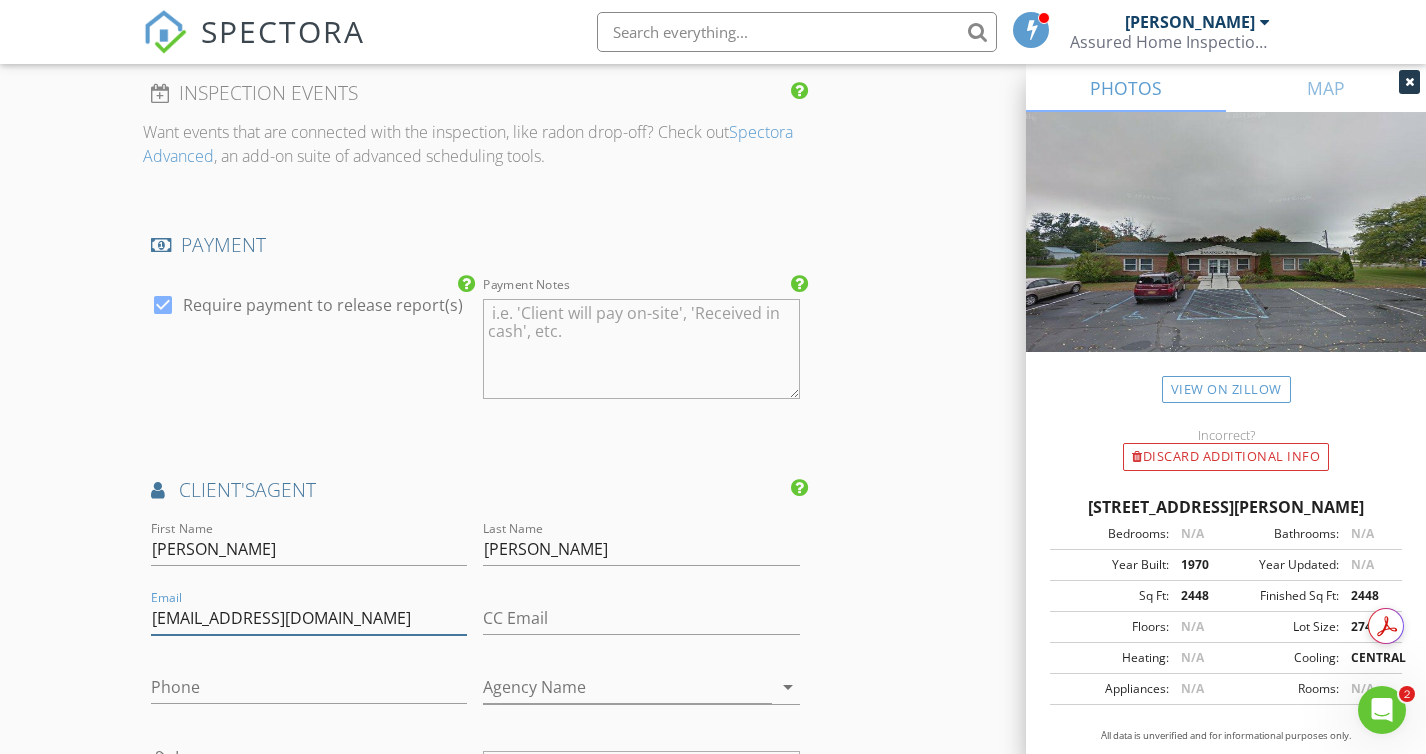type on "[EMAIL_ADDRESS][DOMAIN_NAME]" 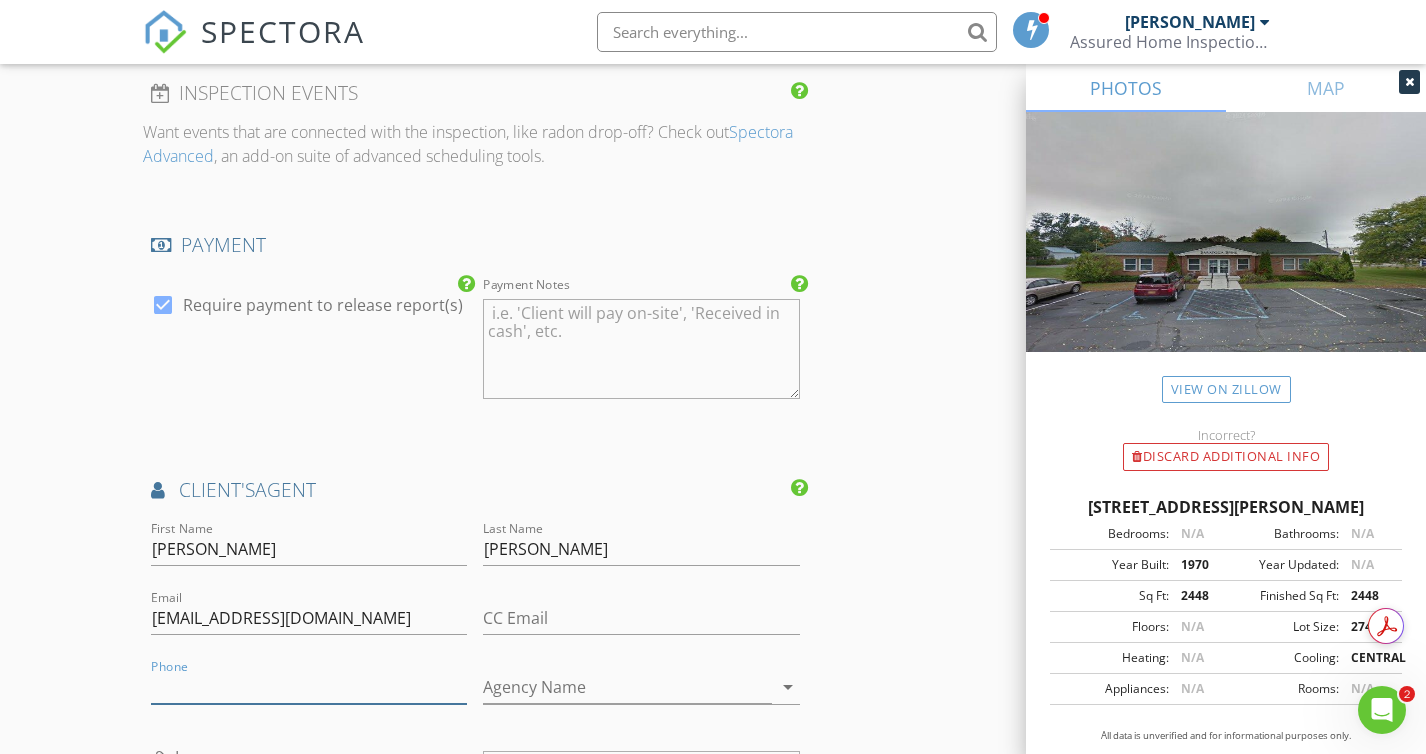 click on "Phone" at bounding box center (309, 687) 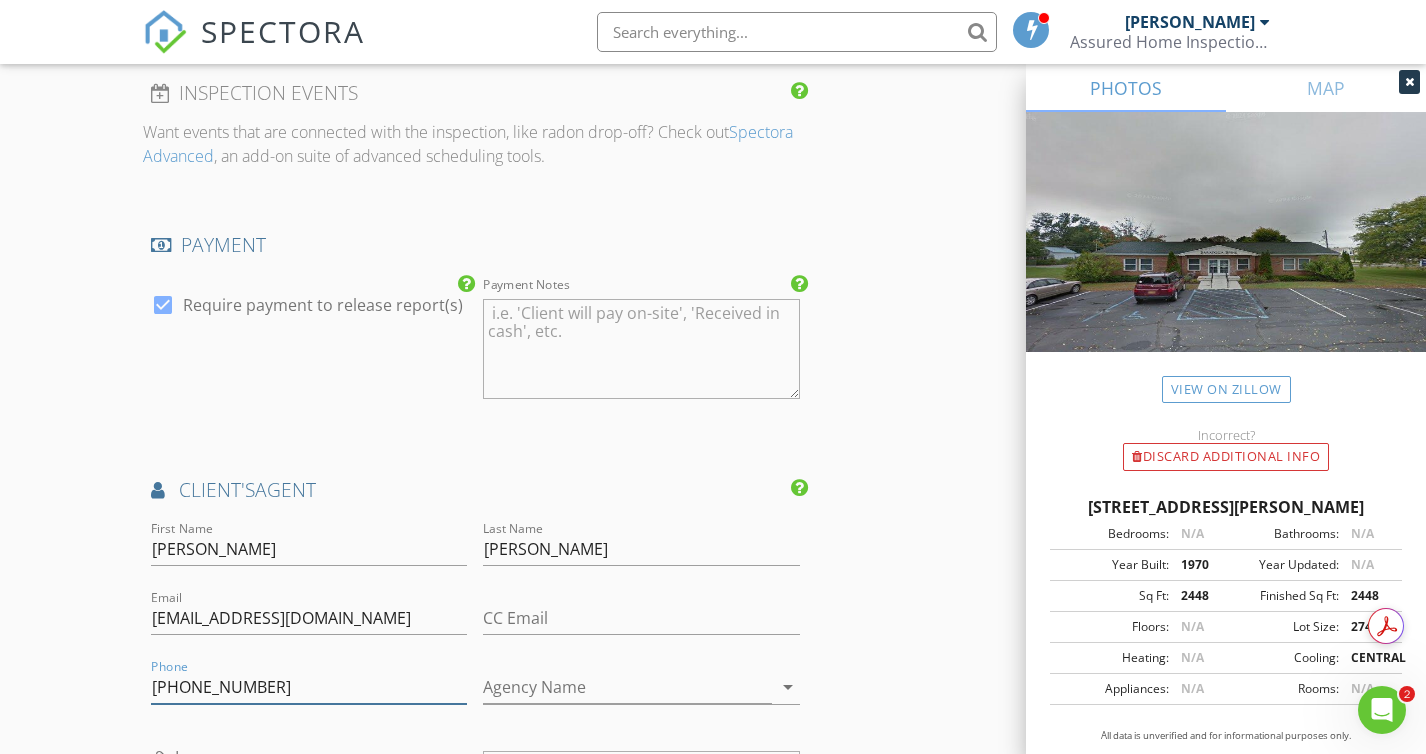 type on "[PHONE_NUMBER]" 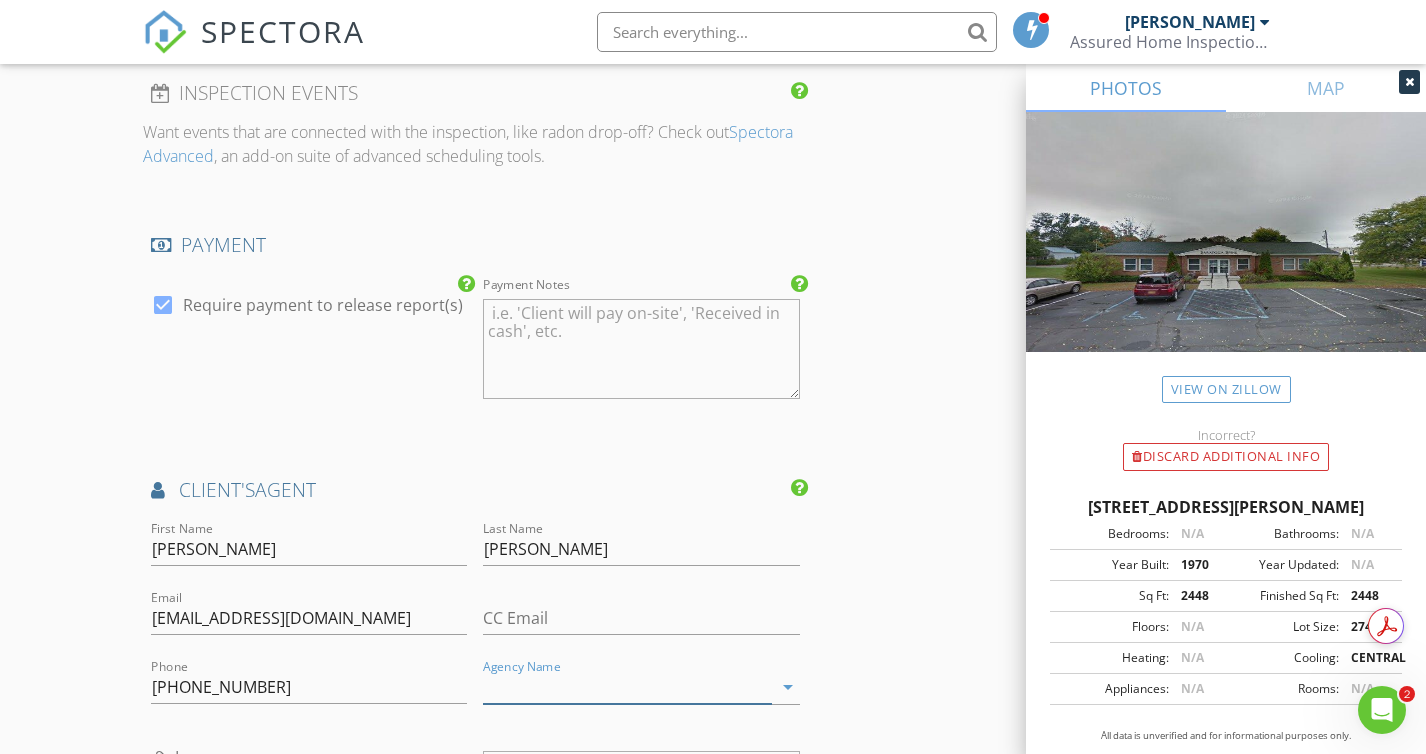 click on "Agency Name" at bounding box center (627, 687) 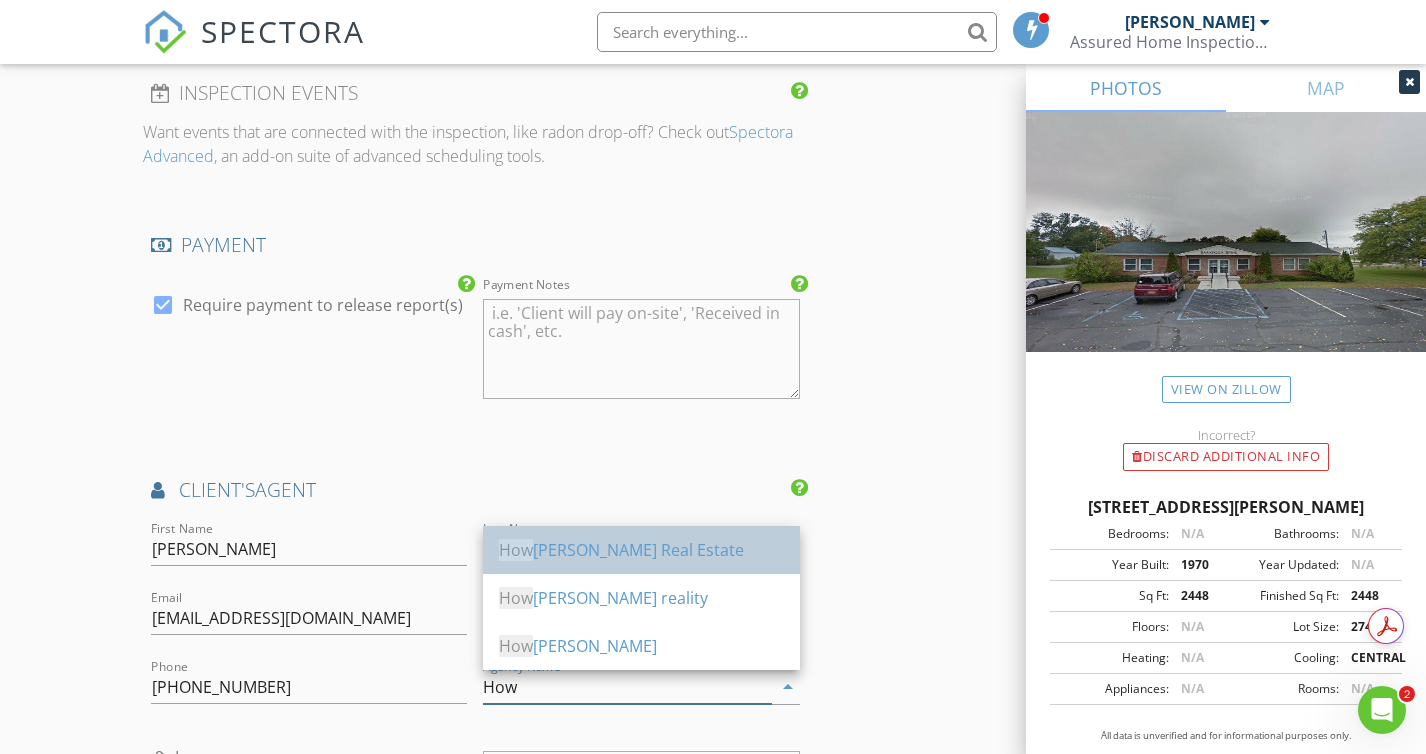 click on "How ard Hanna Real Estate" at bounding box center (641, 550) 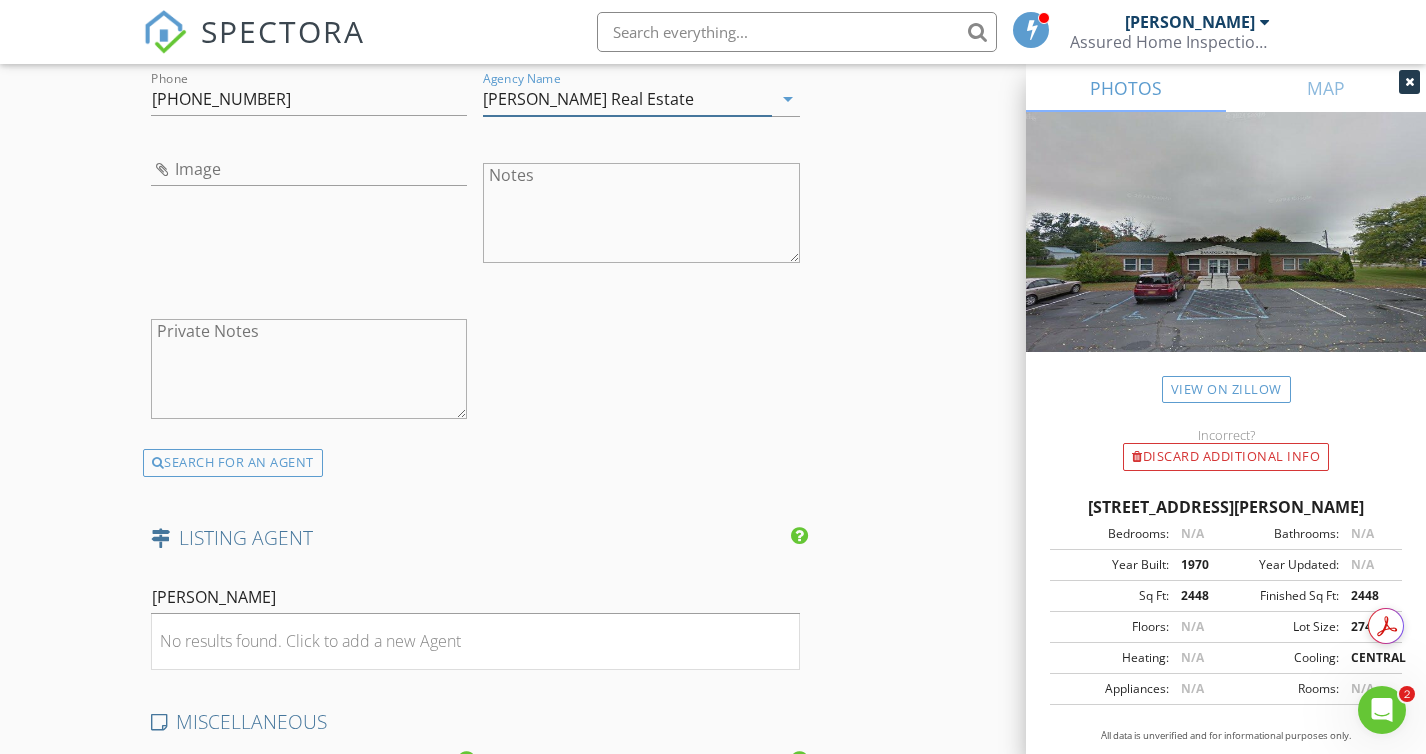 scroll, scrollTop: 2617, scrollLeft: 0, axis: vertical 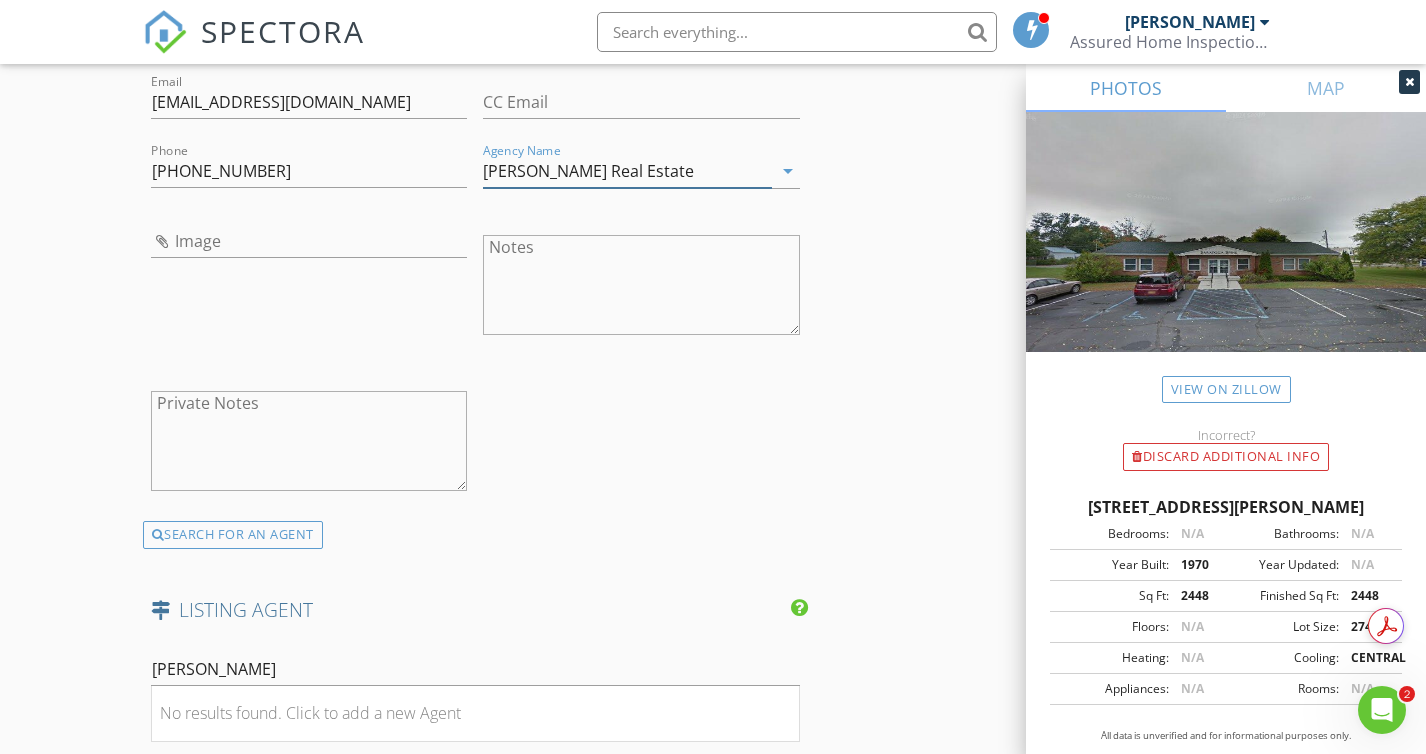 type on "[PERSON_NAME] Real Estate" 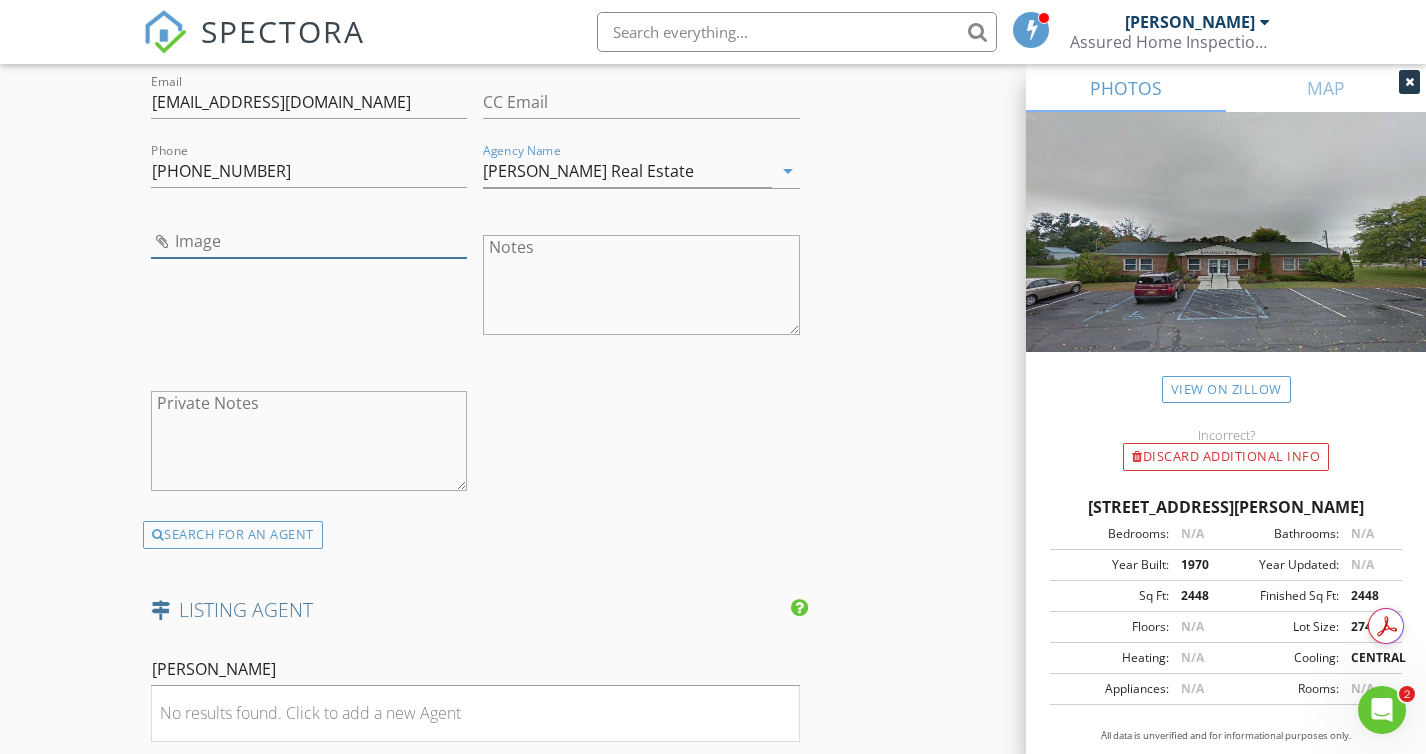 click at bounding box center [309, 241] 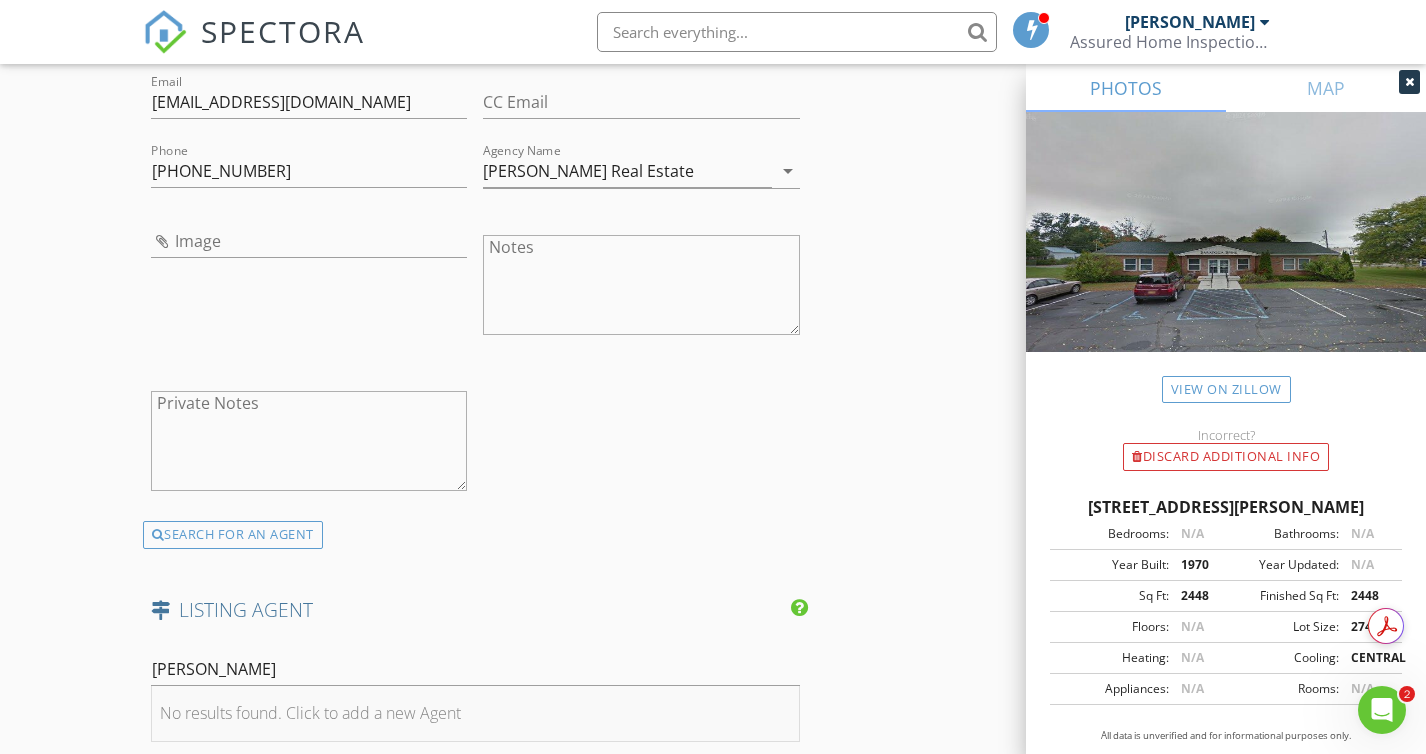 click on "No results found. Click to add a new Agent" at bounding box center (310, 713) 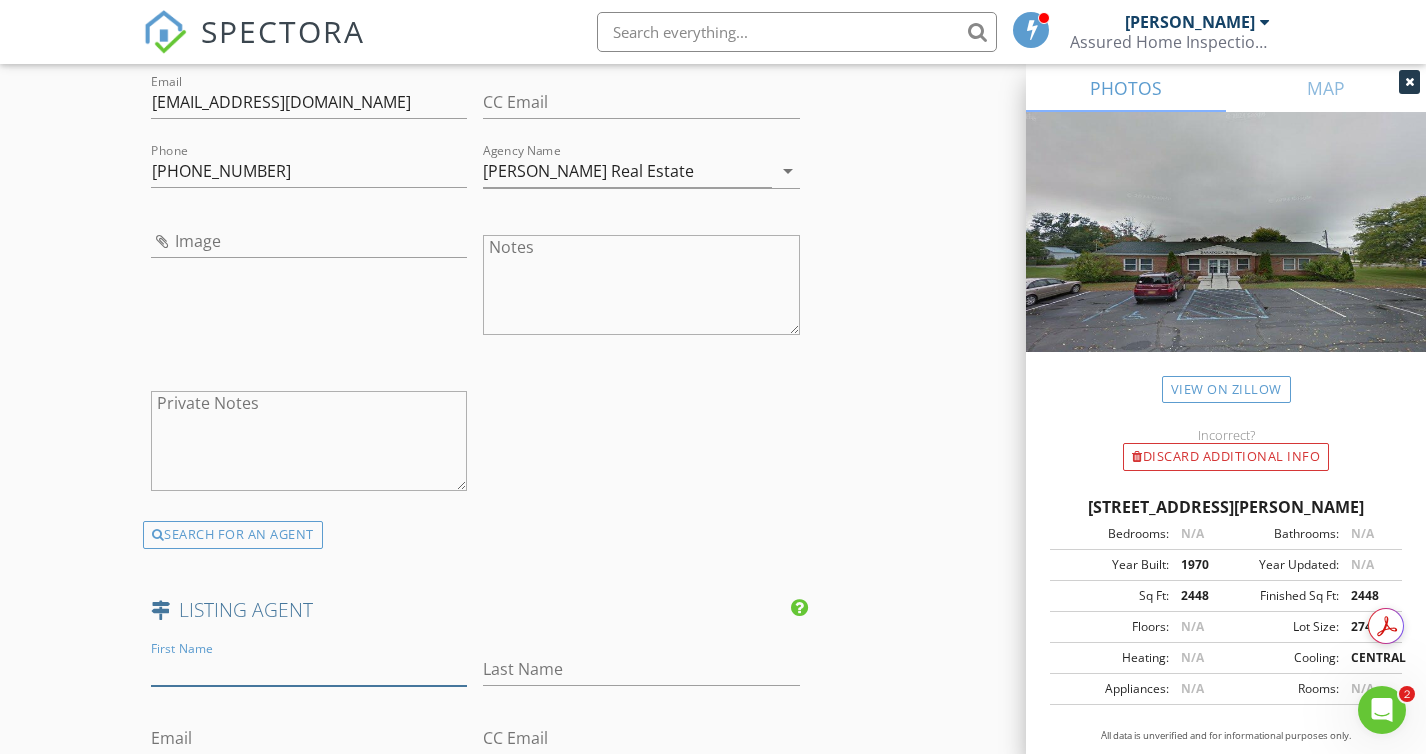 click on "First Name" at bounding box center [309, 669] 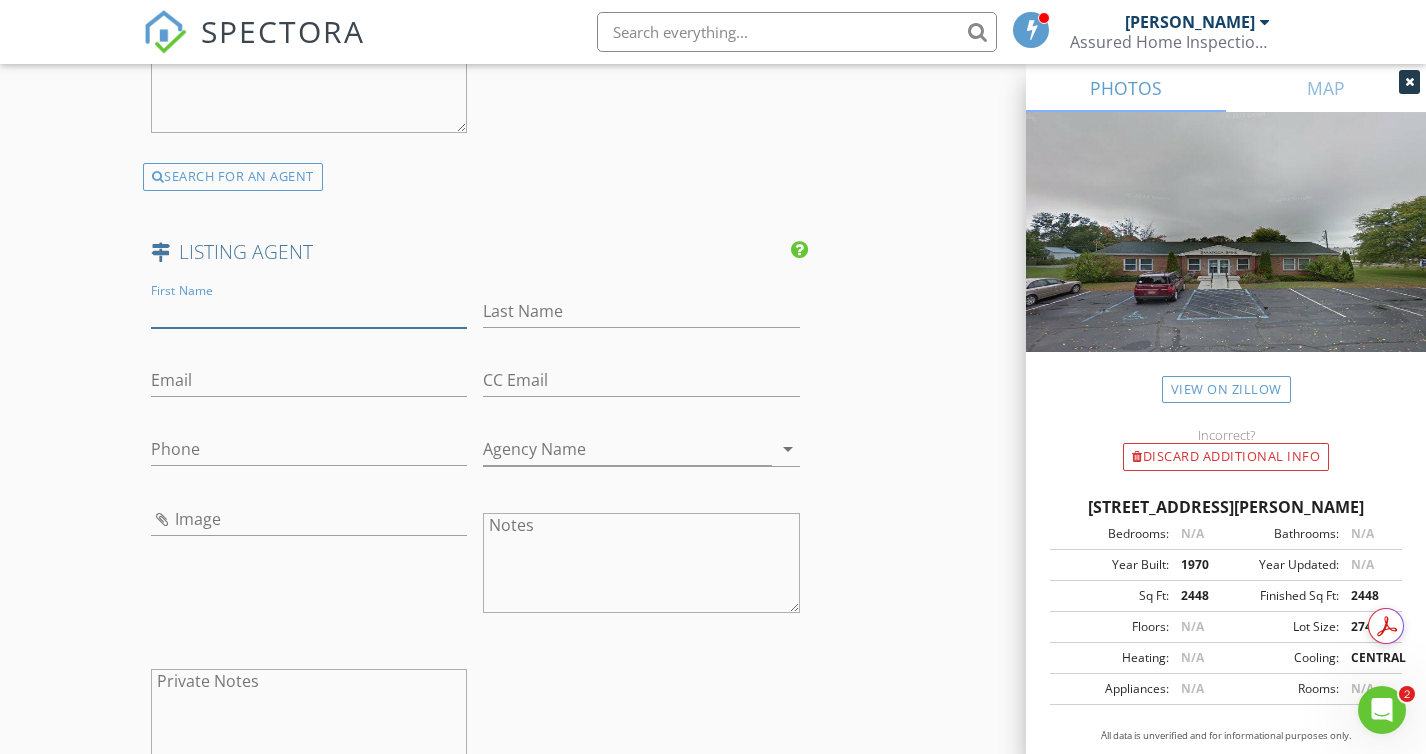 scroll, scrollTop: 2976, scrollLeft: 0, axis: vertical 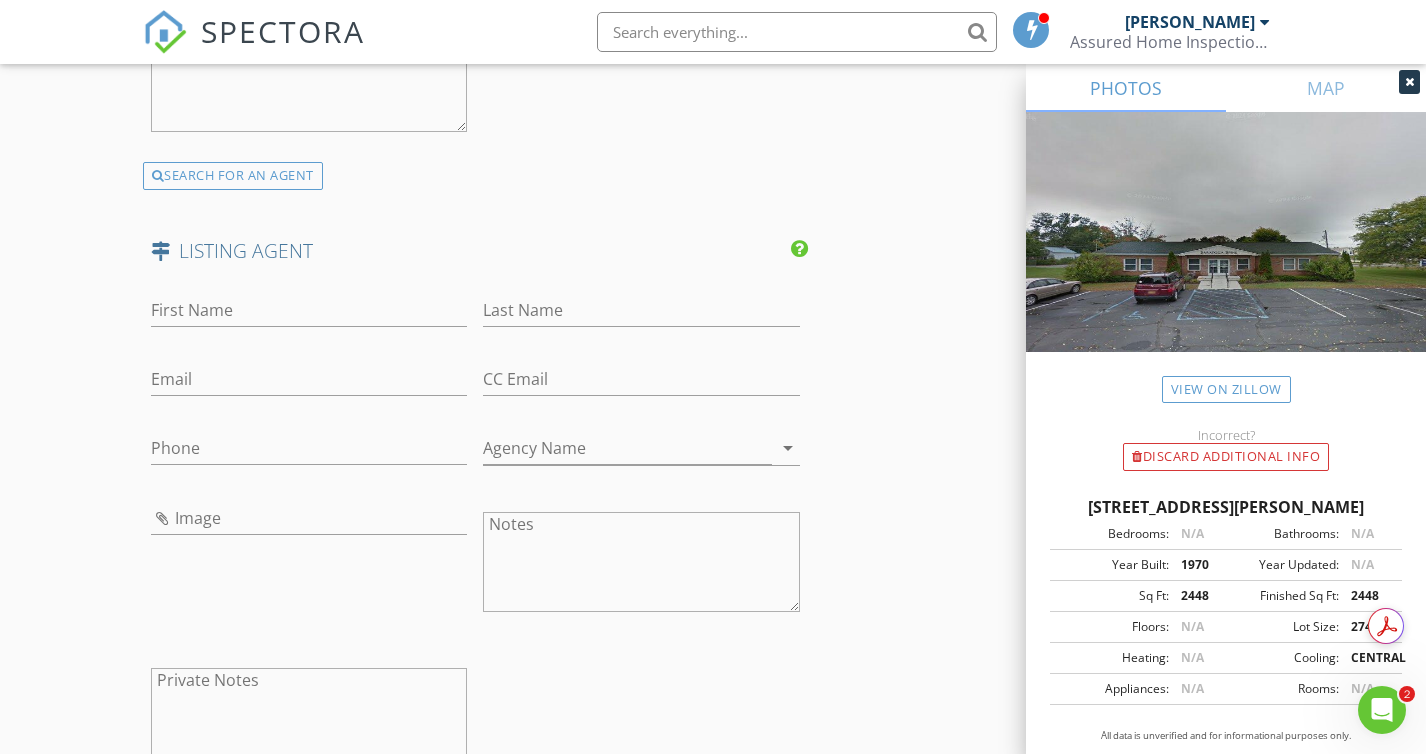 drag, startPoint x: 1080, startPoint y: 507, endPoint x: 1374, endPoint y: 508, distance: 294.0017 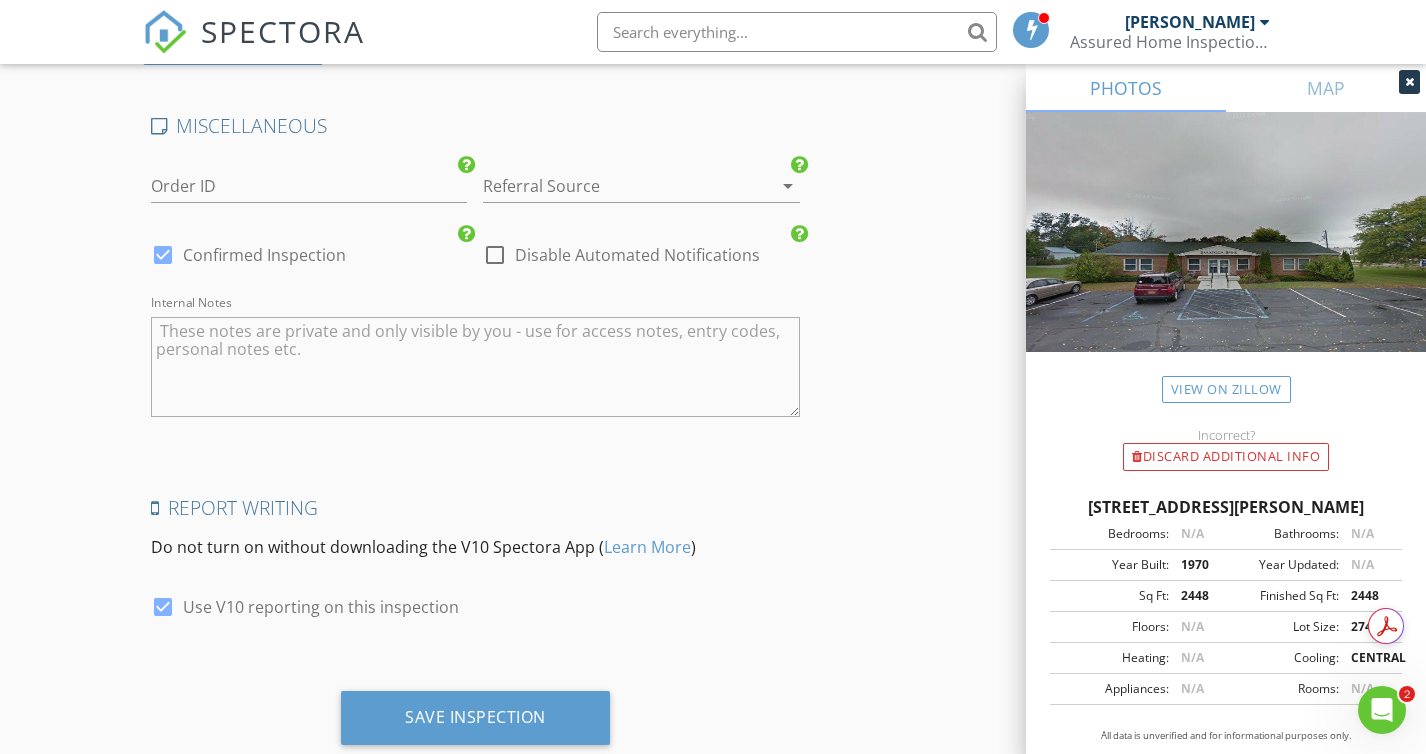 scroll, scrollTop: 3788, scrollLeft: 0, axis: vertical 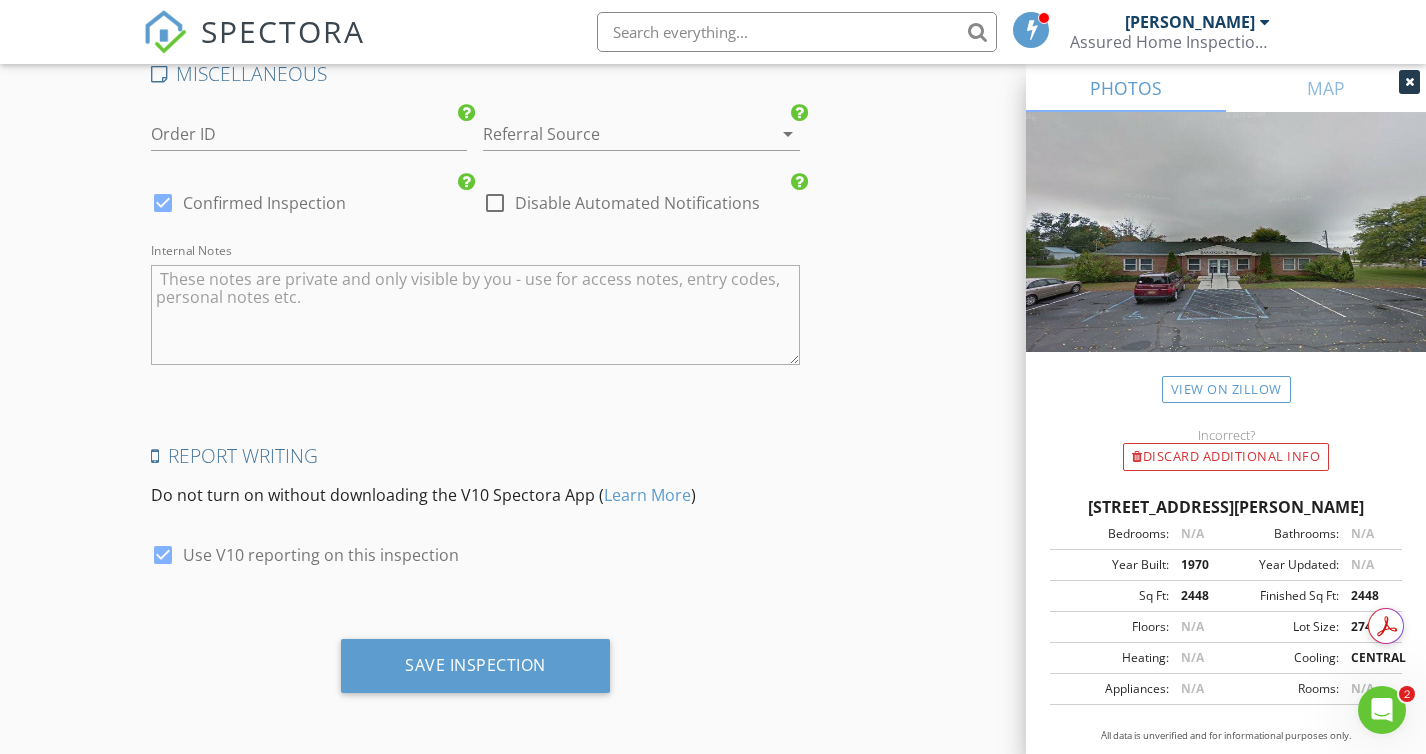 click at bounding box center (613, 134) 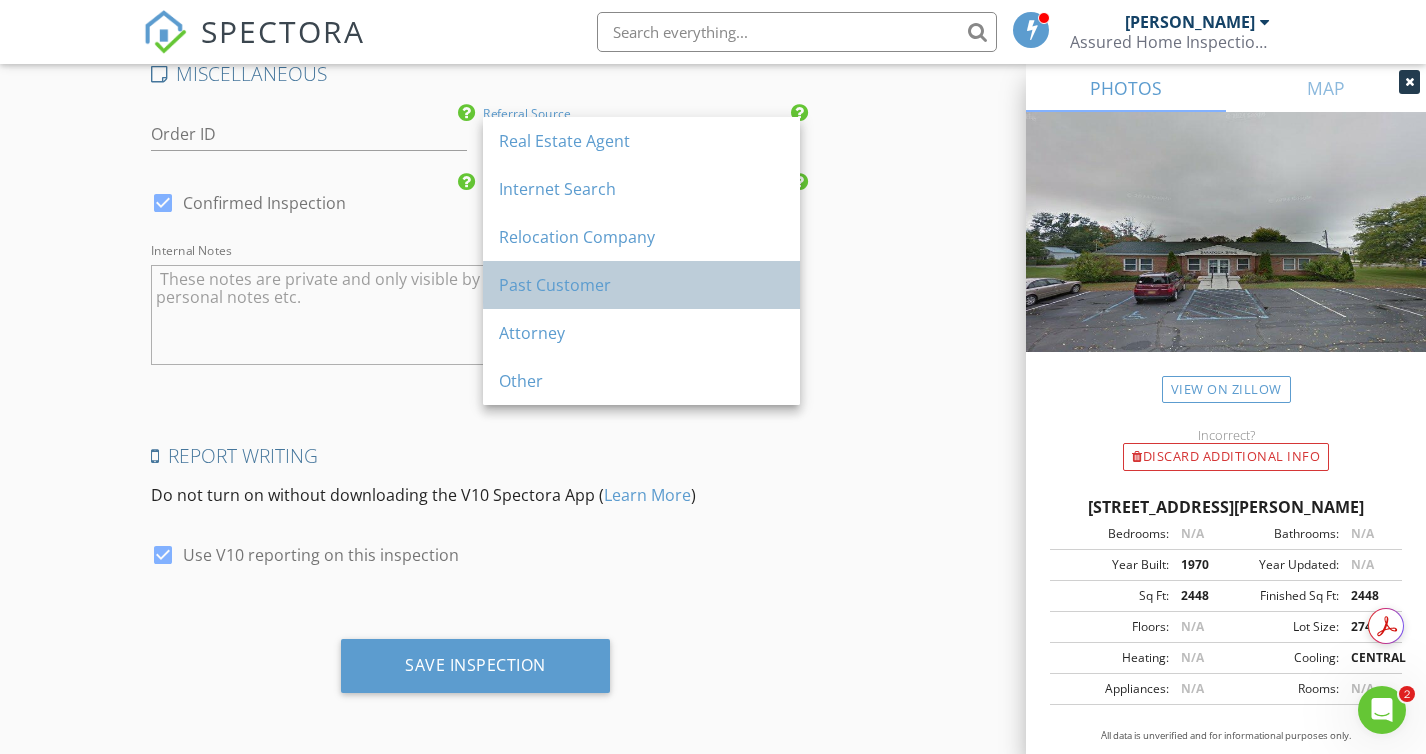 click on "Past Customer" at bounding box center (641, 285) 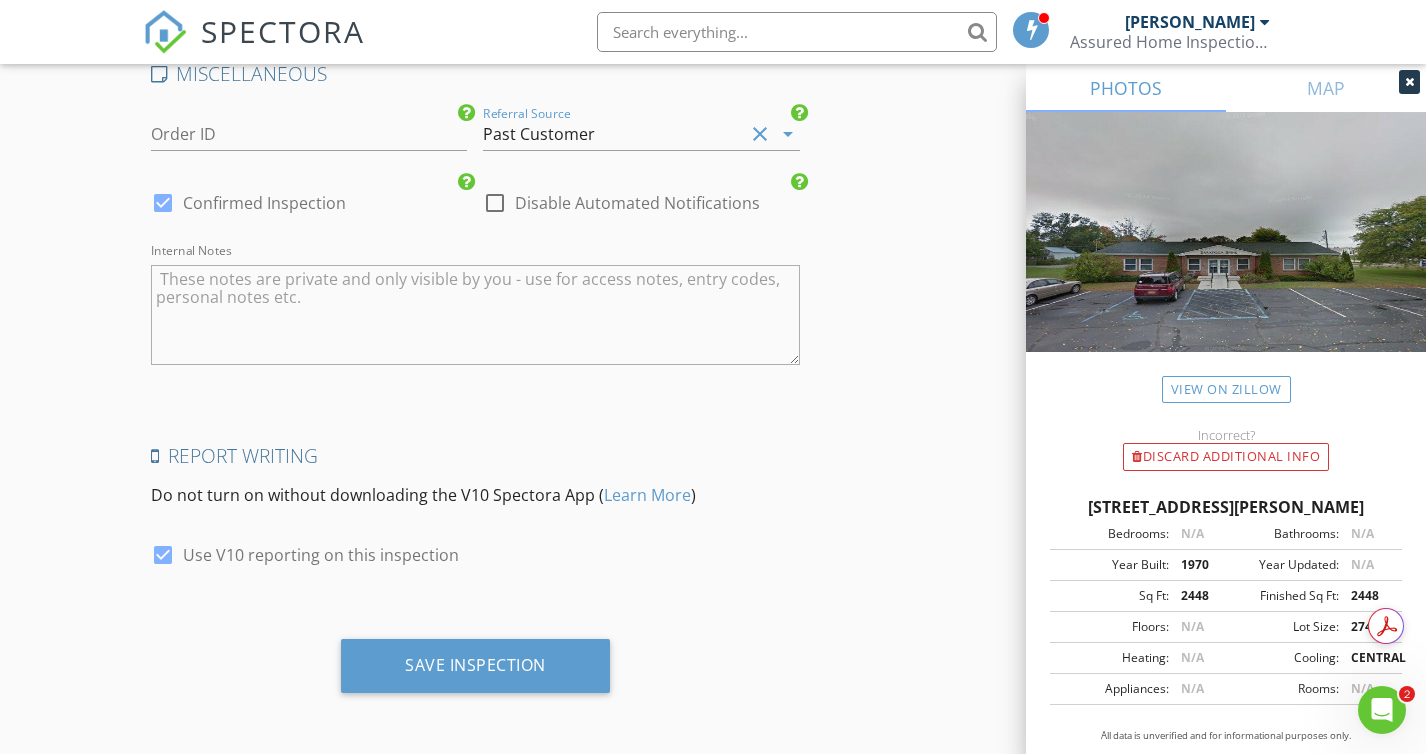 click at bounding box center (495, 203) 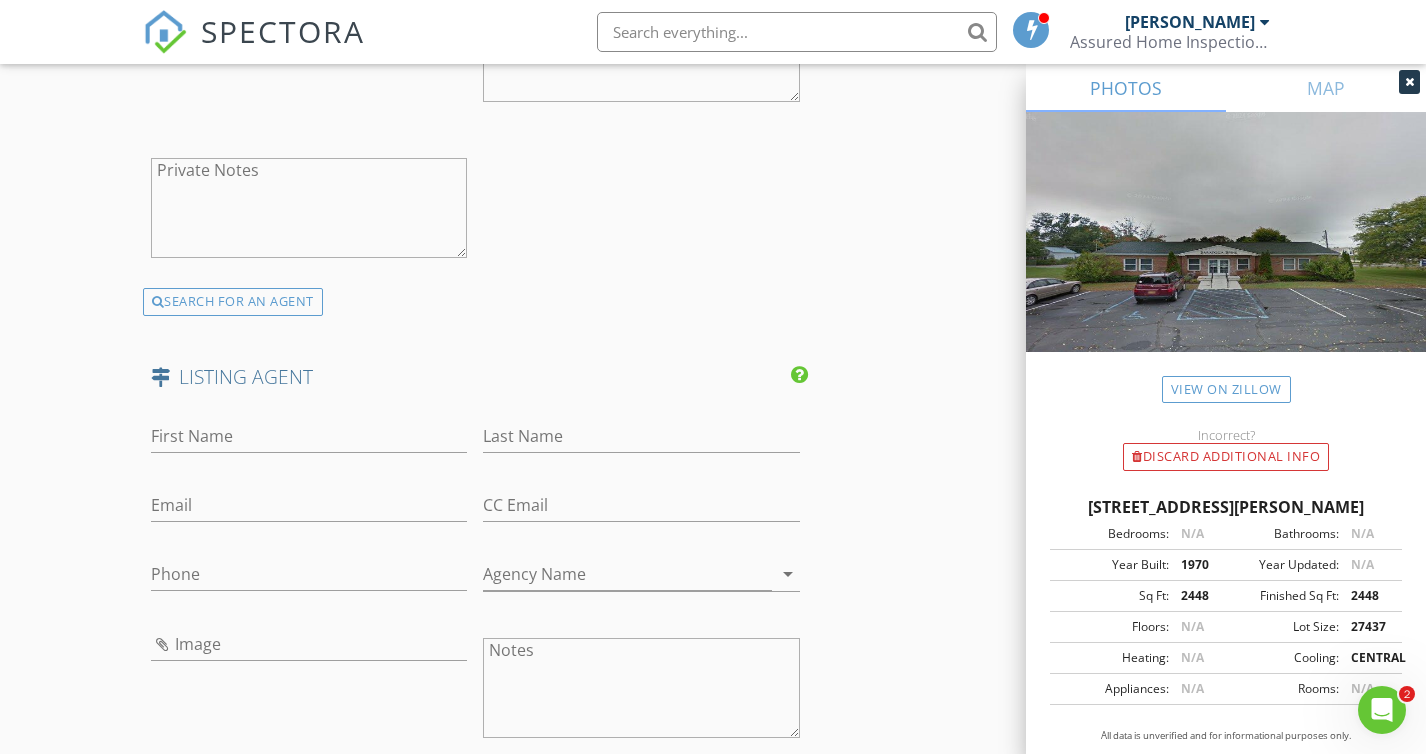 scroll, scrollTop: 2844, scrollLeft: 0, axis: vertical 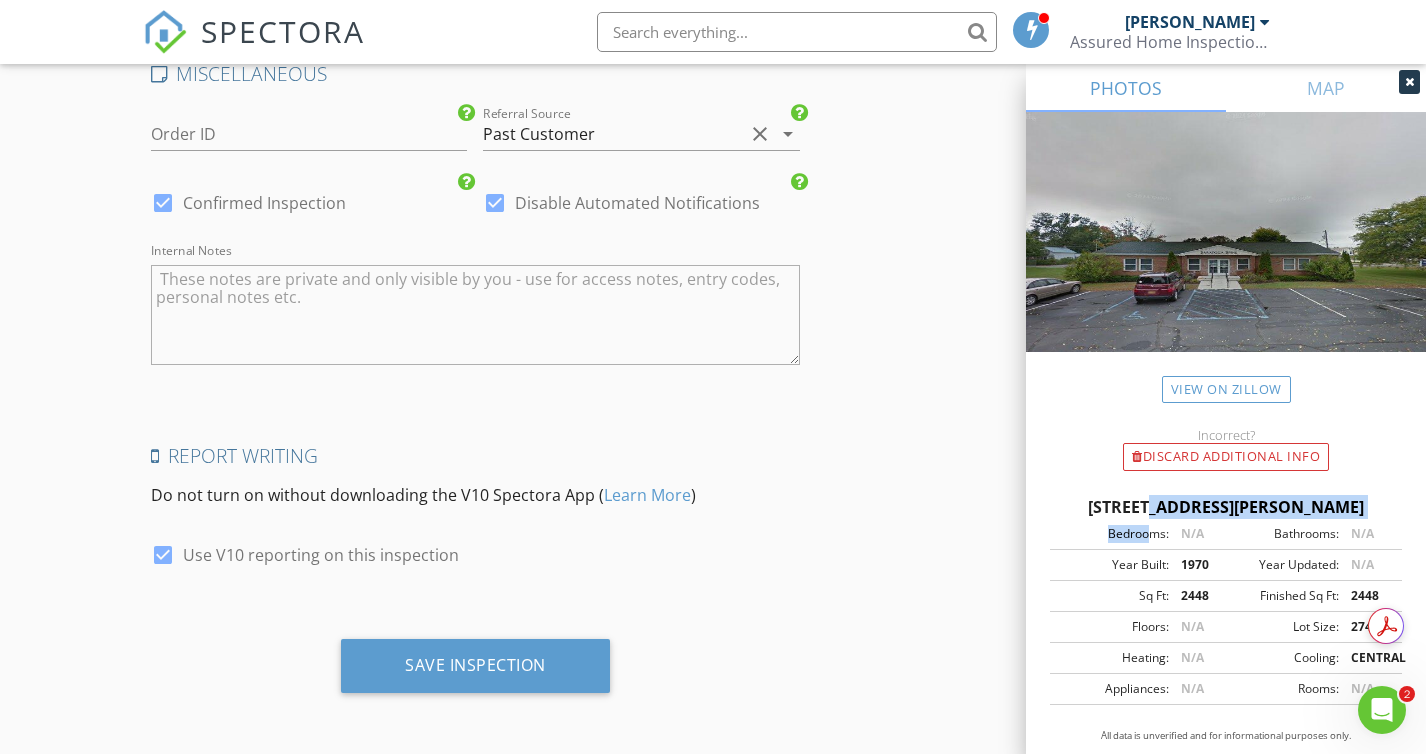 drag, startPoint x: 1082, startPoint y: 502, endPoint x: 1152, endPoint y: 532, distance: 76.15773 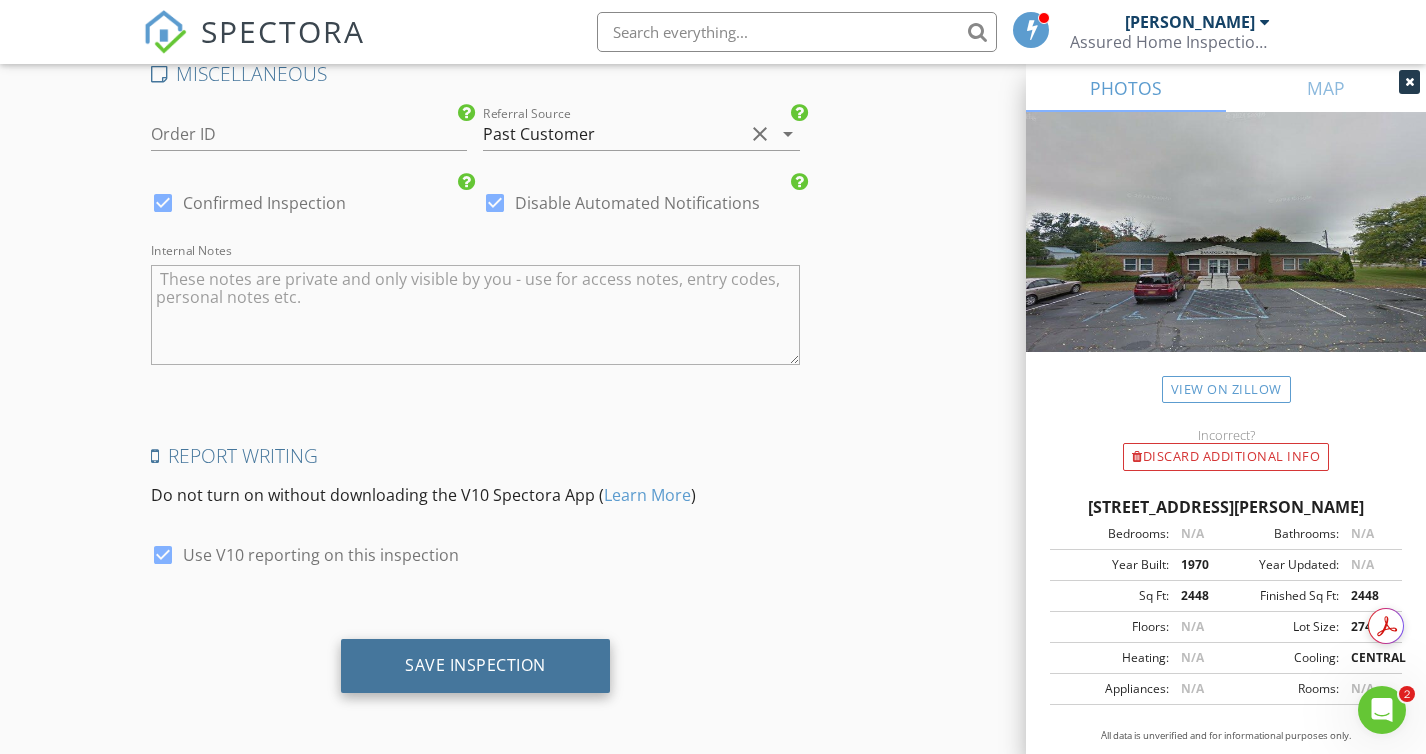 click on "Save Inspection" at bounding box center (475, 665) 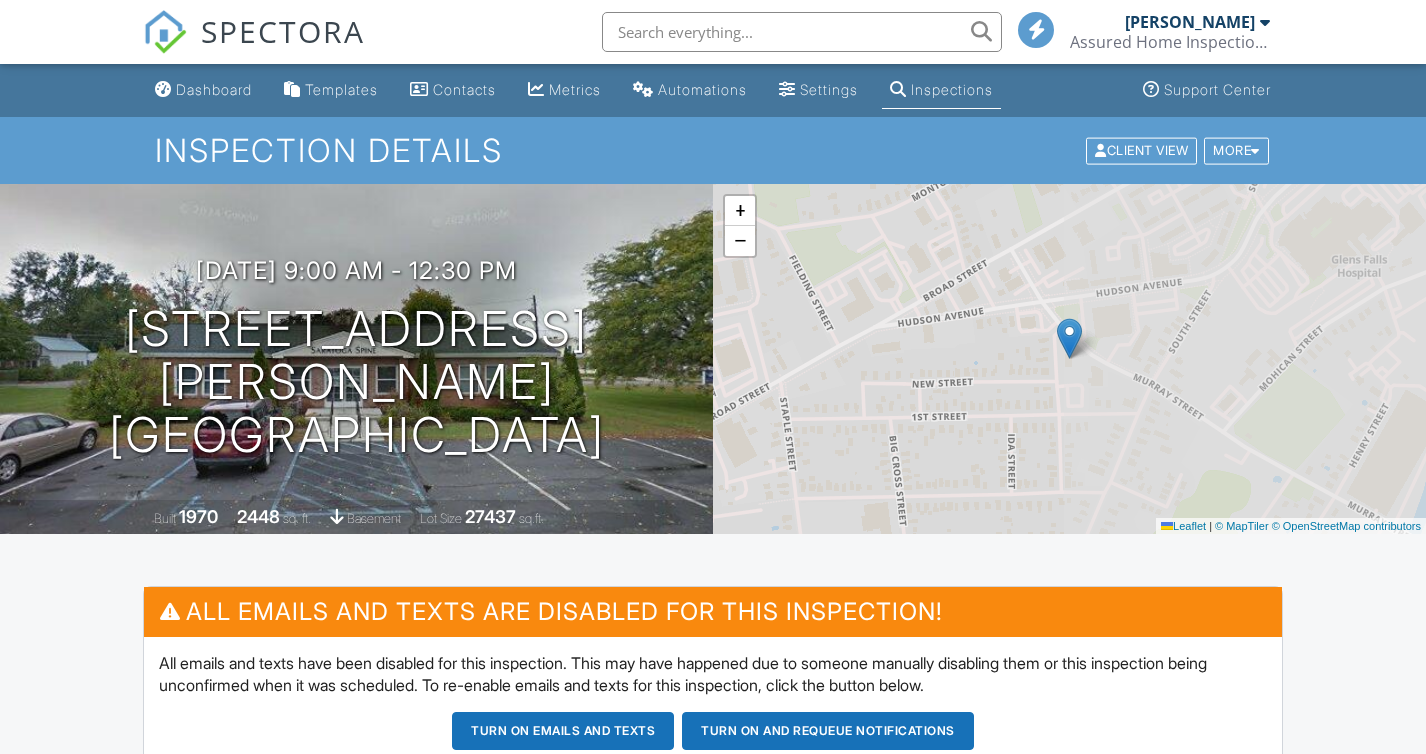 scroll, scrollTop: 0, scrollLeft: 0, axis: both 